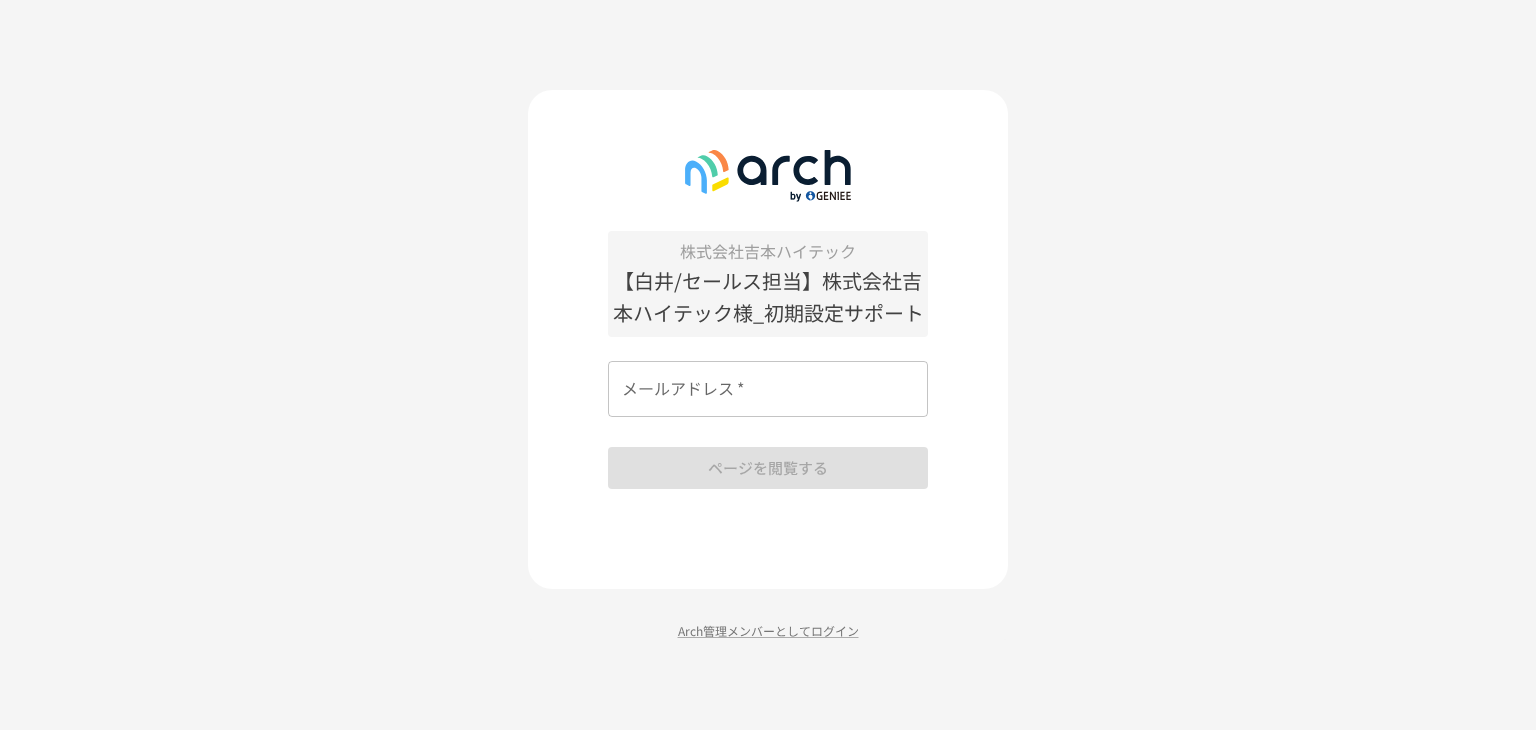 scroll, scrollTop: 0, scrollLeft: 0, axis: both 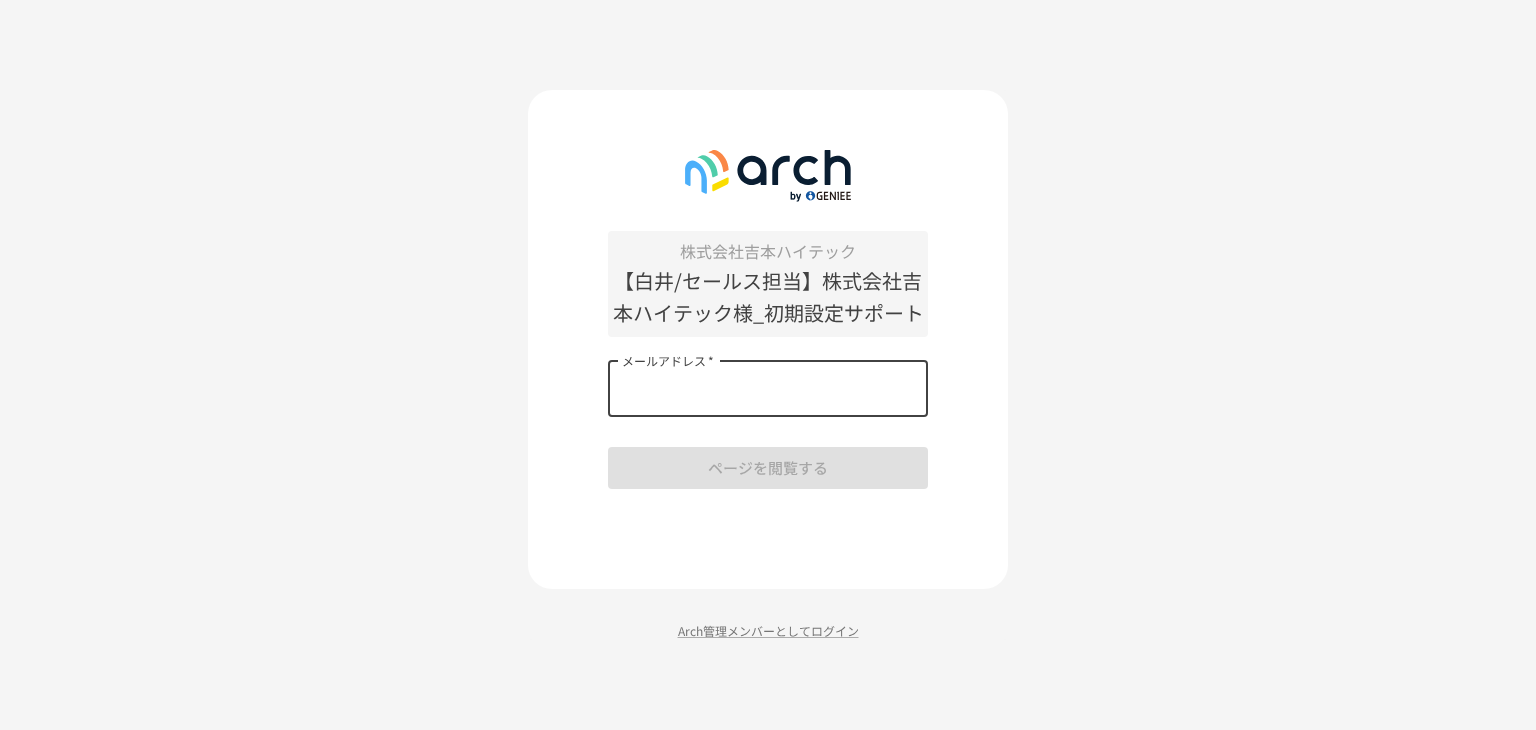 click on "メールアドレス   *" at bounding box center (768, 389) 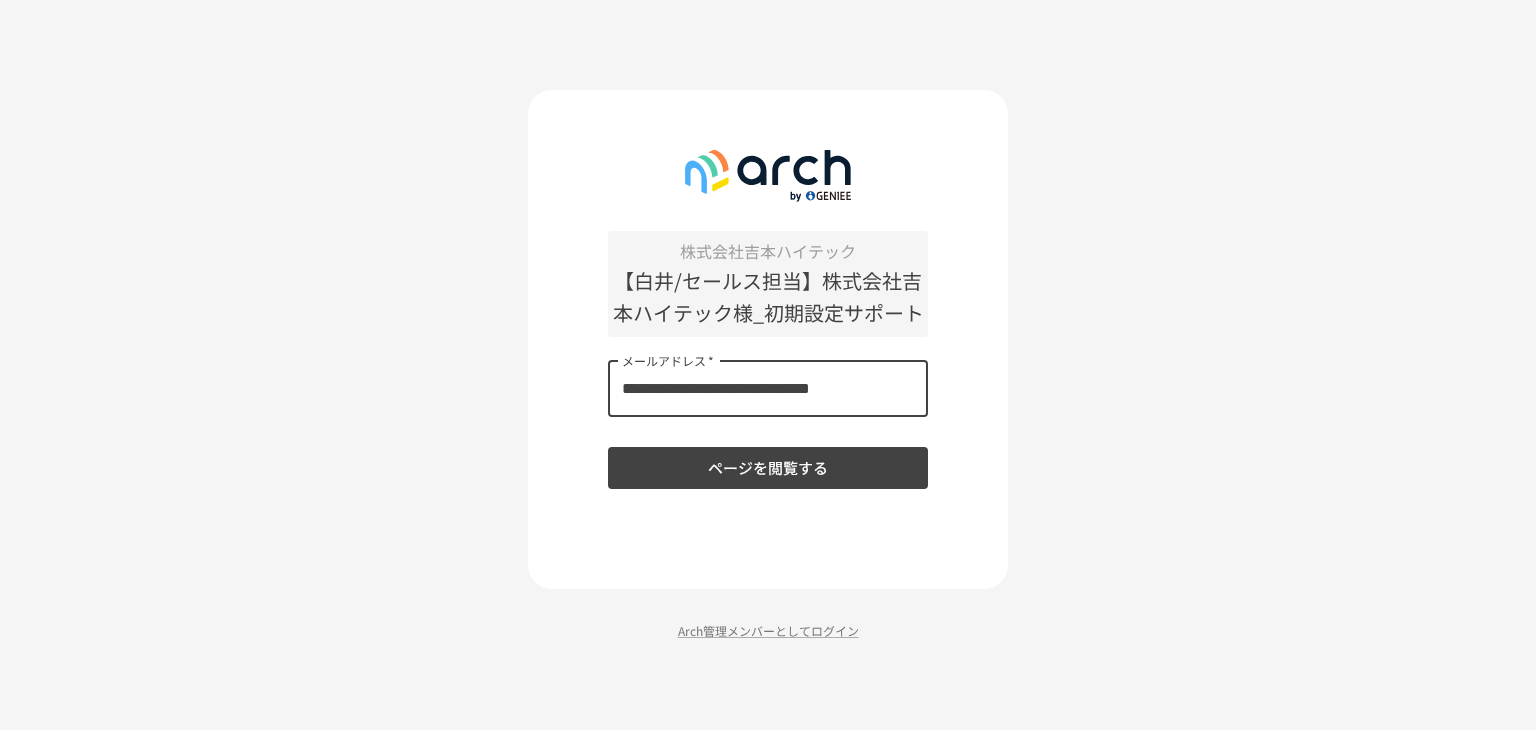 click on "ページを閲覧する" at bounding box center [768, 468] 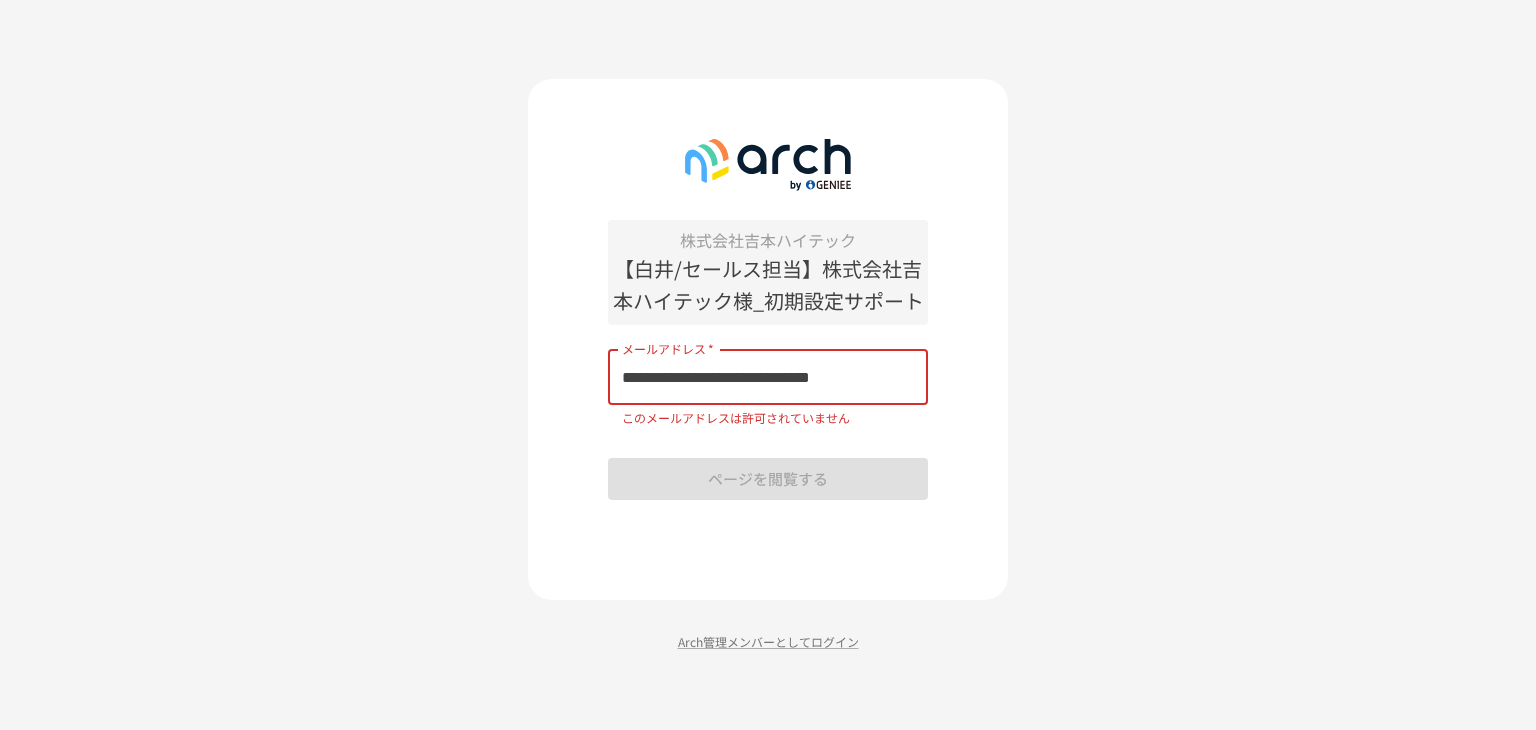 drag, startPoint x: 664, startPoint y: 379, endPoint x: 567, endPoint y: 361, distance: 98.65597 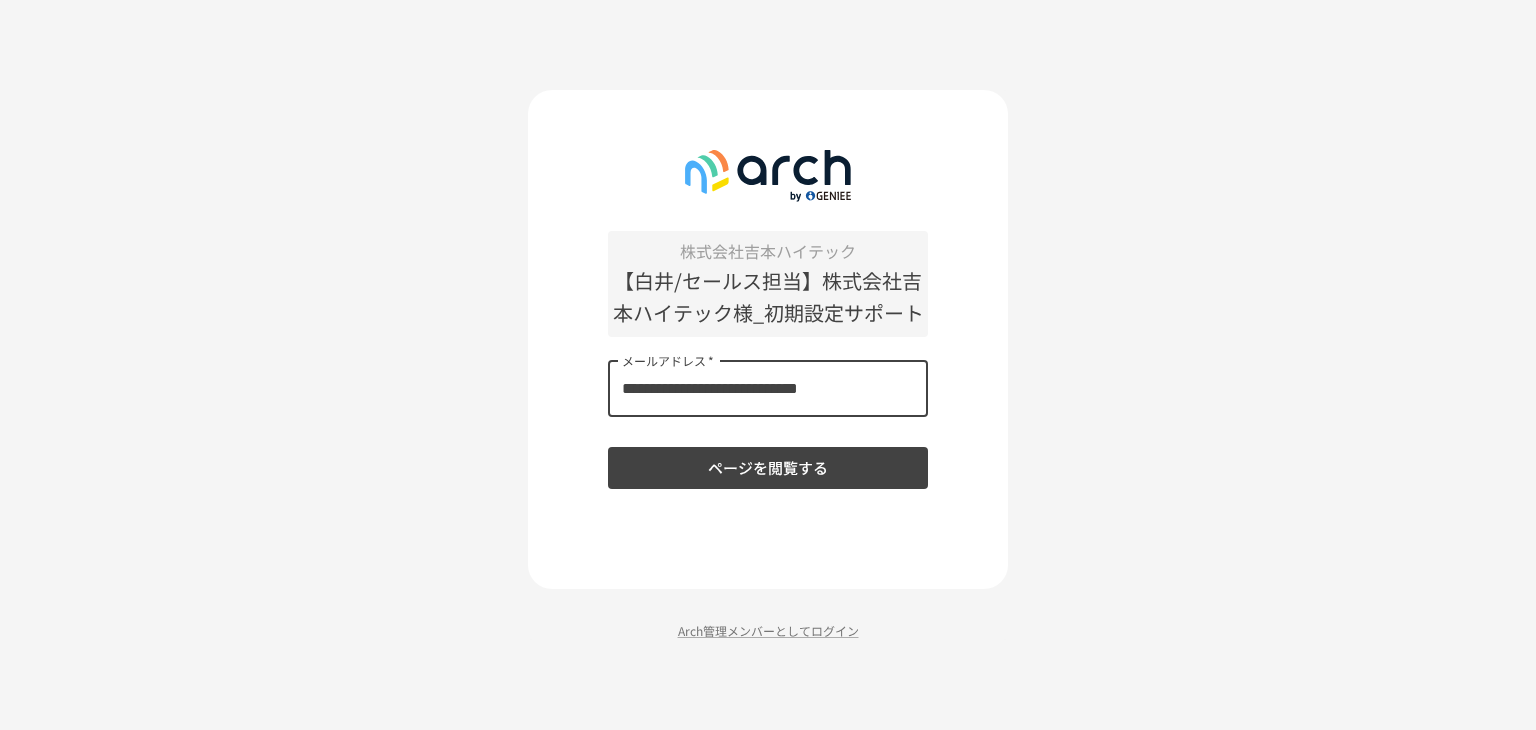 type on "**********" 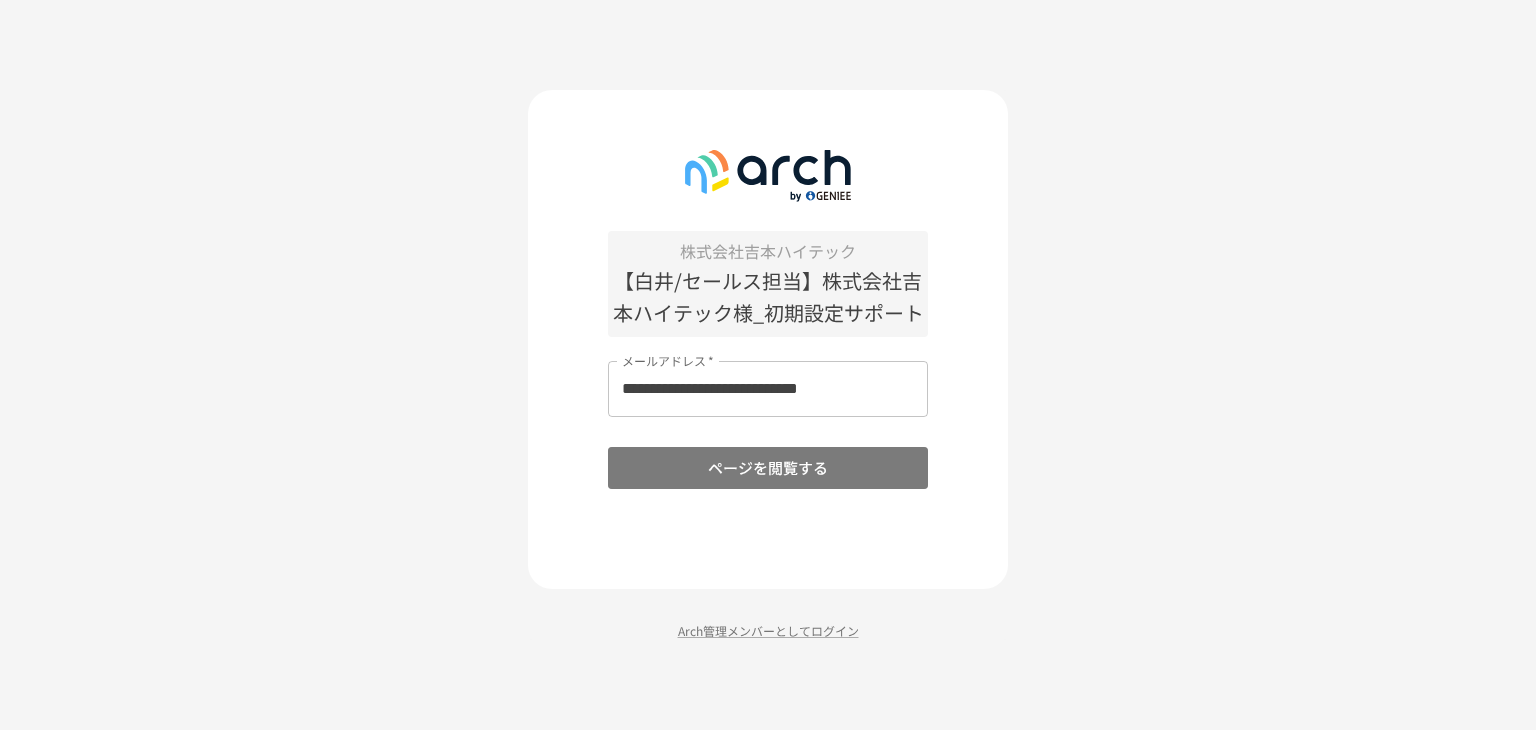 click on "ページを閲覧する" at bounding box center (768, 468) 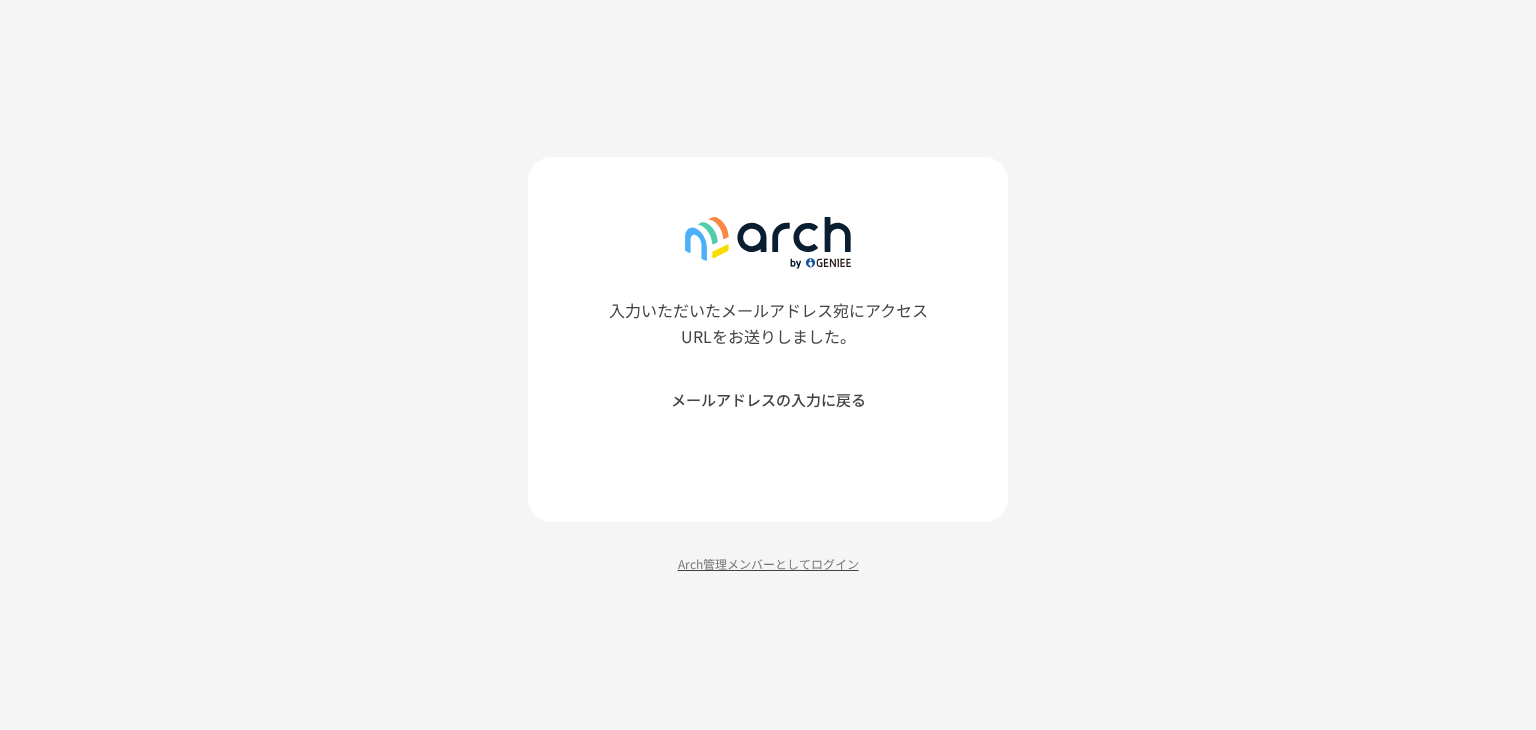 click on "Arch管理メンバーとしてログイン" at bounding box center [768, 563] 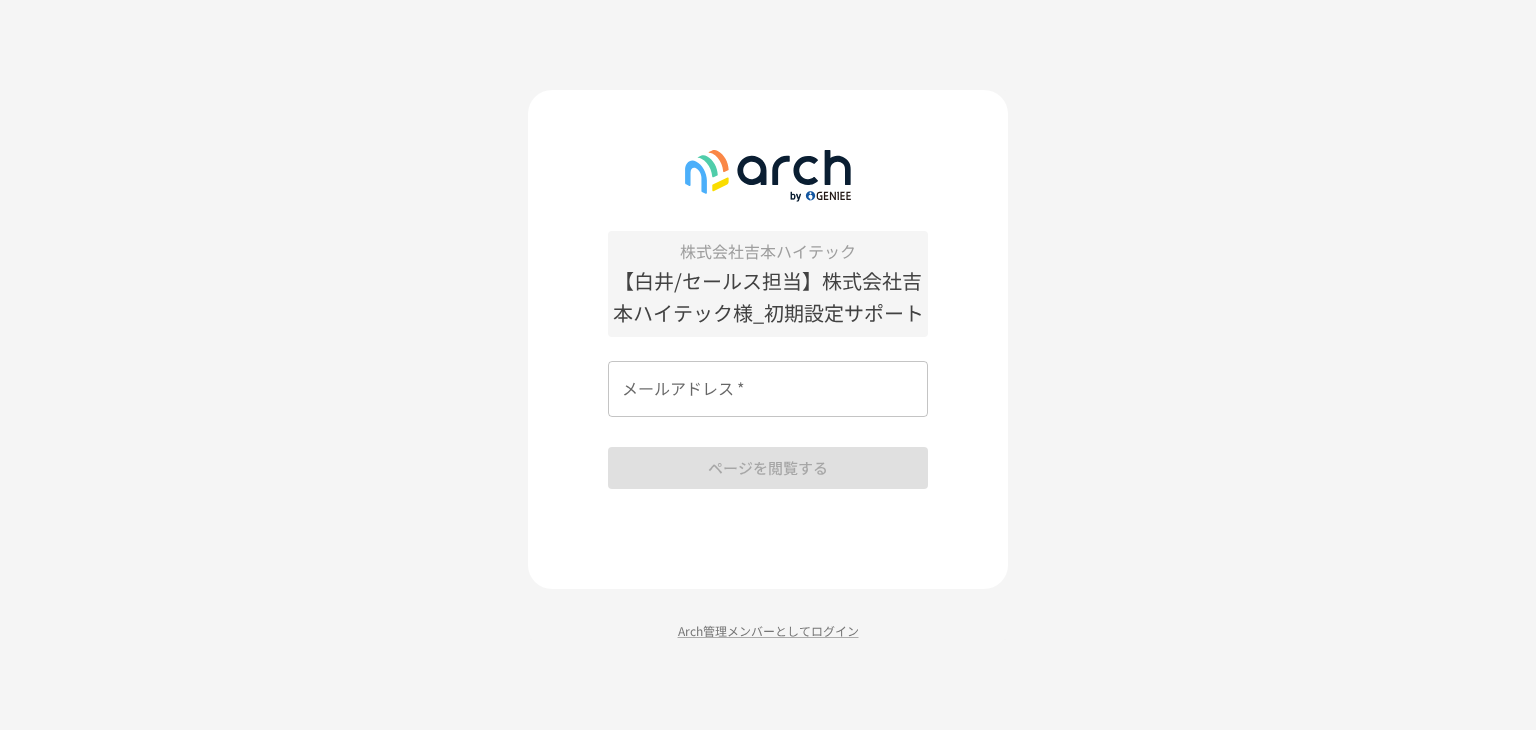scroll, scrollTop: 0, scrollLeft: 0, axis: both 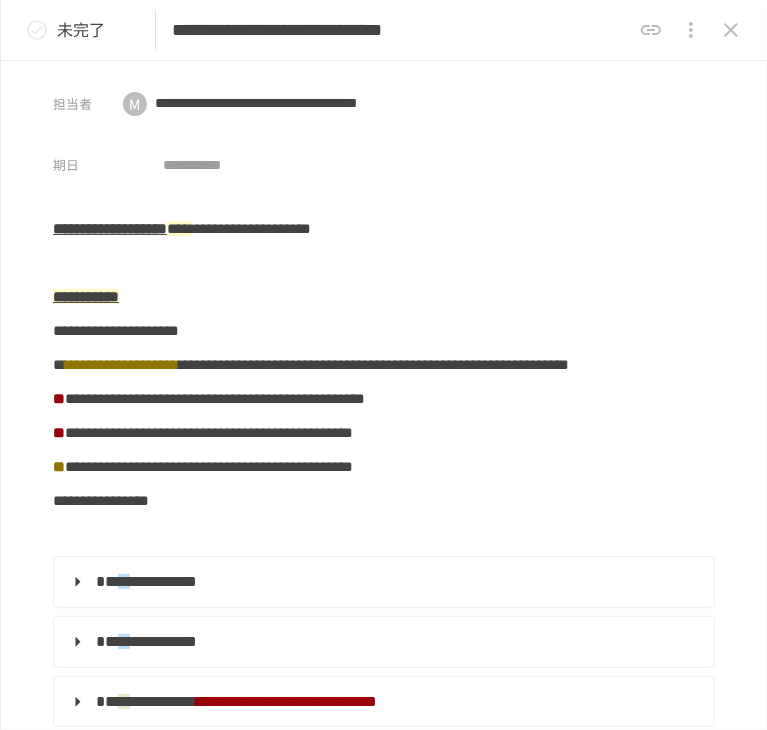 click 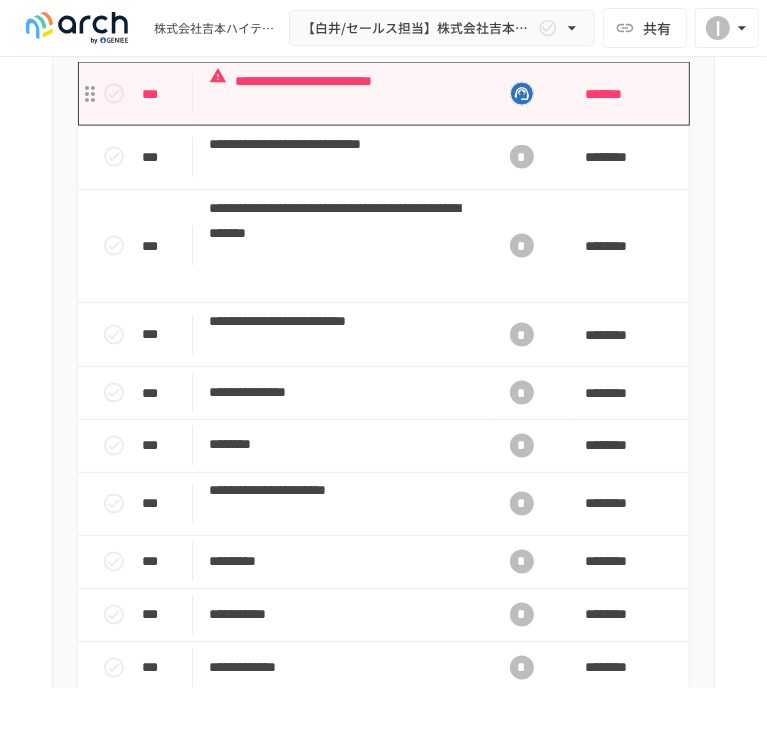 scroll, scrollTop: 1600, scrollLeft: 0, axis: vertical 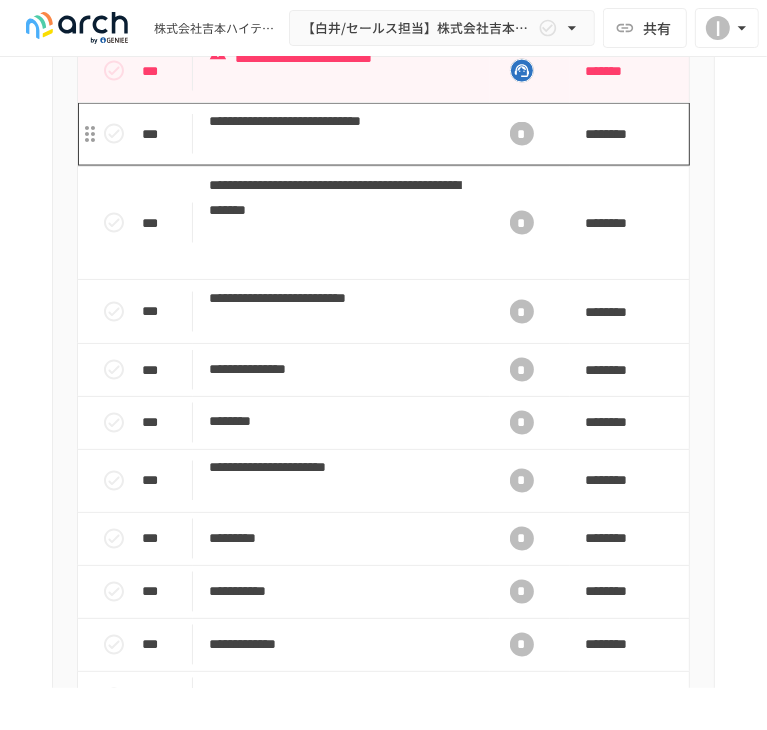 click on "**********" at bounding box center (334, 134) 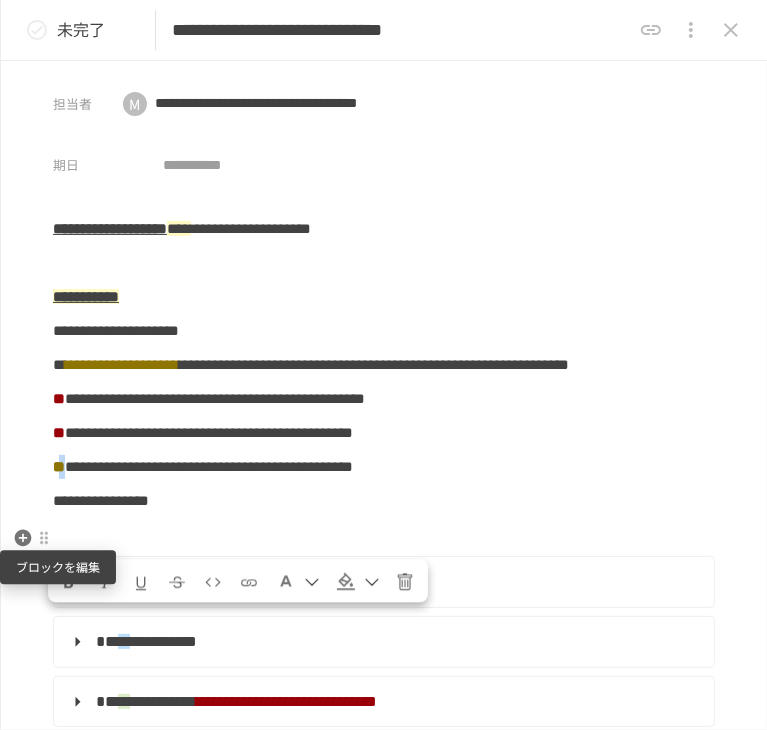 drag, startPoint x: 80, startPoint y: 544, endPoint x: 64, endPoint y: 537, distance: 17.464249 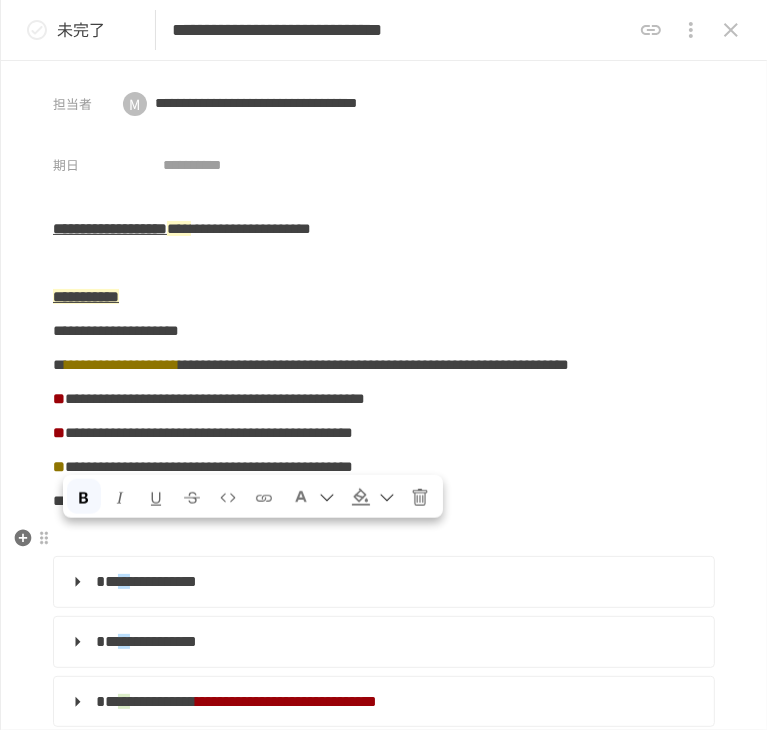 click on "**********" at bounding box center (209, 466) 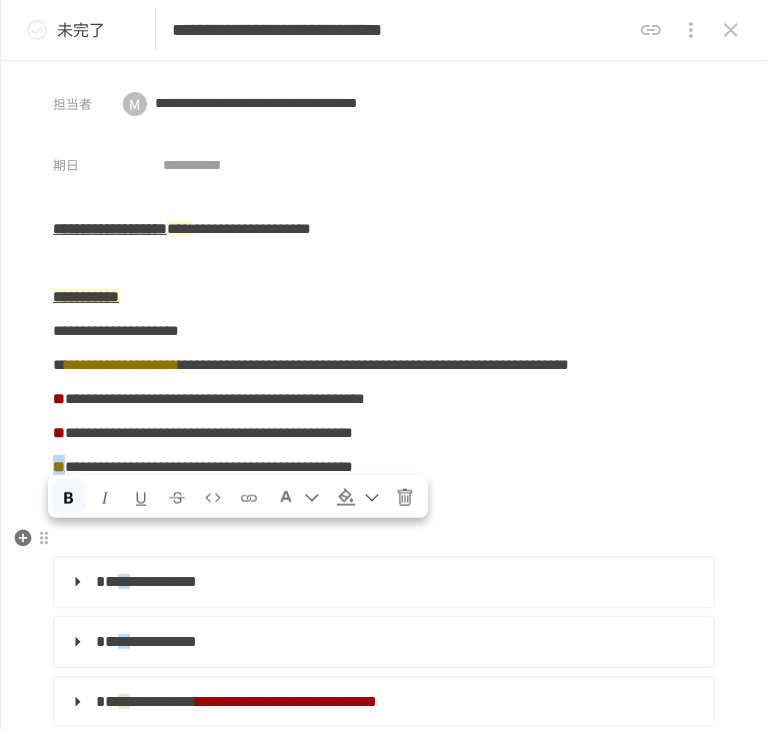 drag, startPoint x: 81, startPoint y: 540, endPoint x: 55, endPoint y: 545, distance: 26.476404 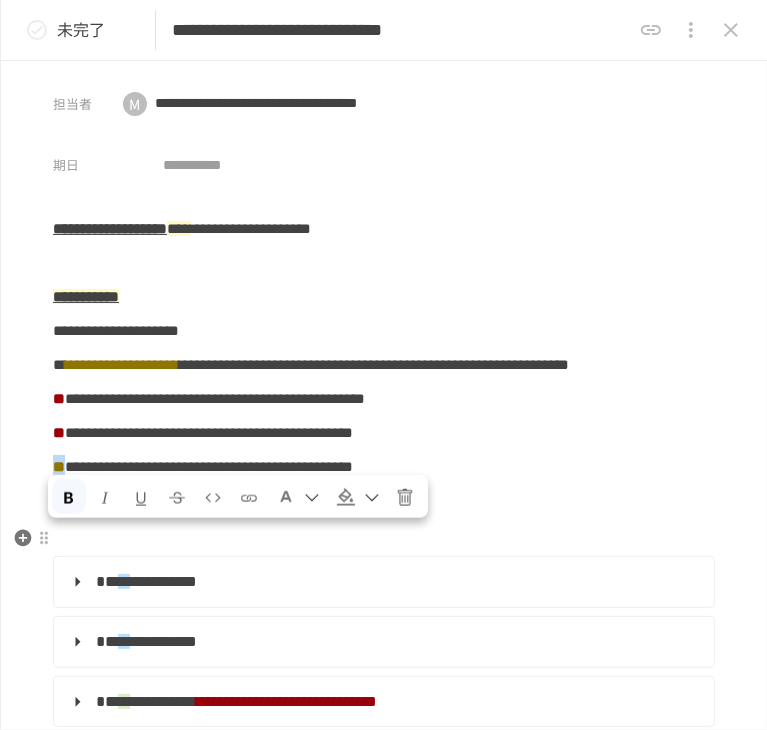 click on "**" at bounding box center (59, 466) 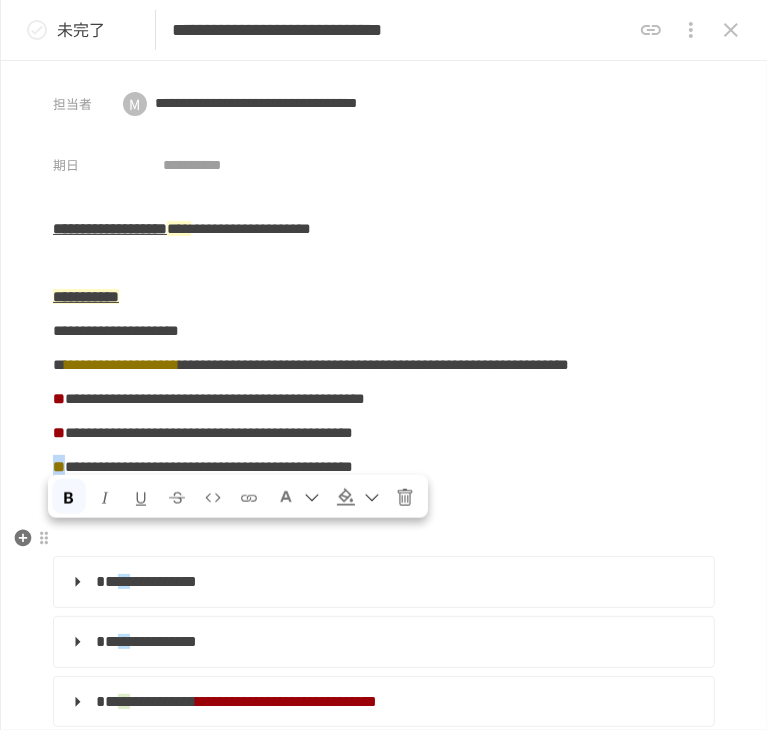 copy on "**" 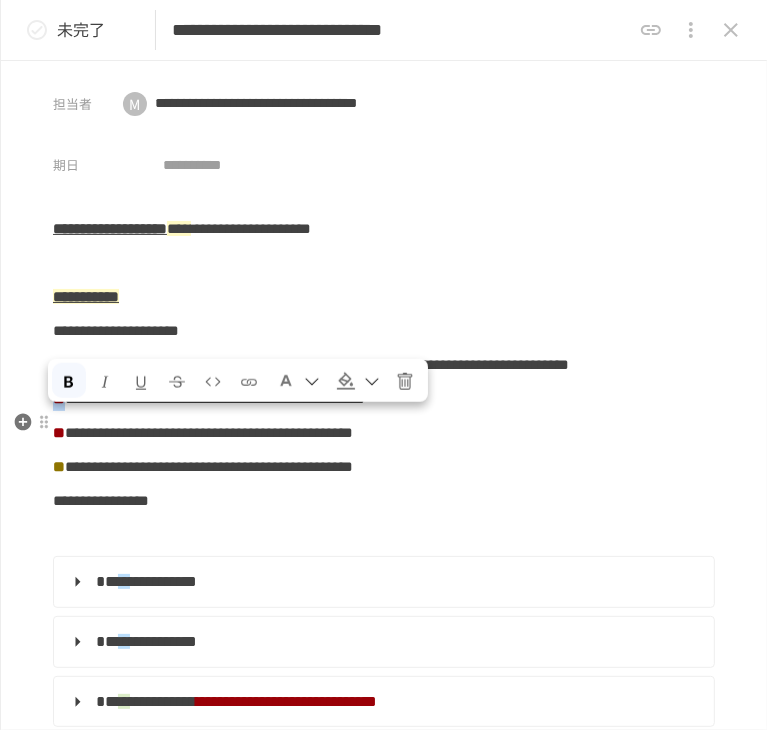 drag, startPoint x: 81, startPoint y: 423, endPoint x: 60, endPoint y: 427, distance: 21.377558 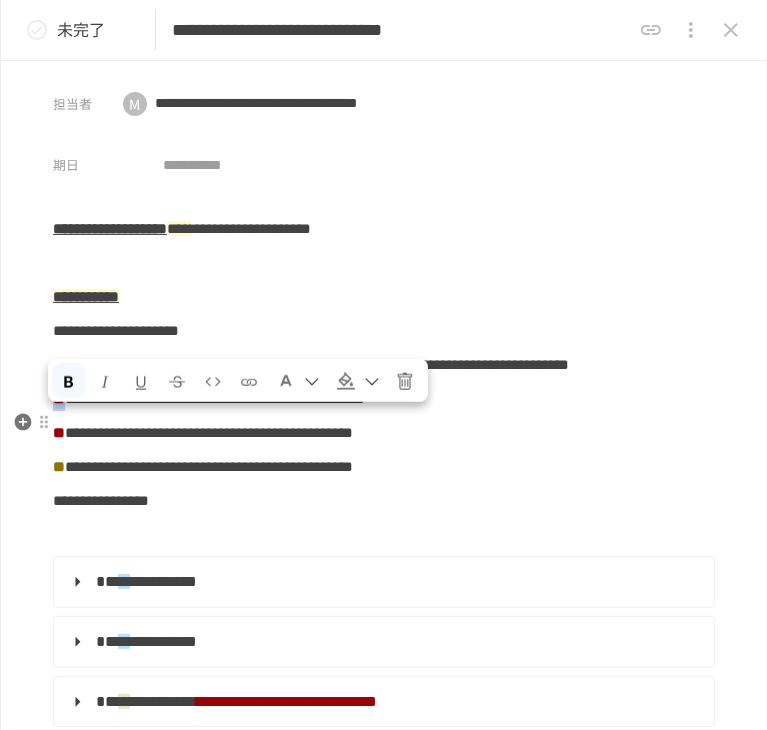click on "**" at bounding box center [59, 398] 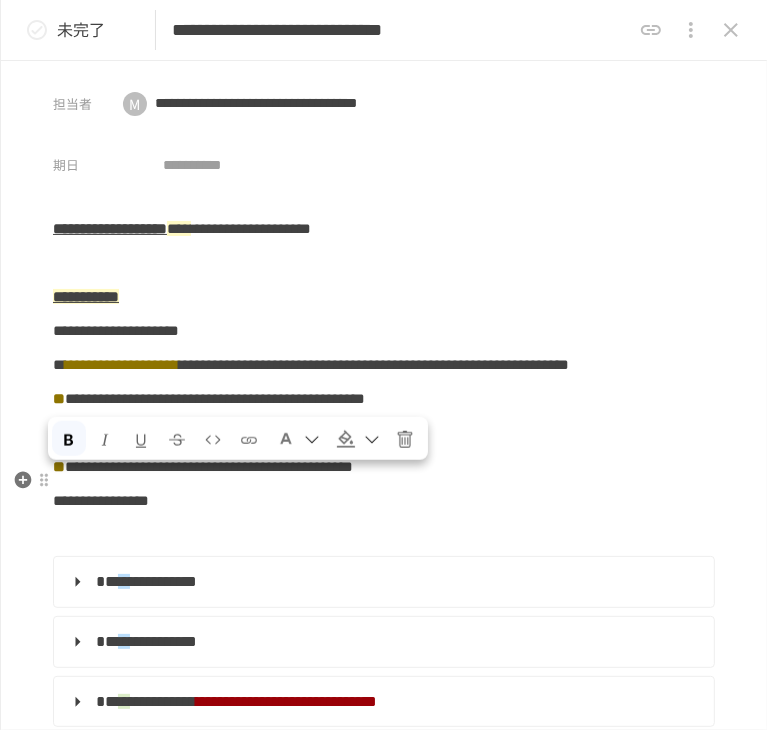 drag, startPoint x: 80, startPoint y: 479, endPoint x: 54, endPoint y: 479, distance: 26 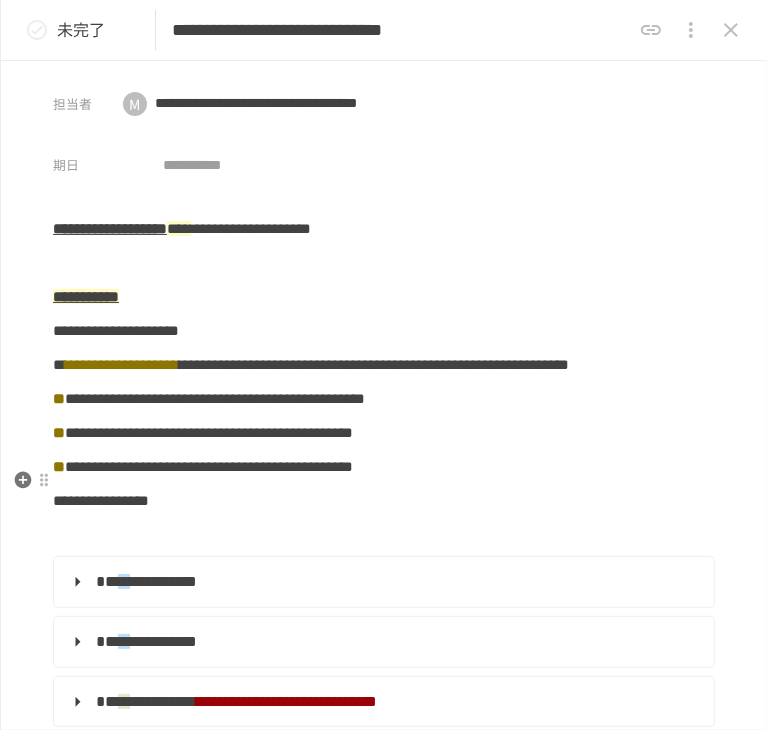 click on "**********" at bounding box center (384, 433) 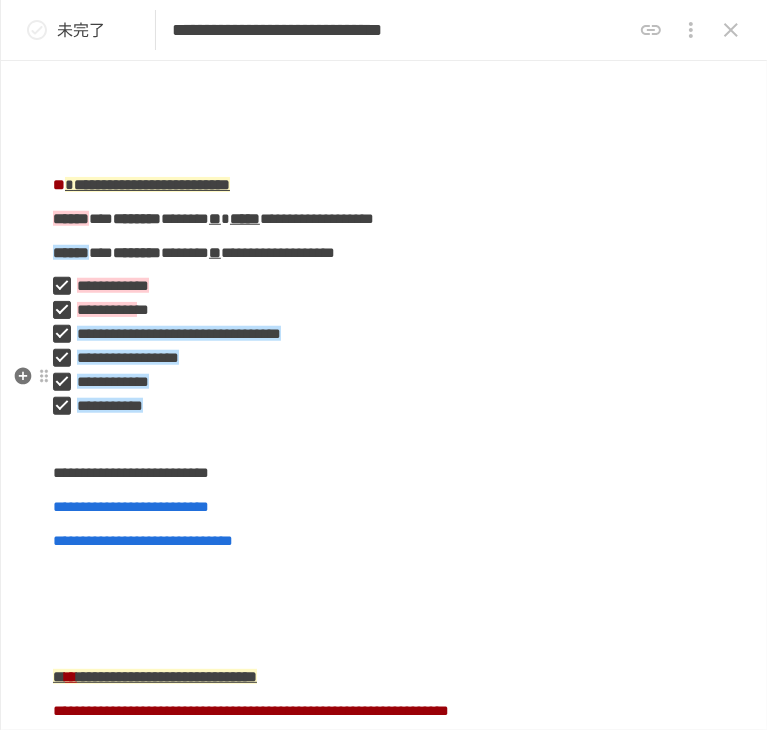 scroll, scrollTop: 800, scrollLeft: 0, axis: vertical 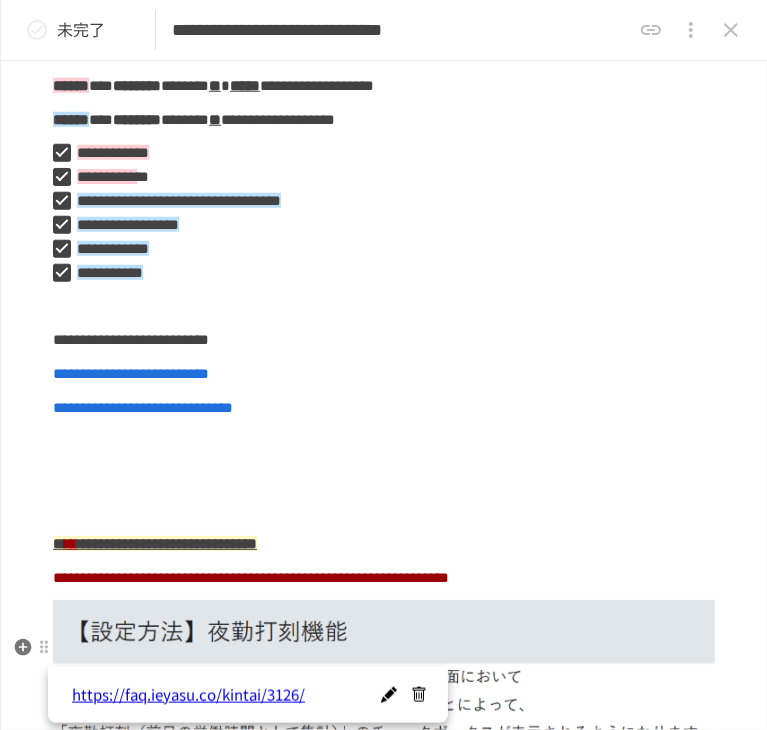 click on "**********" at bounding box center [143, 407] 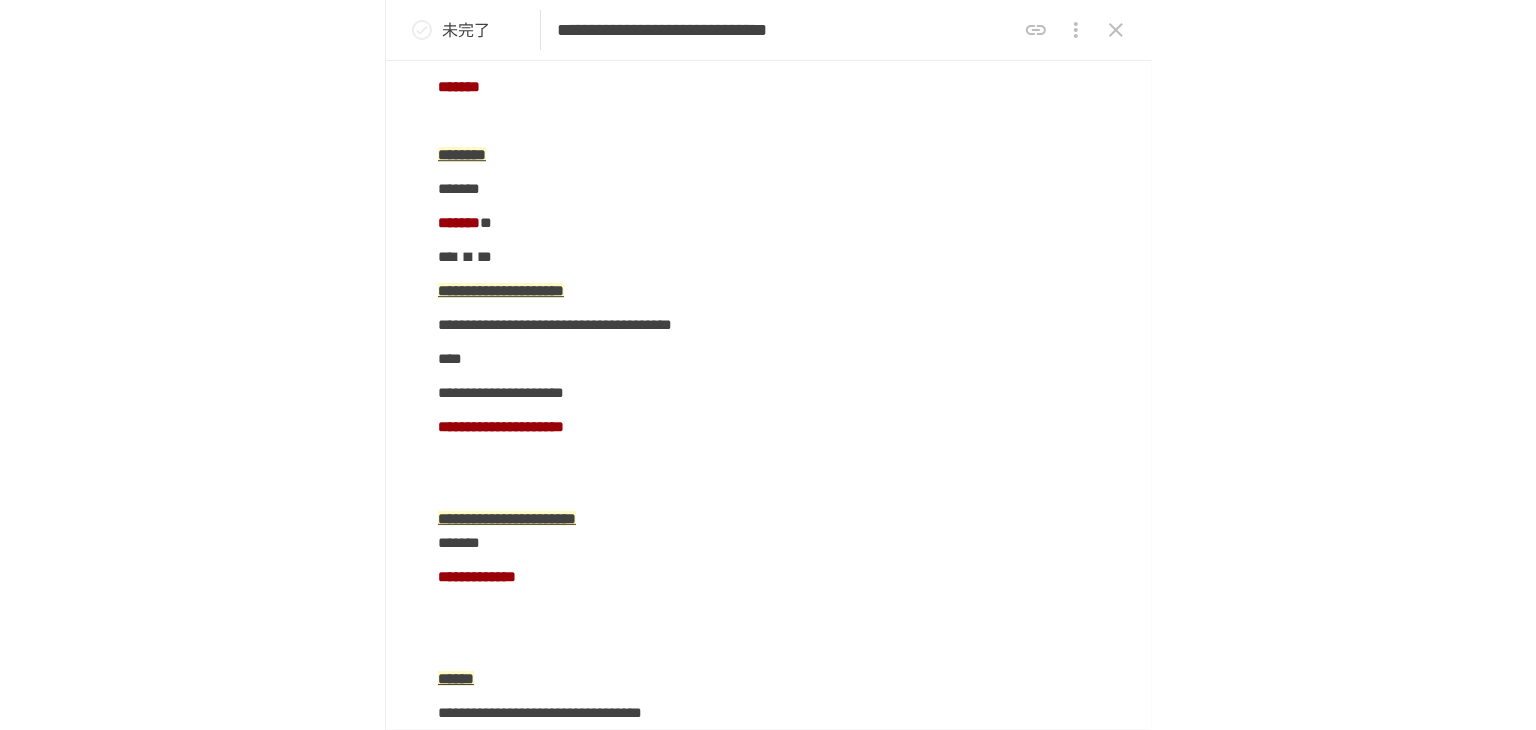 scroll, scrollTop: 3200, scrollLeft: 0, axis: vertical 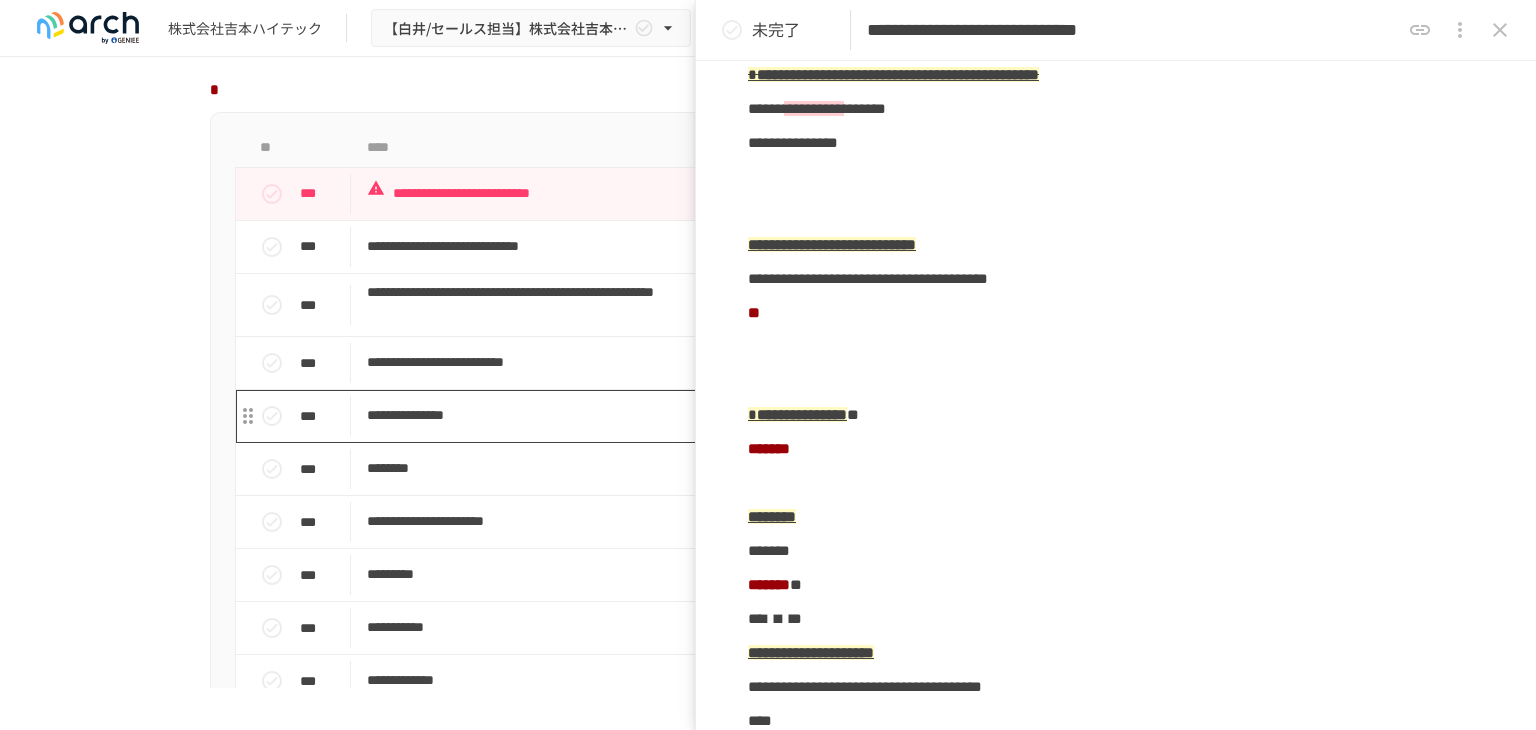 click on "**********" at bounding box center (726, 415) 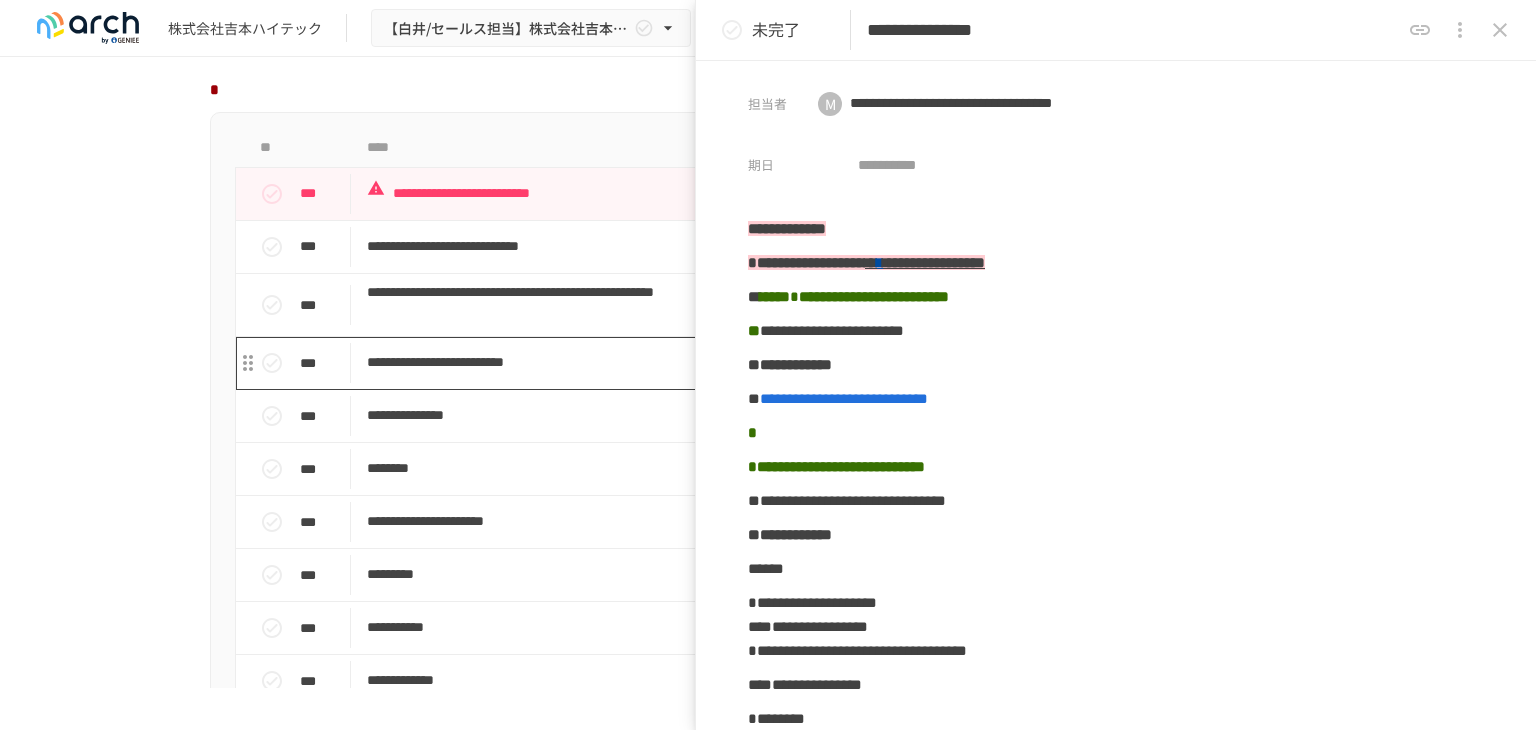 click on "**********" at bounding box center (726, 363) 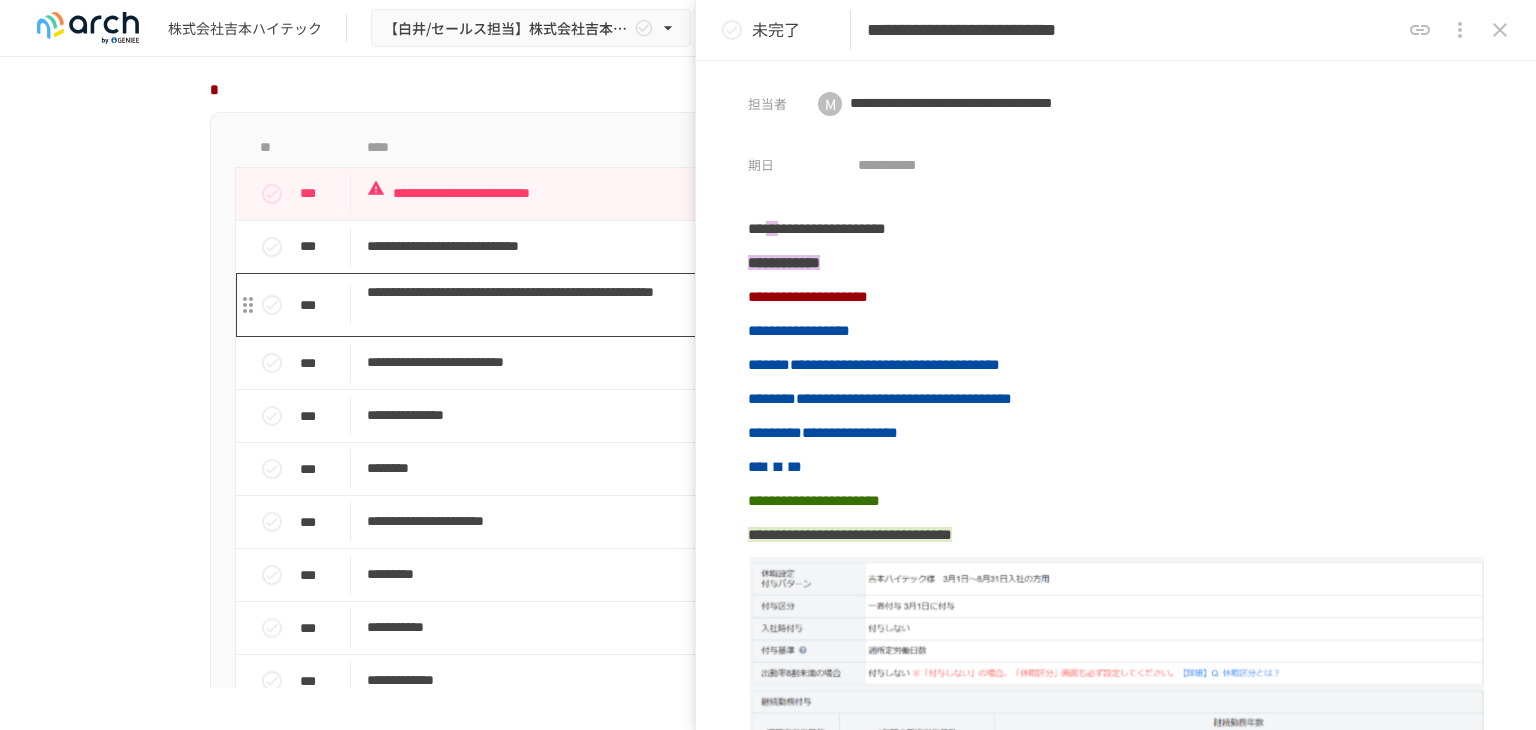 click on "**********" at bounding box center (726, 305) 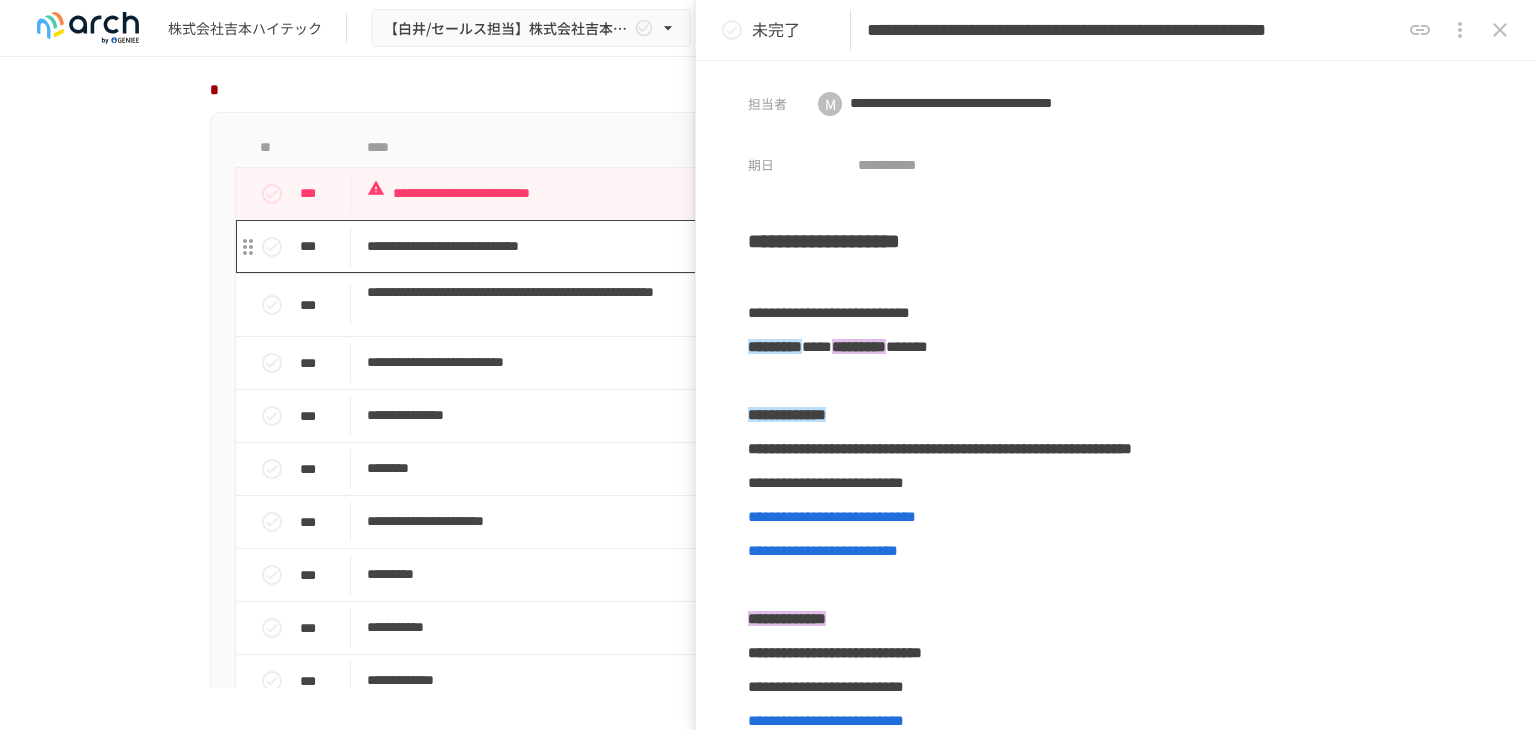click on "**********" at bounding box center (726, 246) 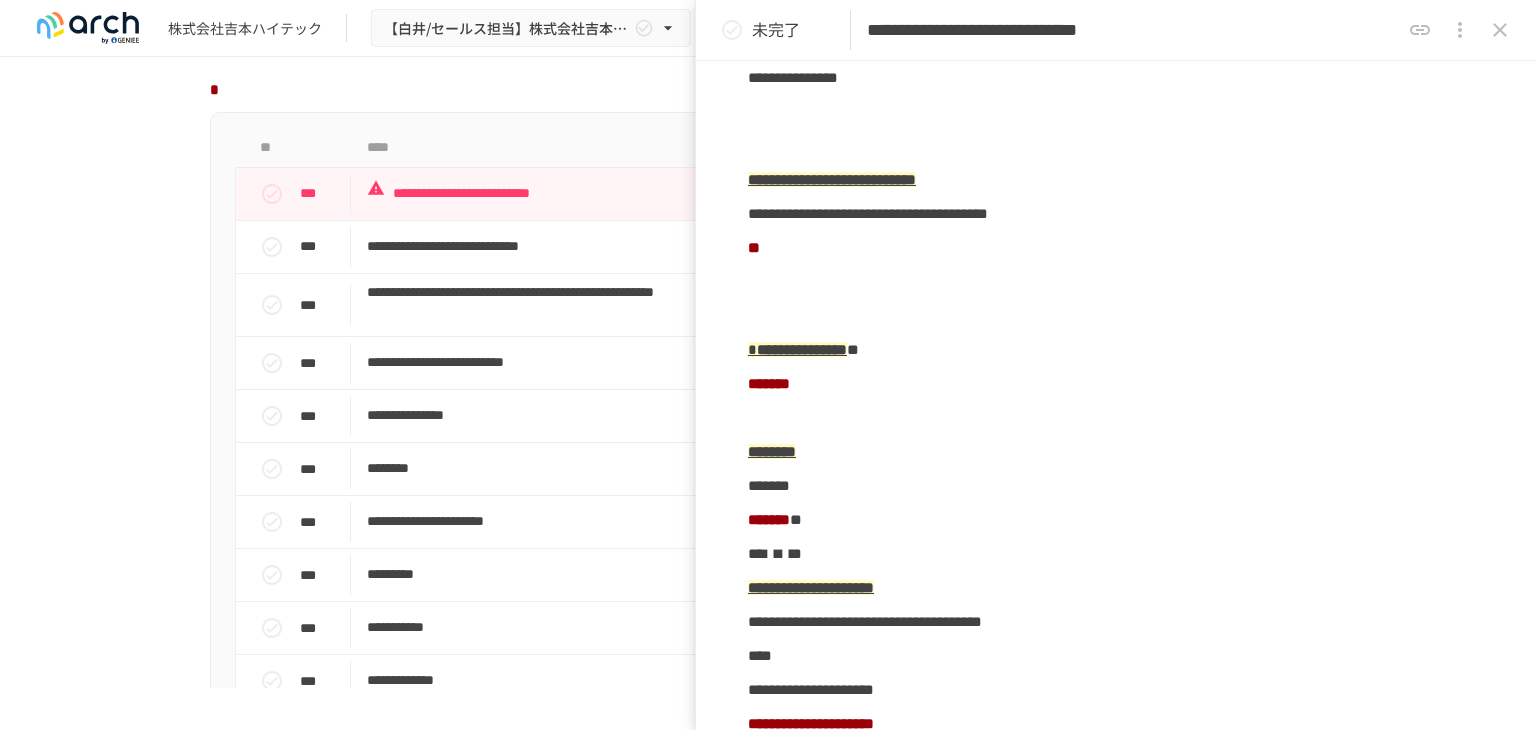 scroll, scrollTop: 2900, scrollLeft: 0, axis: vertical 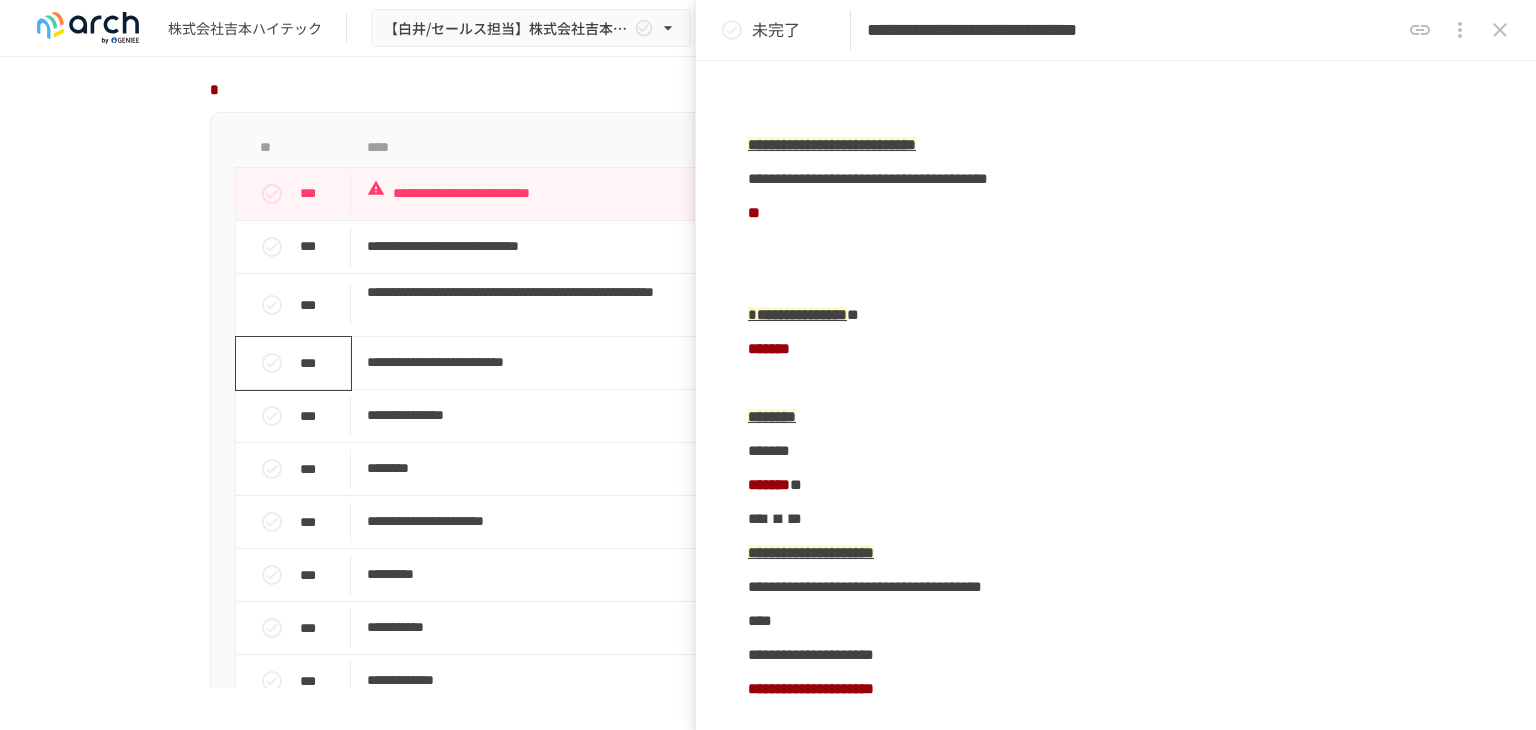 click on "***" at bounding box center (301, 363) 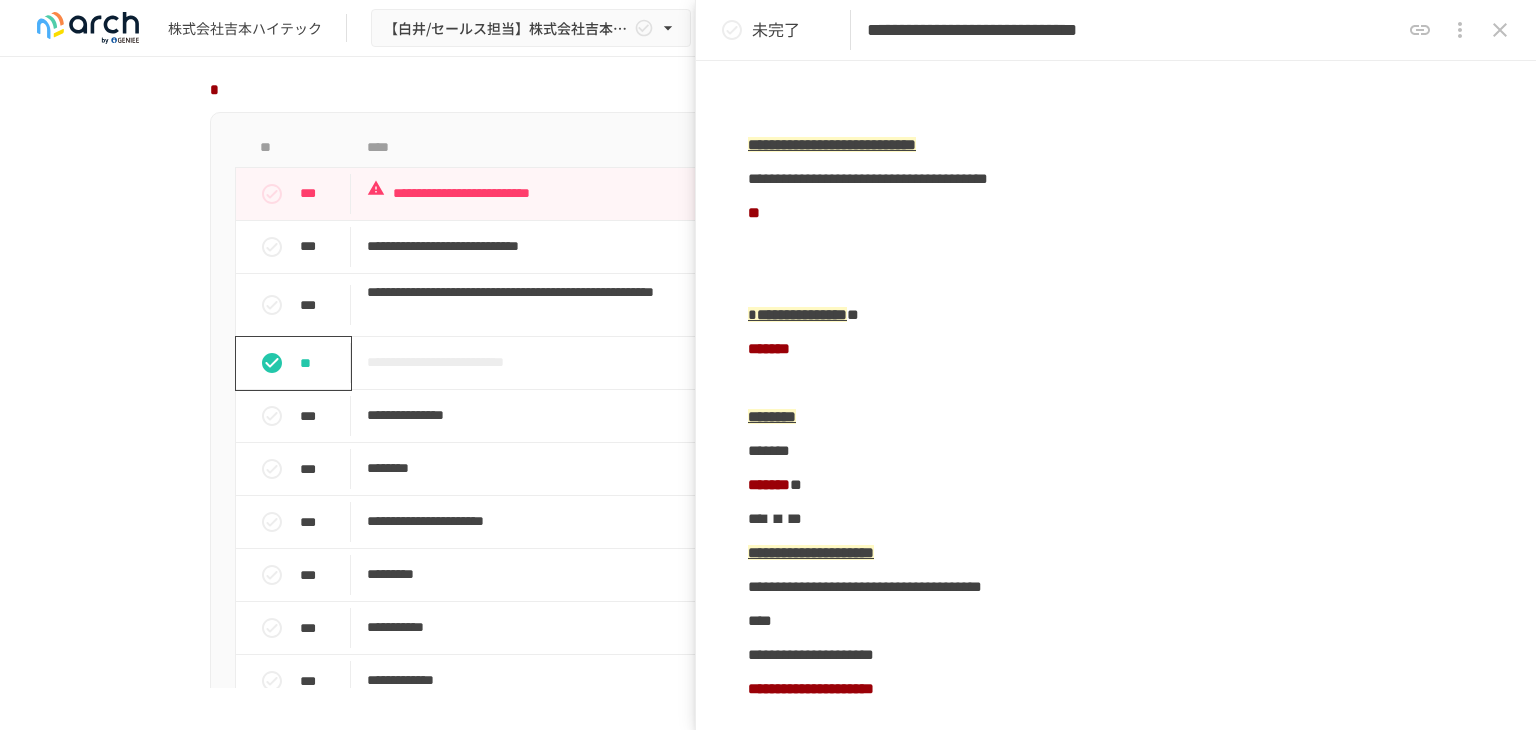 click on "**" at bounding box center [301, 363] 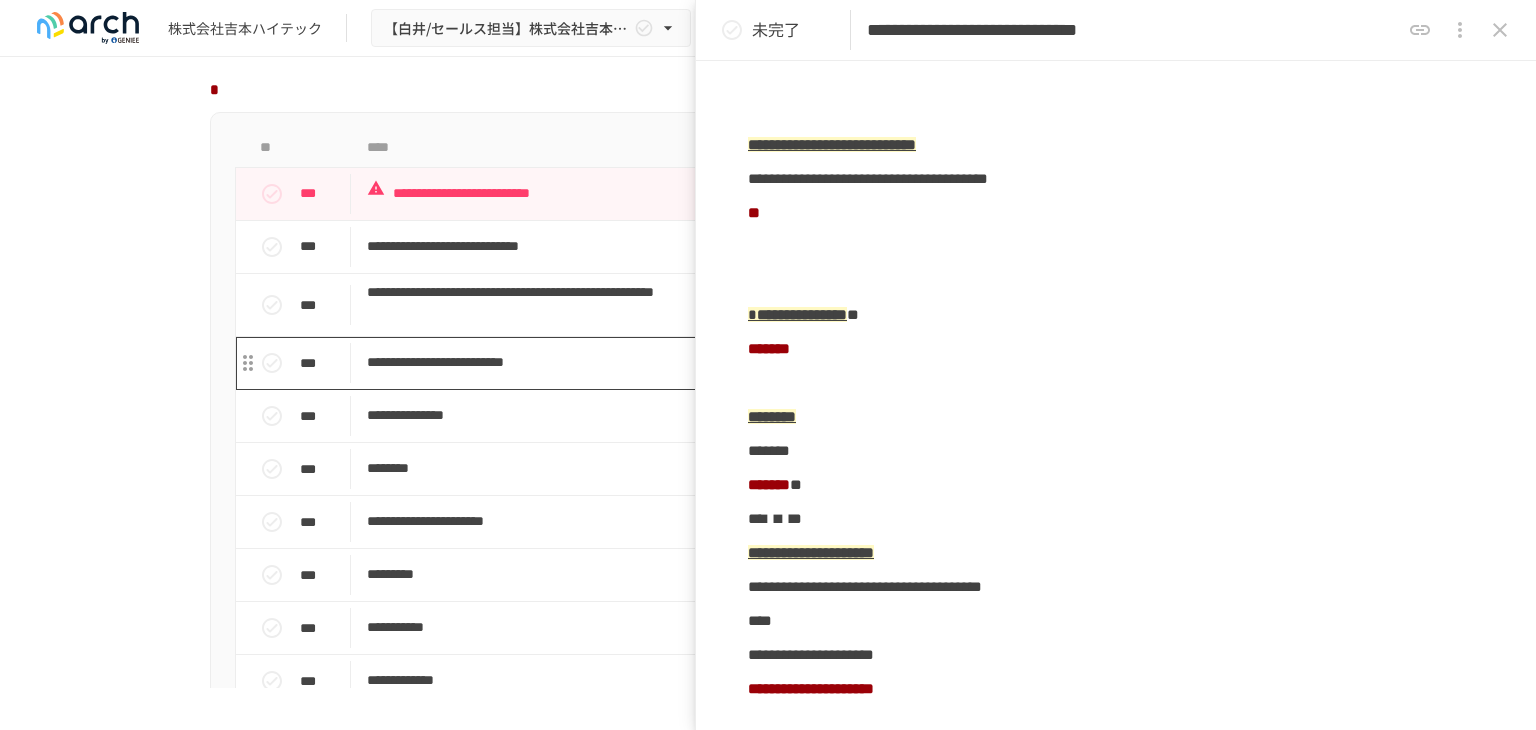 click on "**********" at bounding box center (726, 362) 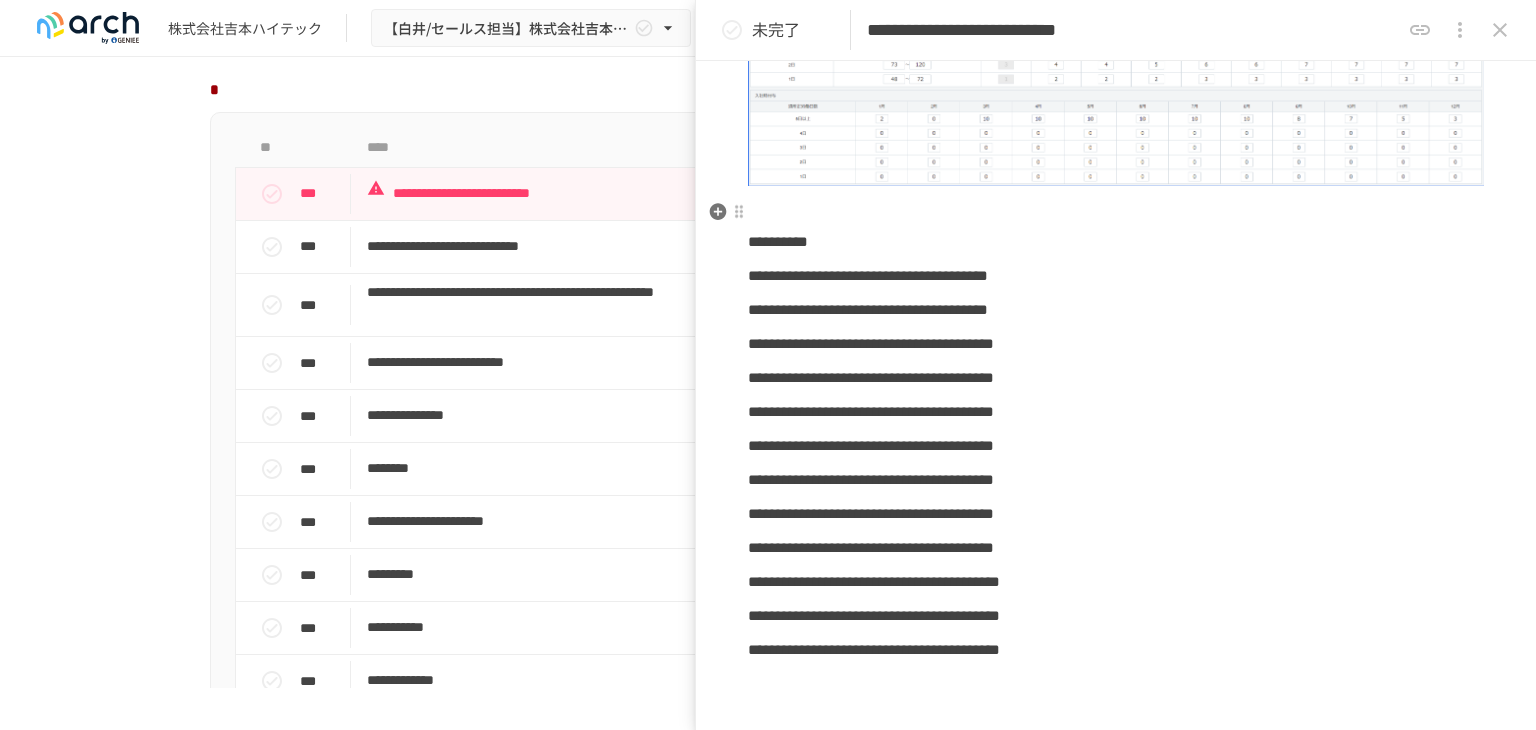 scroll, scrollTop: 2409, scrollLeft: 0, axis: vertical 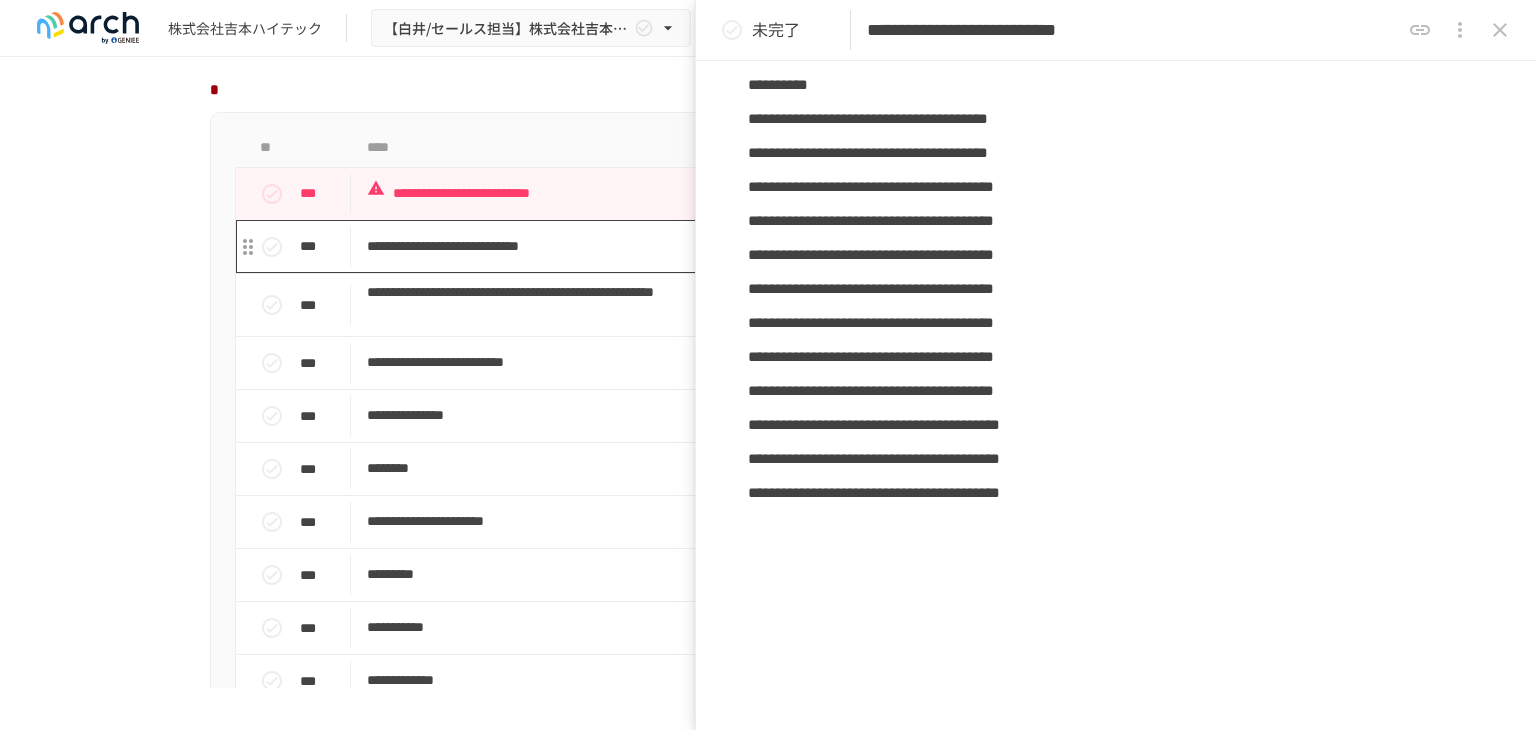 click on "**********" at bounding box center [726, 246] 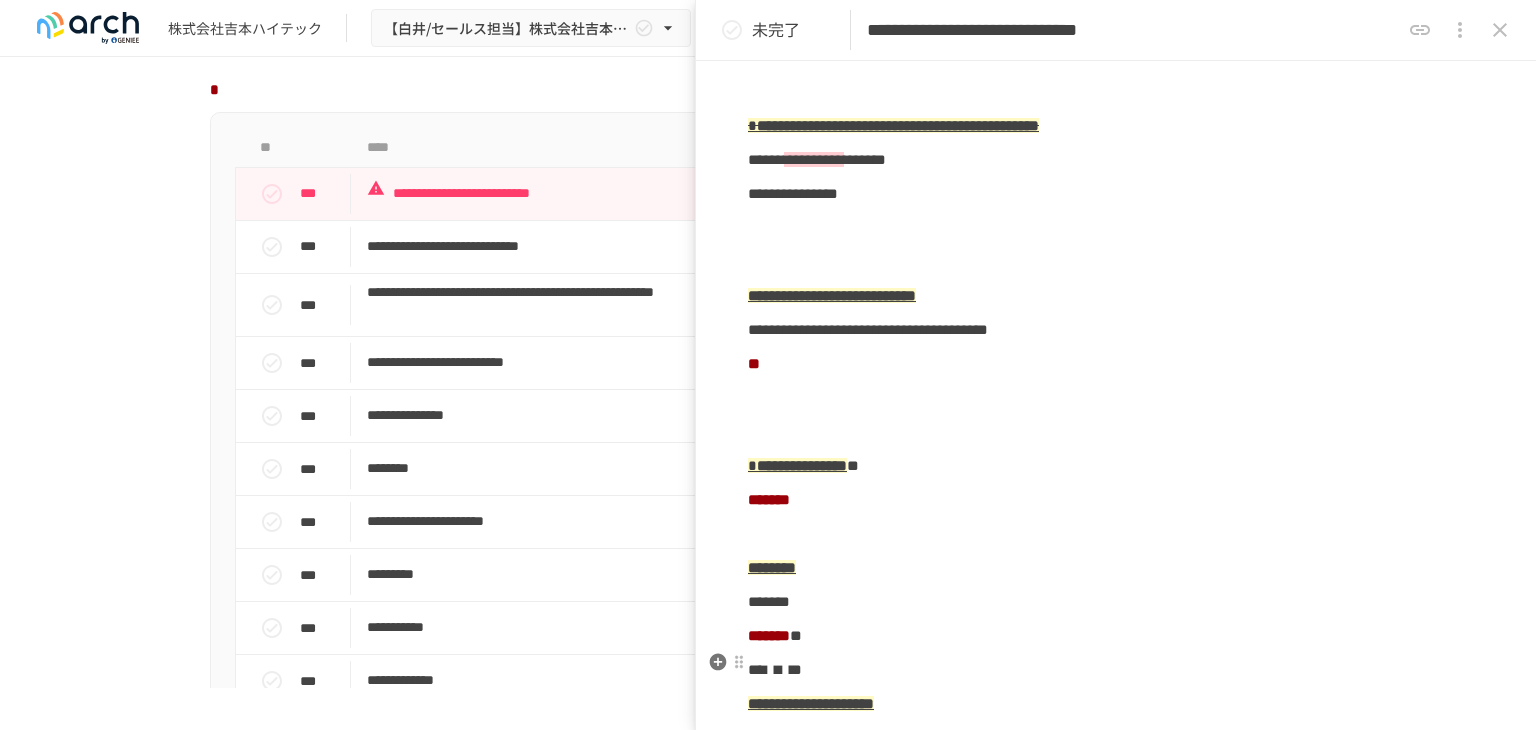scroll, scrollTop: 2739, scrollLeft: 0, axis: vertical 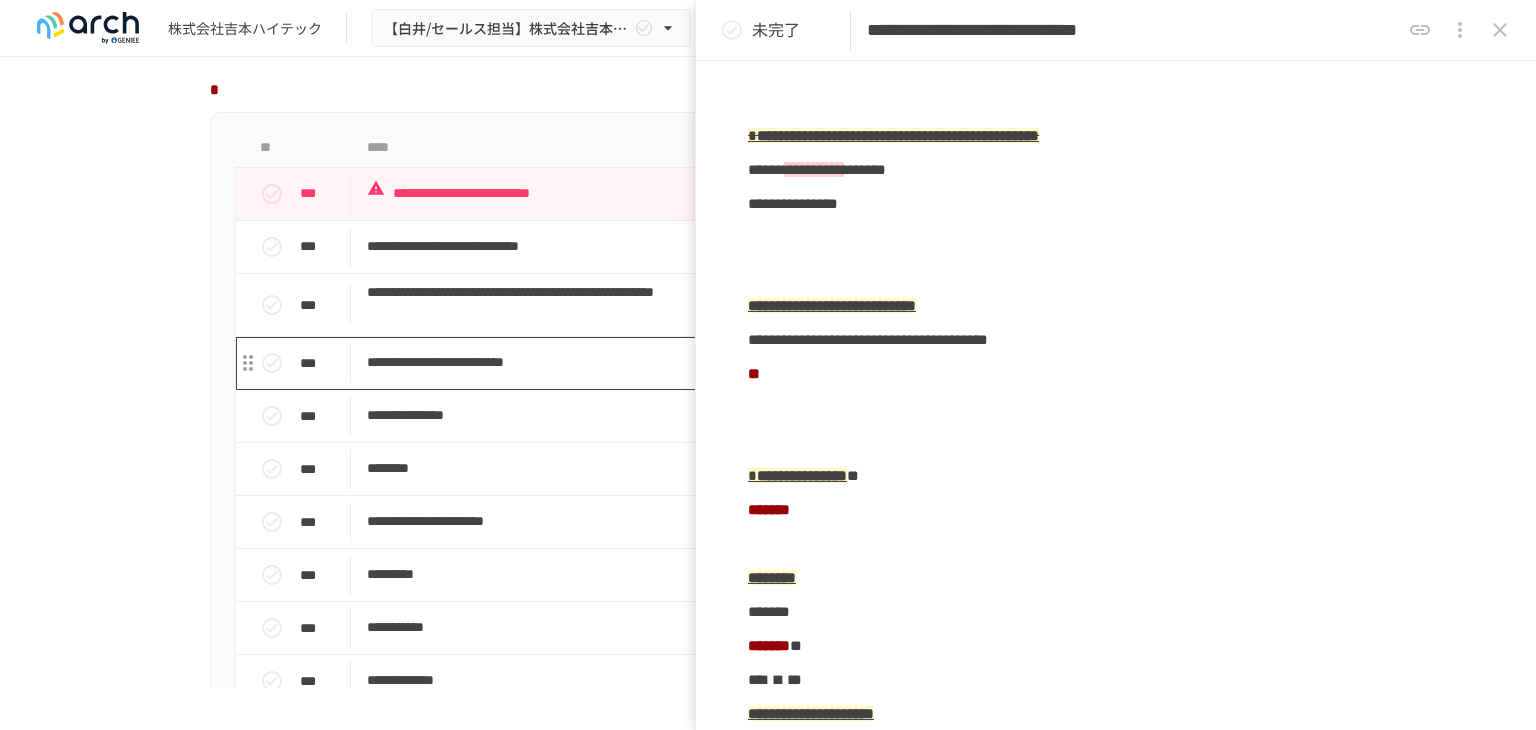 click on "**********" at bounding box center (726, 362) 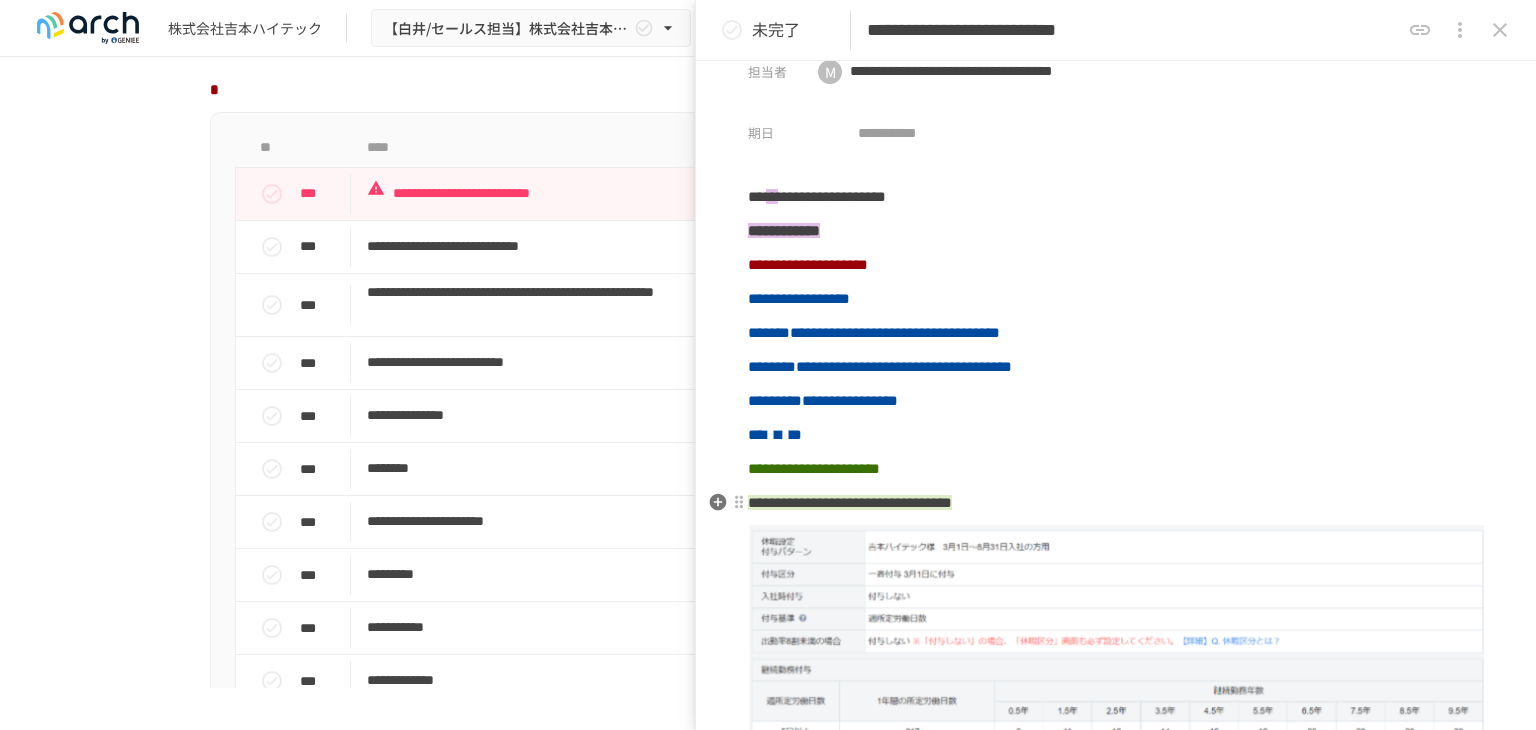 scroll, scrollTop: 0, scrollLeft: 0, axis: both 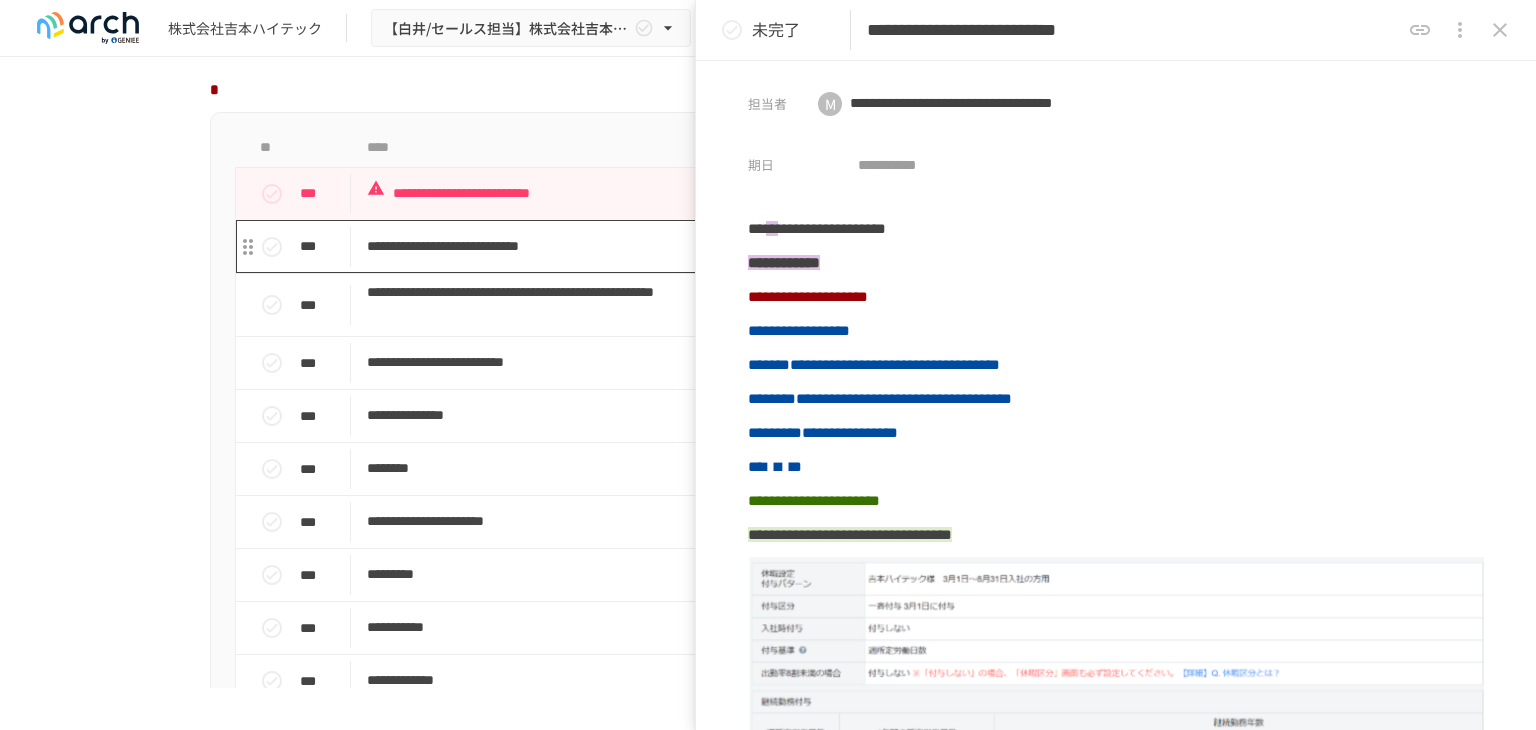 click on "**********" at bounding box center [726, 246] 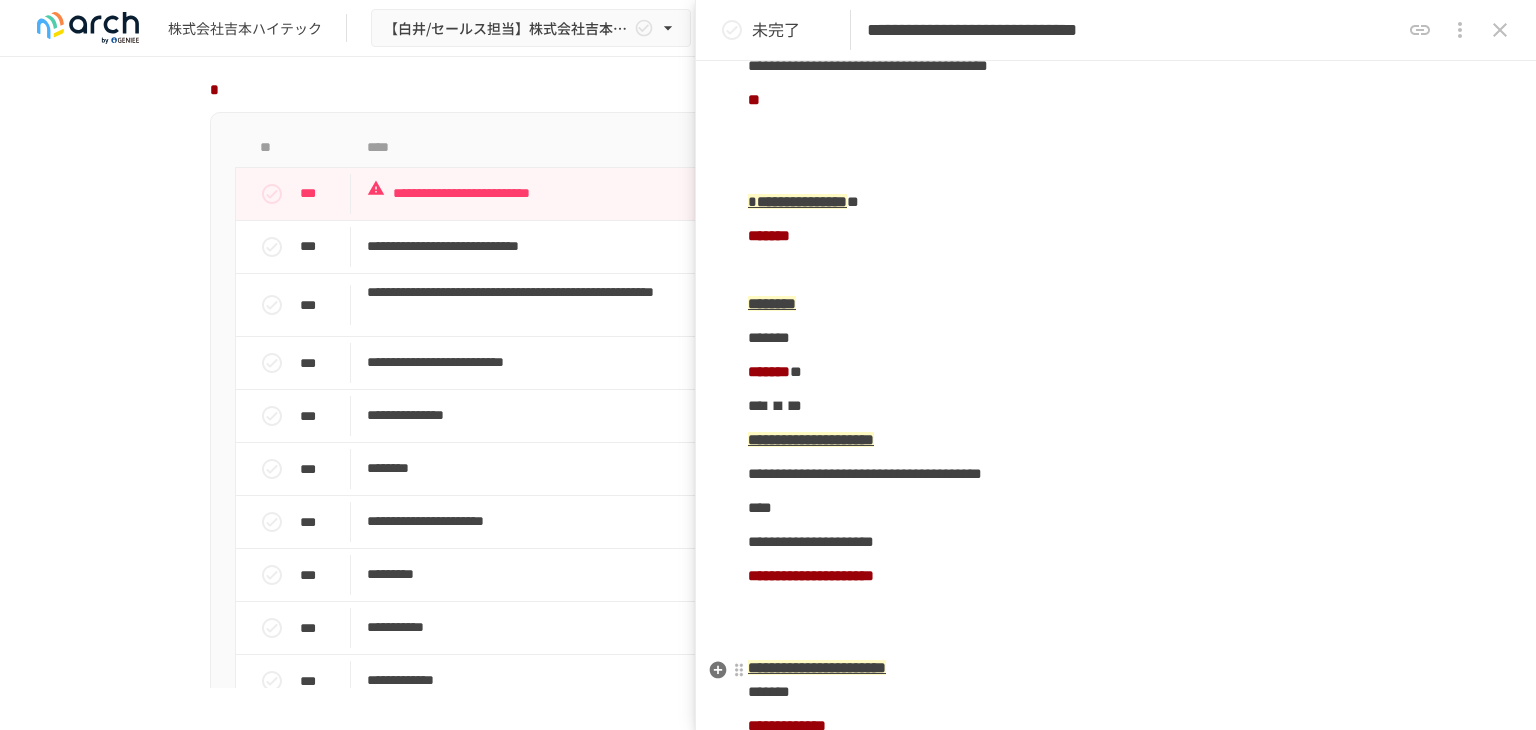 scroll, scrollTop: 3000, scrollLeft: 0, axis: vertical 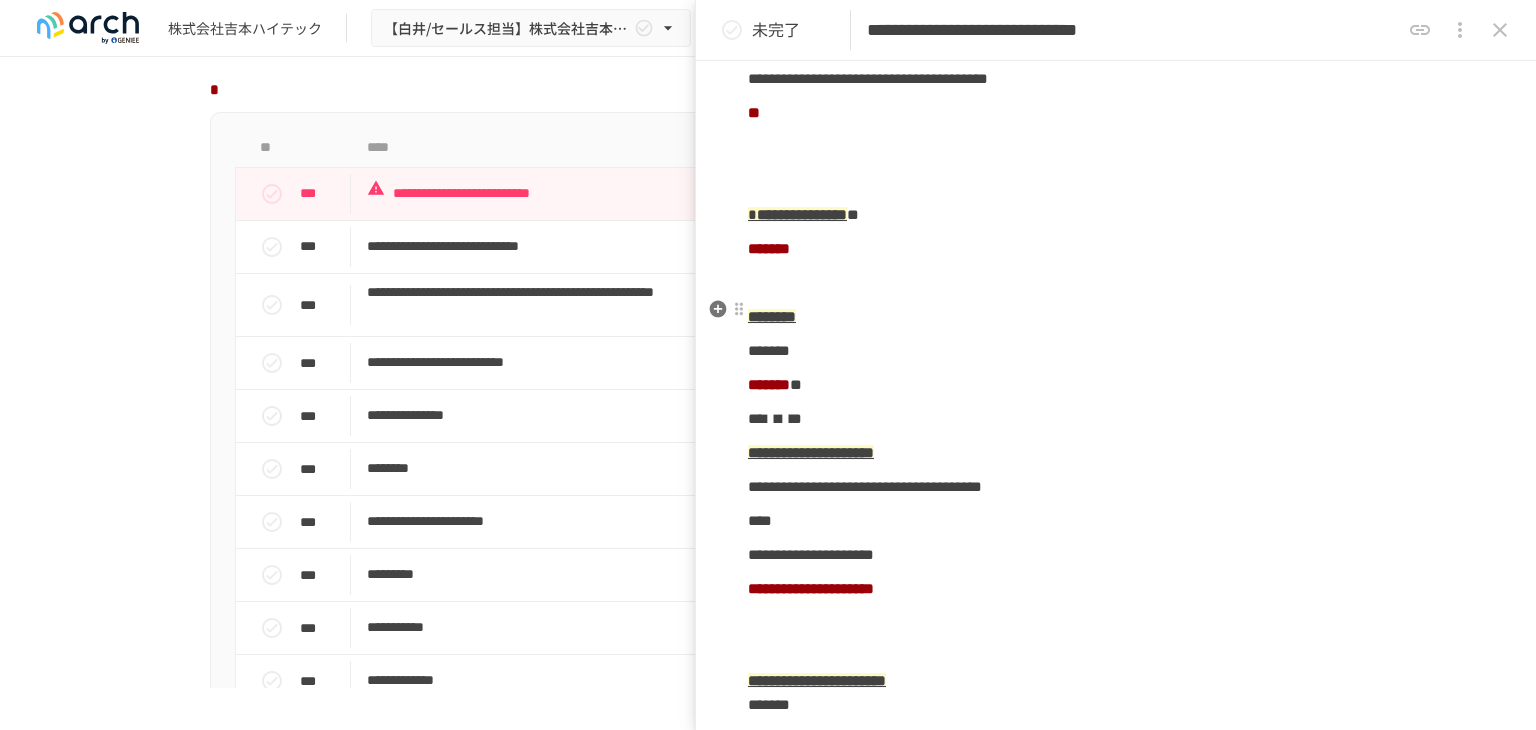 click on "**" at bounding box center [1116, 113] 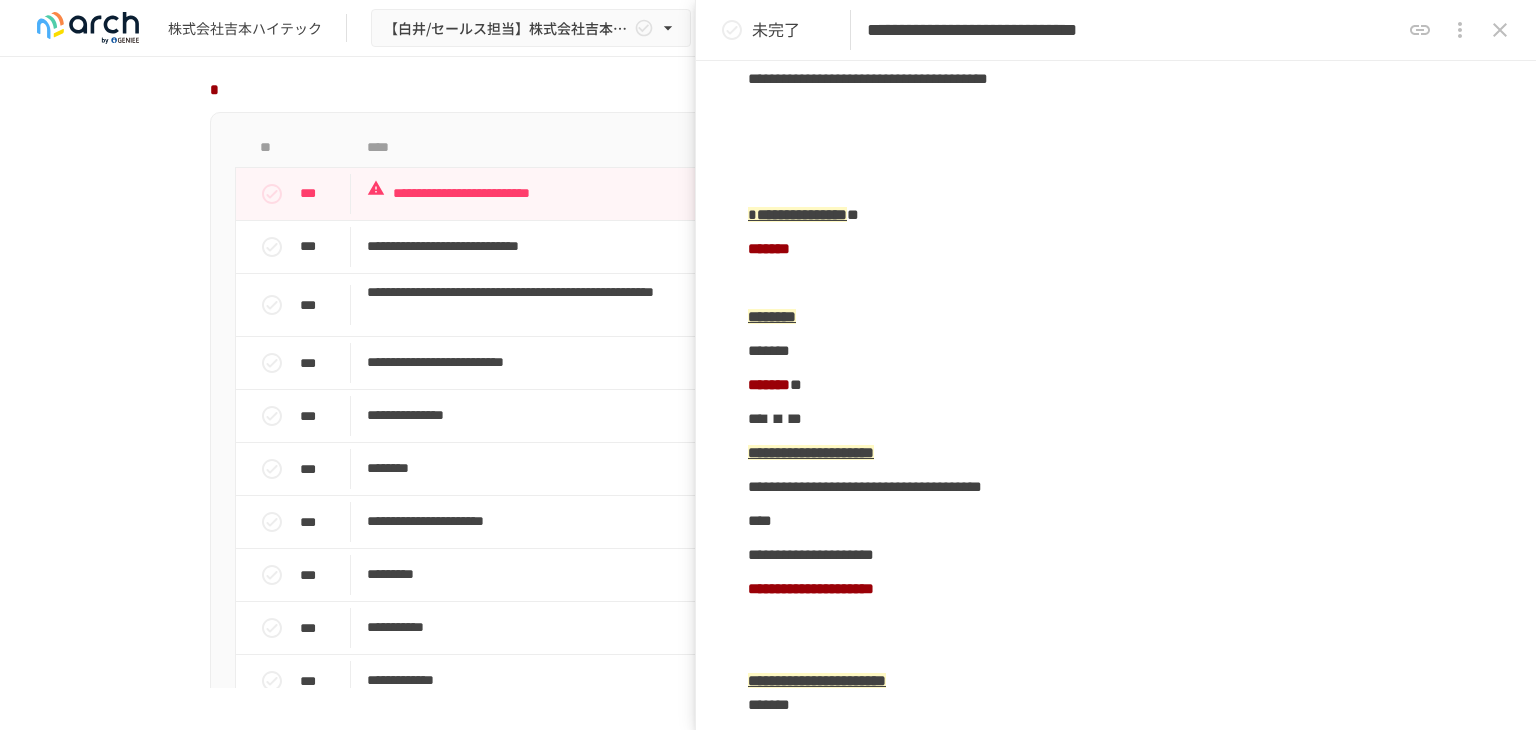 type 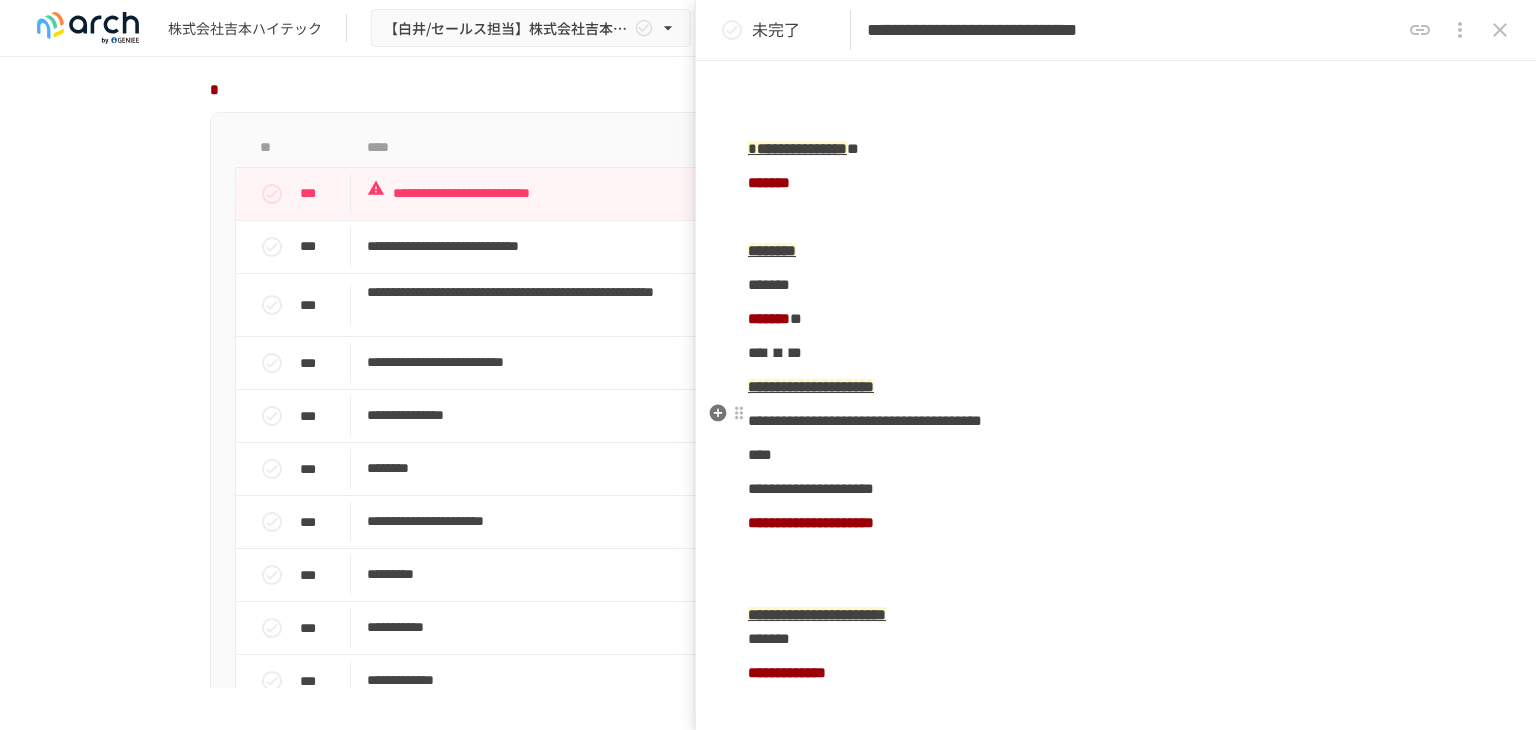 scroll, scrollTop: 3100, scrollLeft: 0, axis: vertical 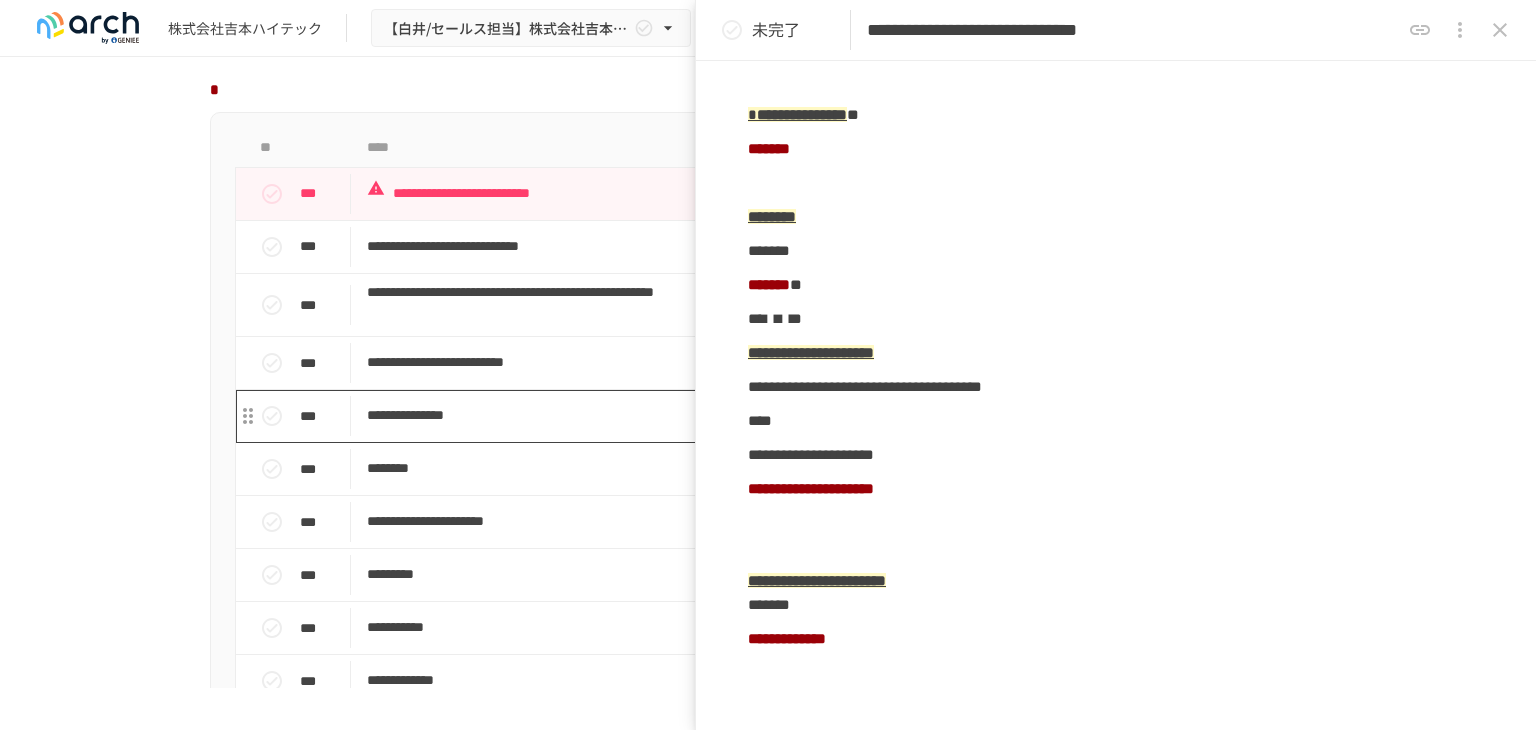 click on "**********" at bounding box center (726, 415) 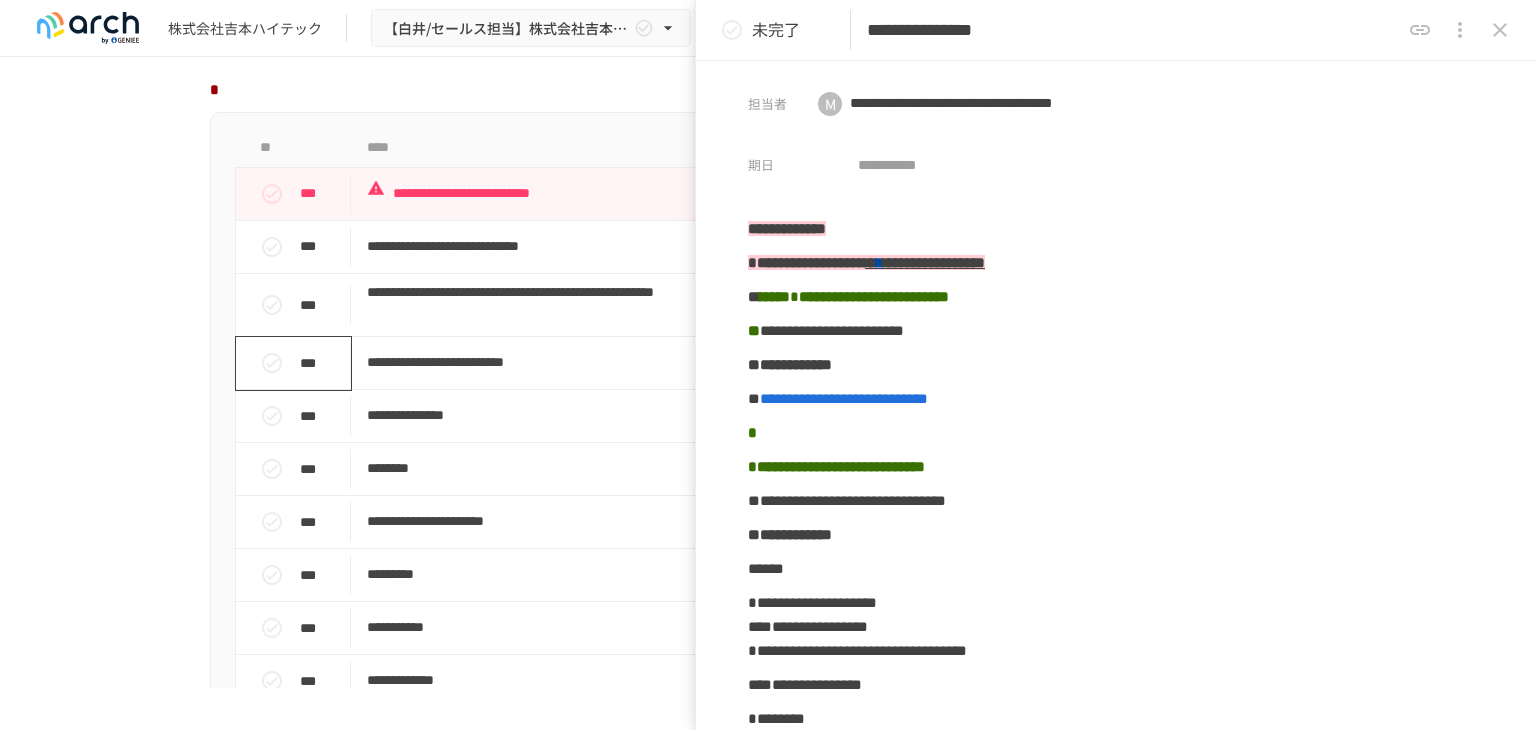 click on "***" at bounding box center (321, 363) 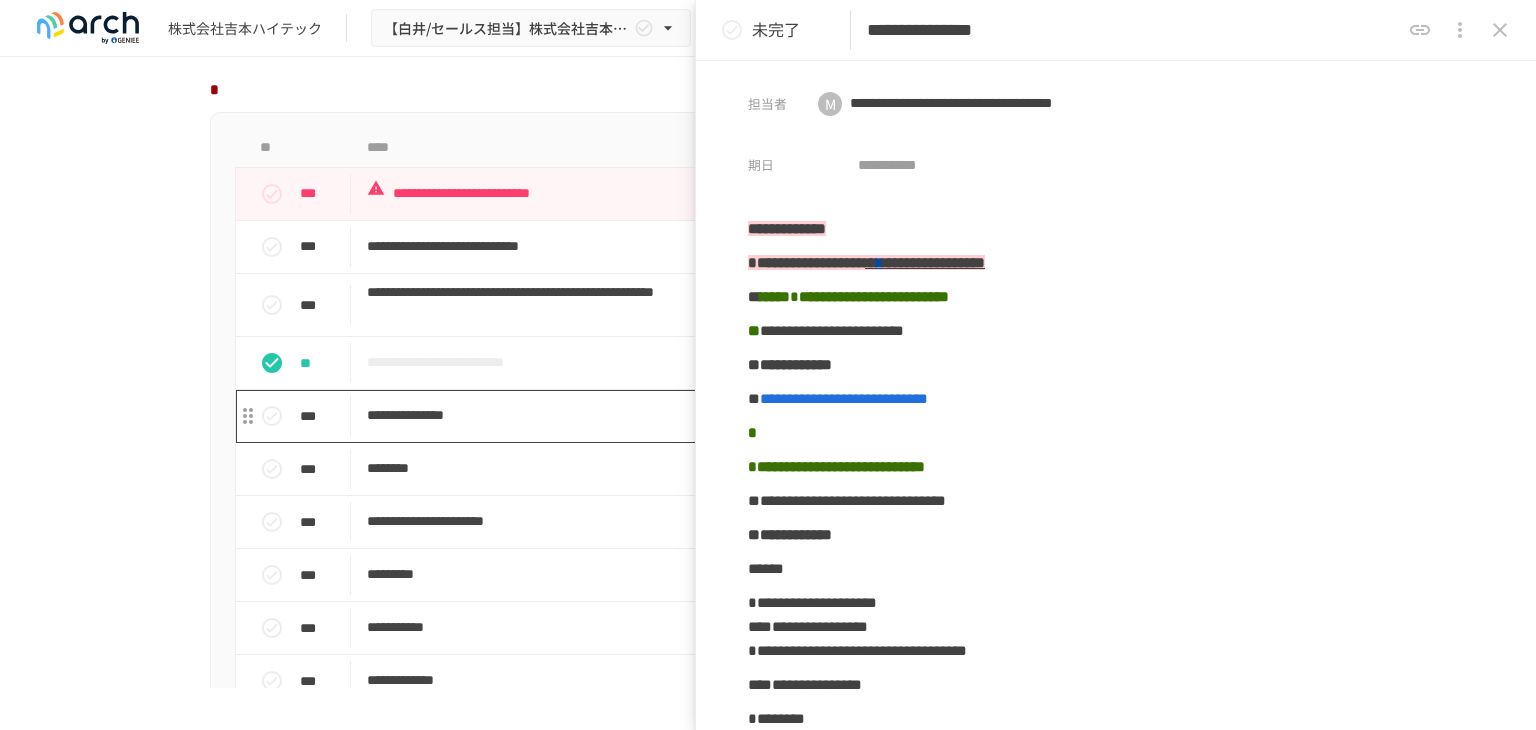 click on "**********" at bounding box center [726, 415] 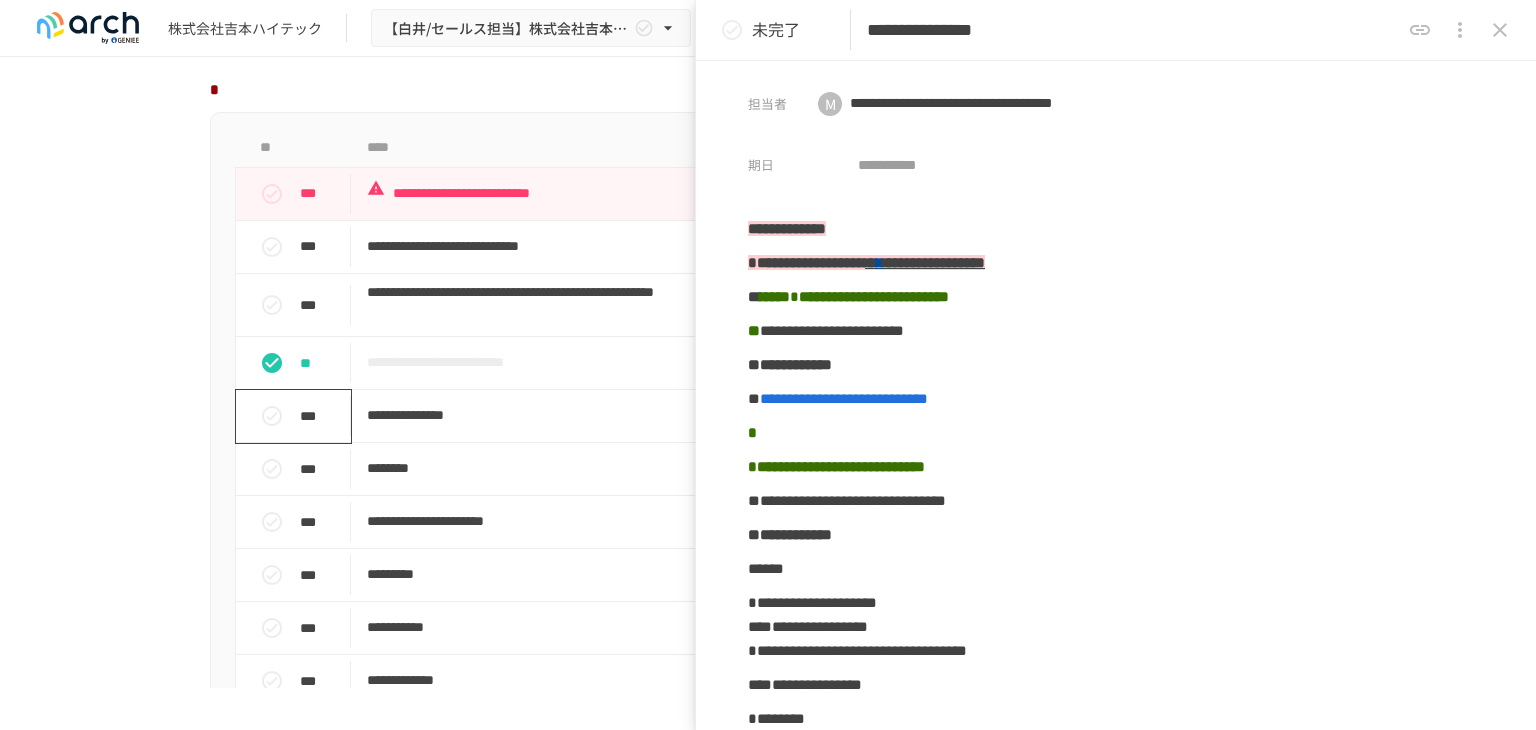 click on "***" at bounding box center [321, 416] 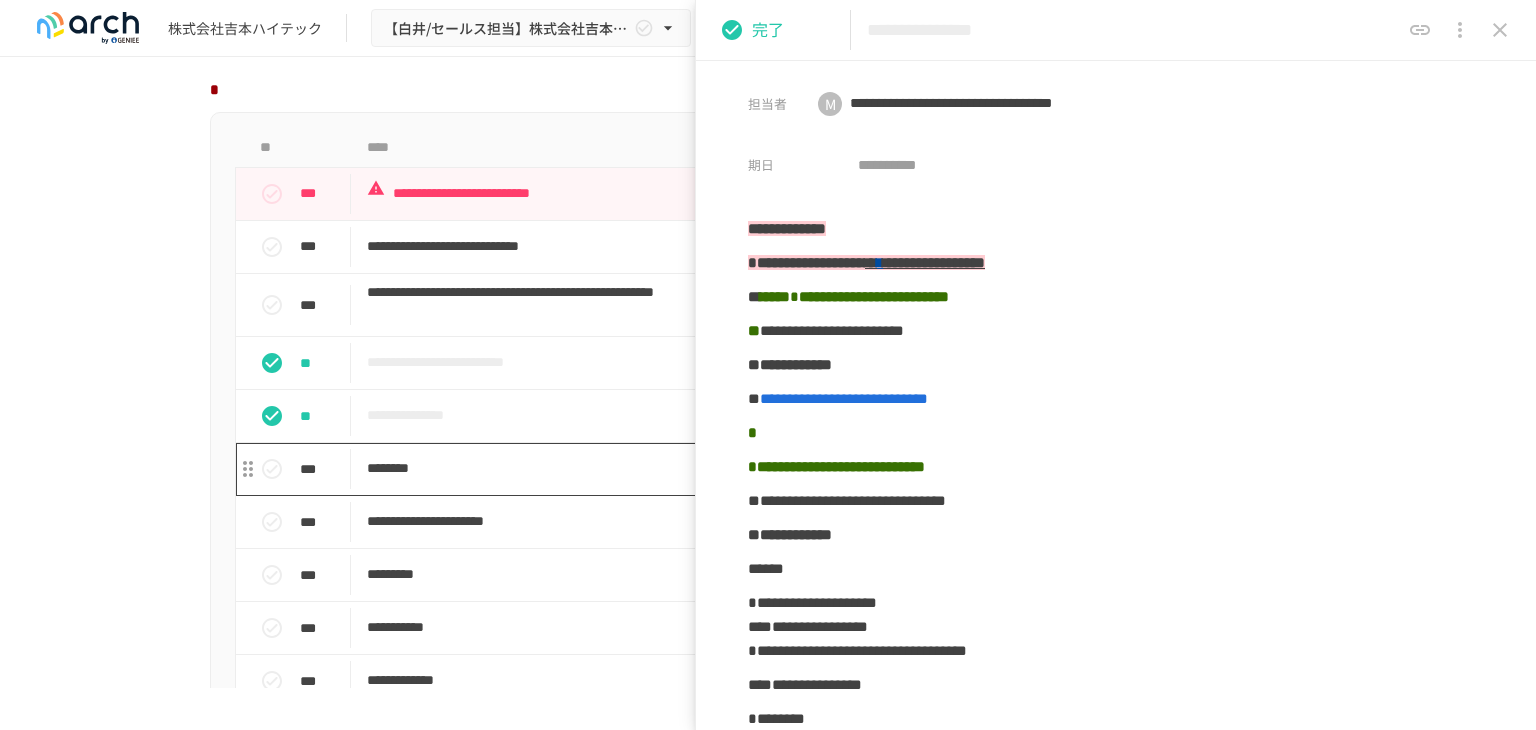 click on "********" at bounding box center [726, 468] 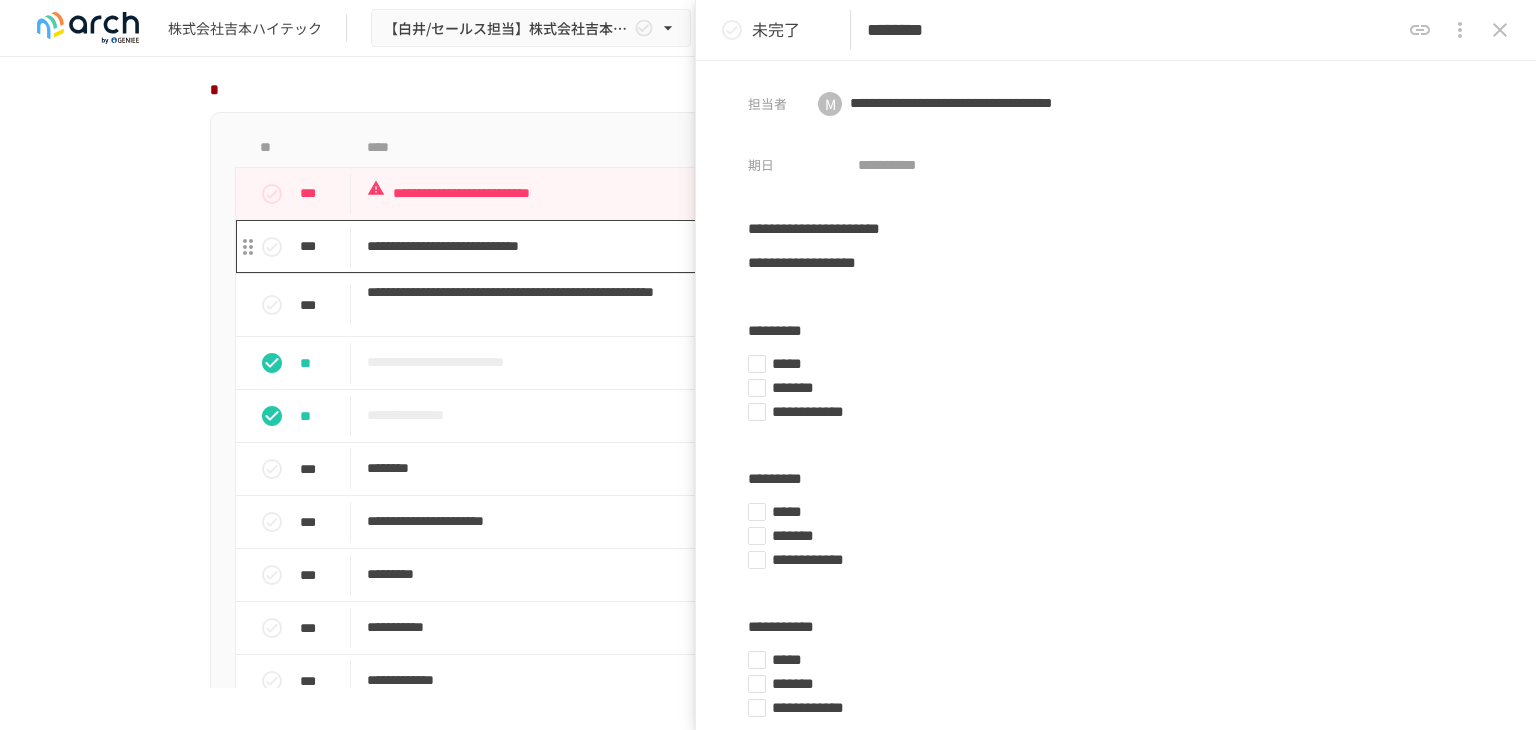 click on "**********" at bounding box center [726, 246] 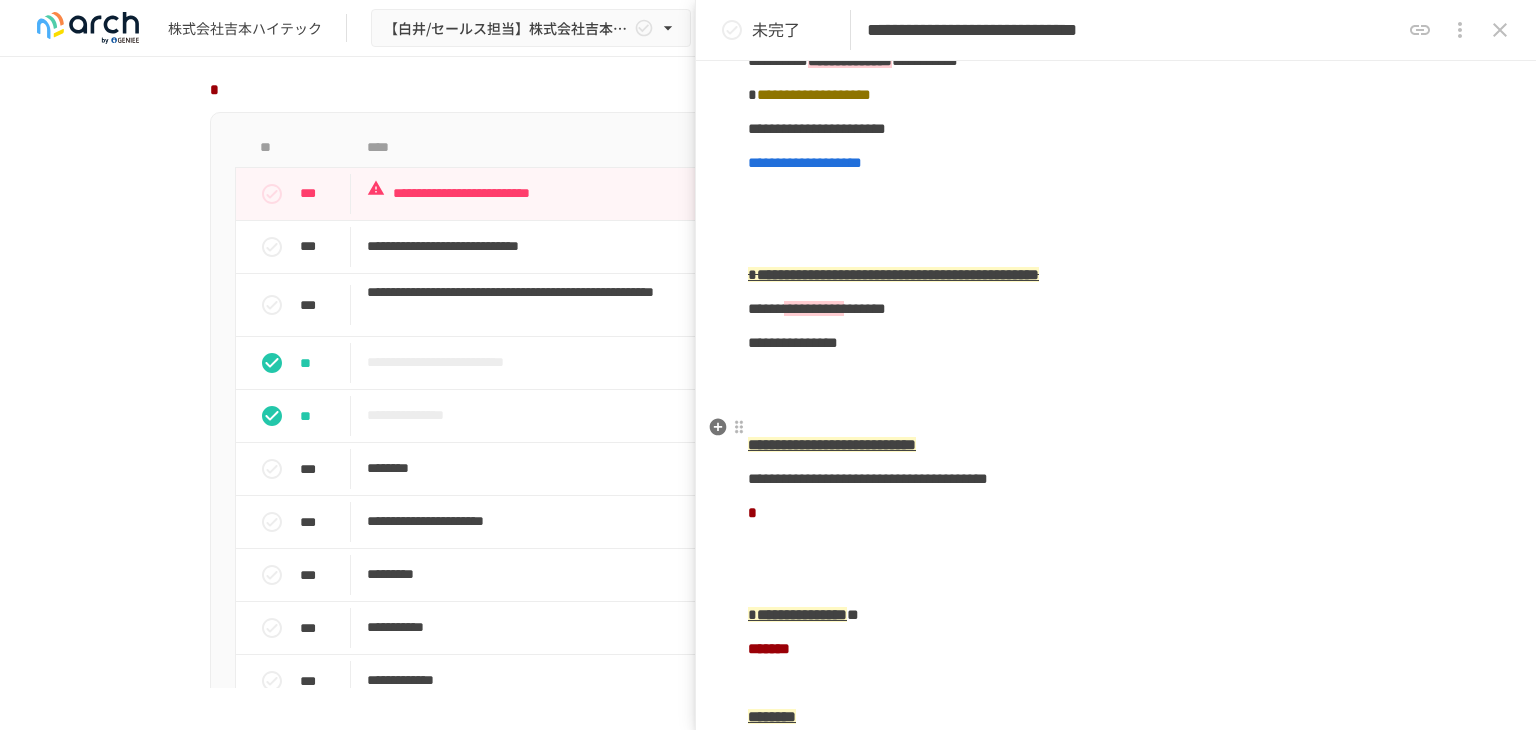 scroll, scrollTop: 3100, scrollLeft: 0, axis: vertical 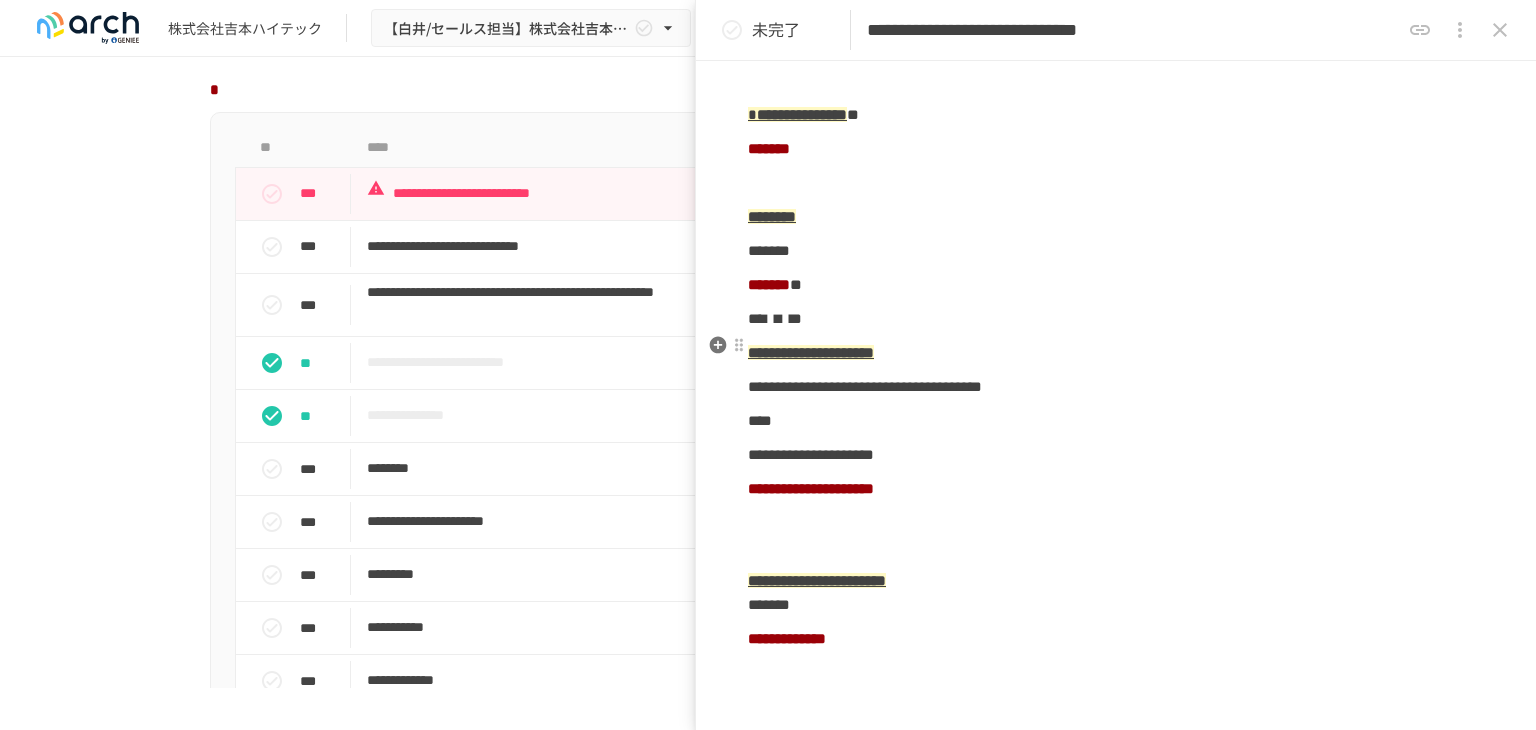 click on "*******" at bounding box center [1116, 149] 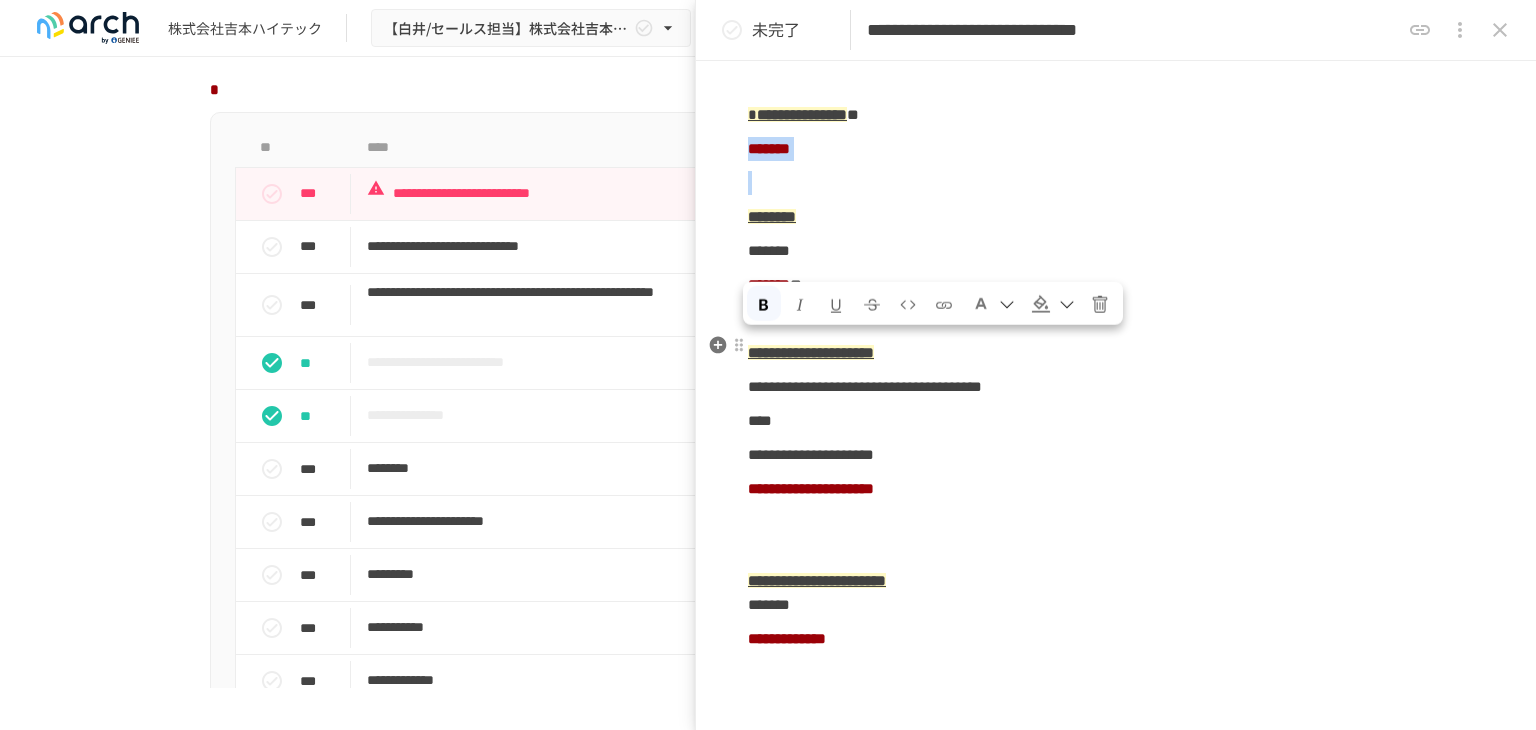 drag, startPoint x: 820, startPoint y: 349, endPoint x: 756, endPoint y: 353, distance: 64.12488 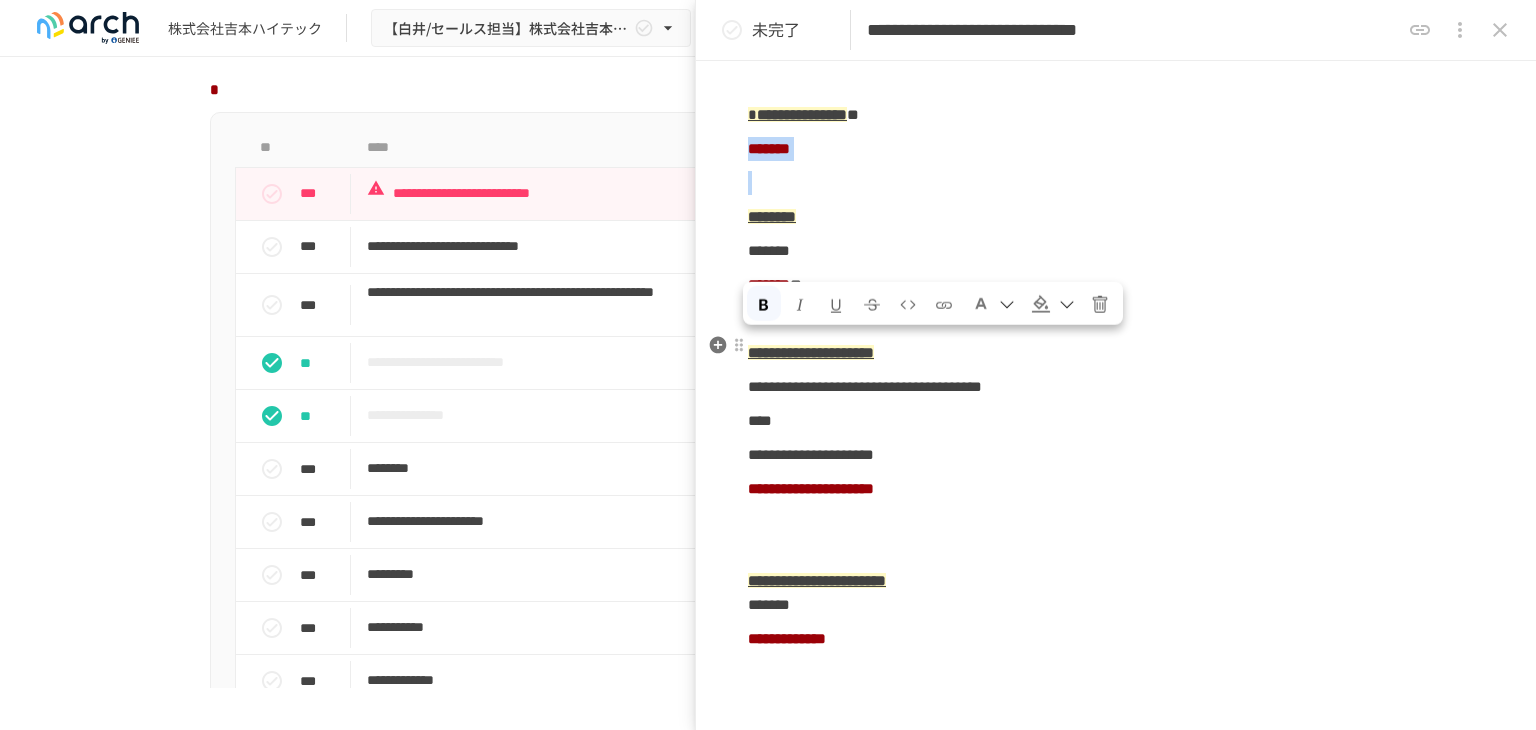 click on "*******" at bounding box center (1116, 149) 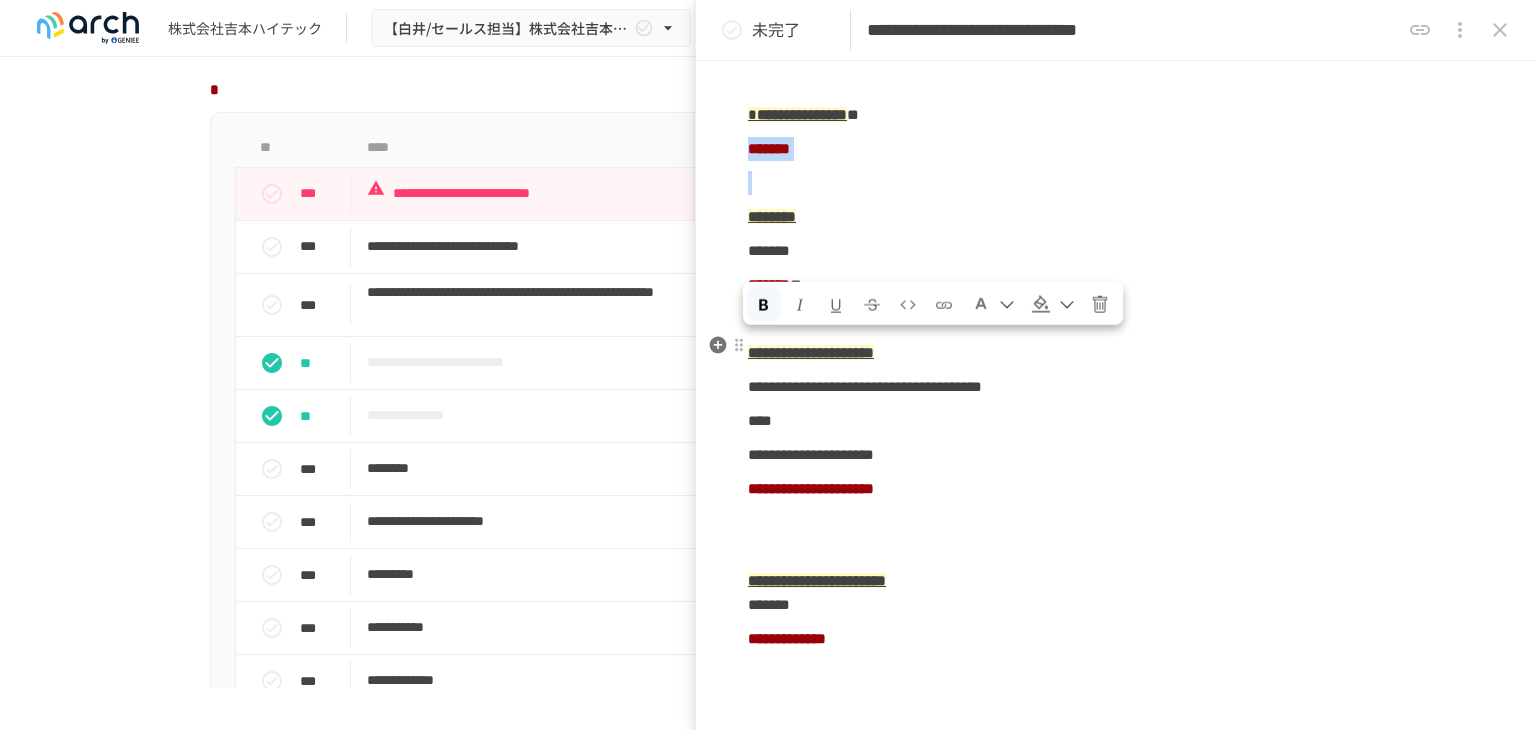 type 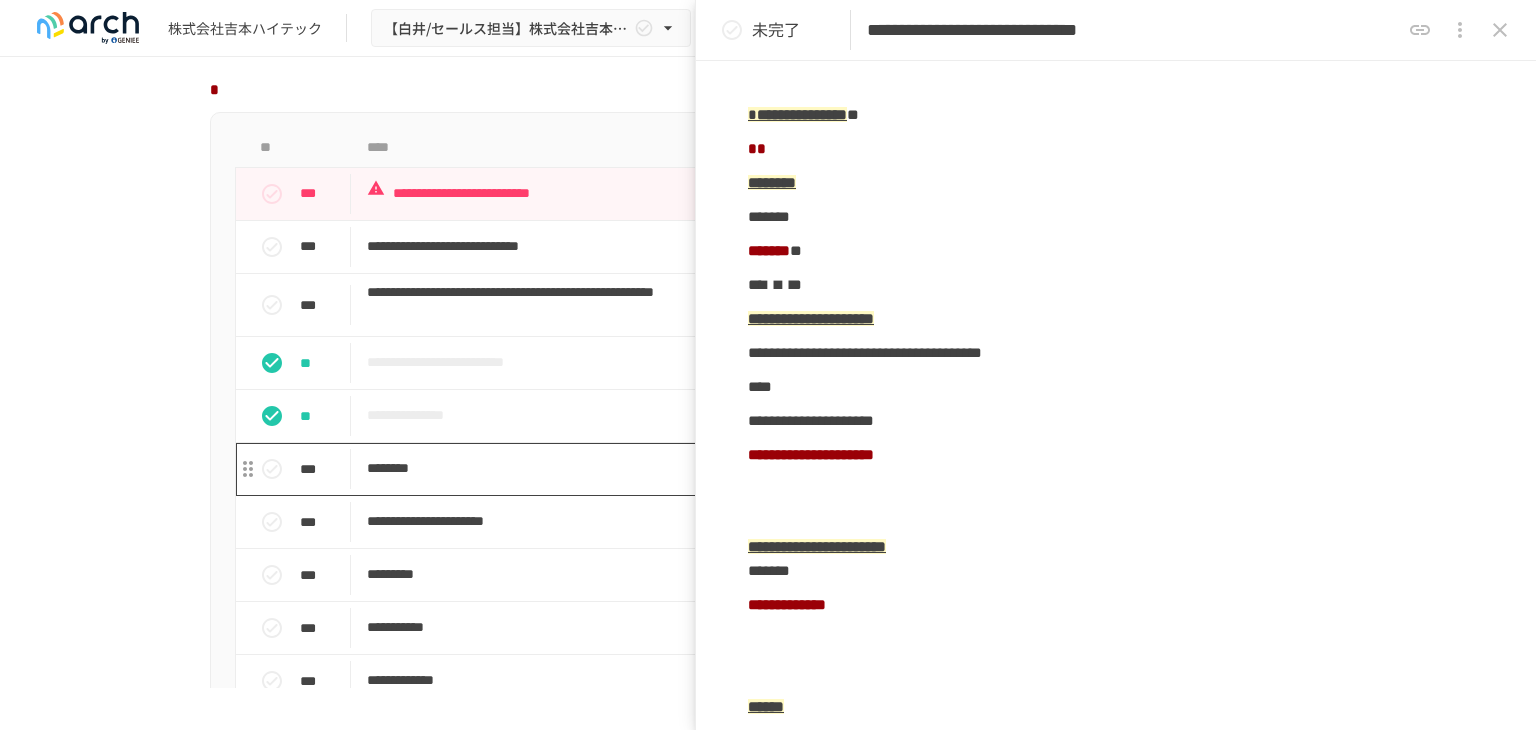 click on "********" at bounding box center [726, 468] 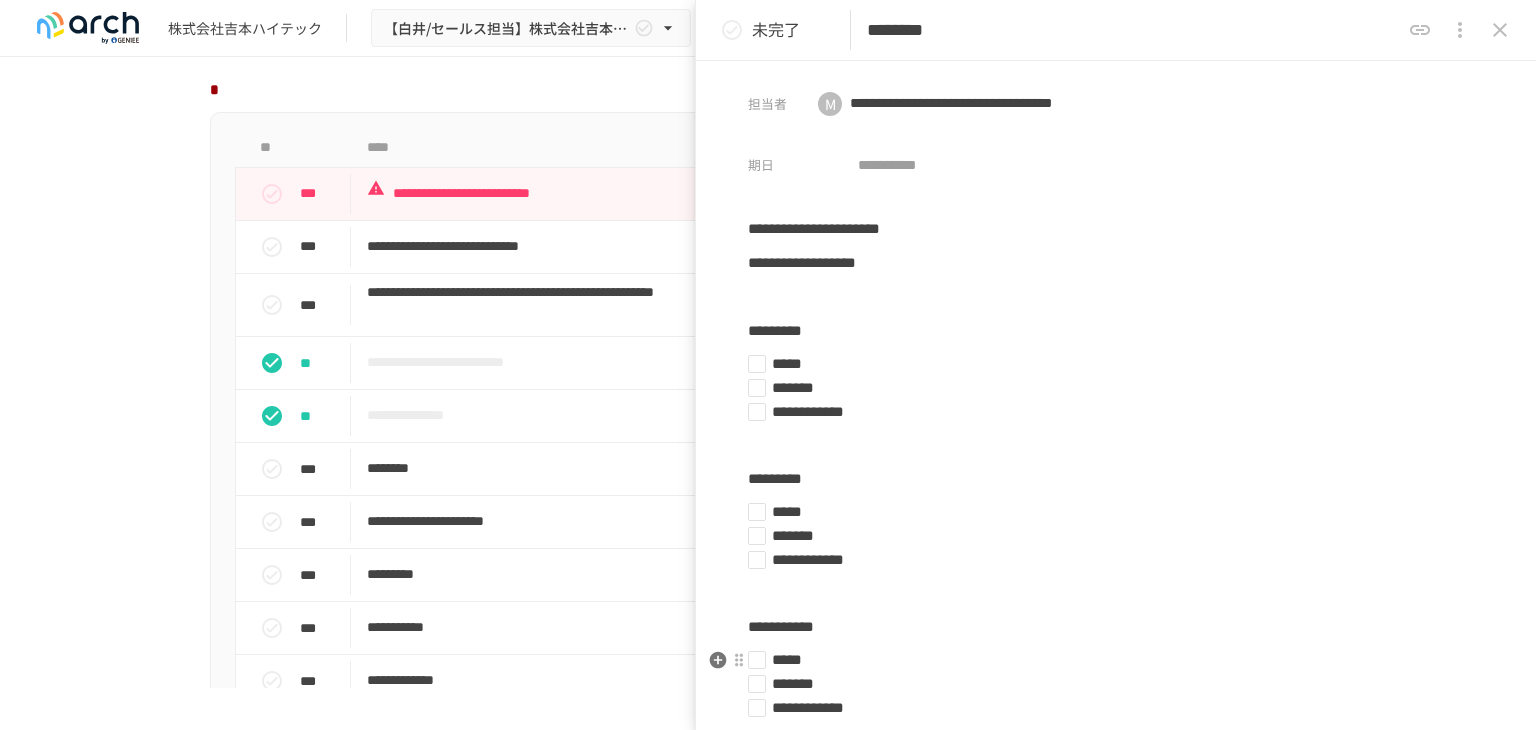 scroll, scrollTop: 0, scrollLeft: 0, axis: both 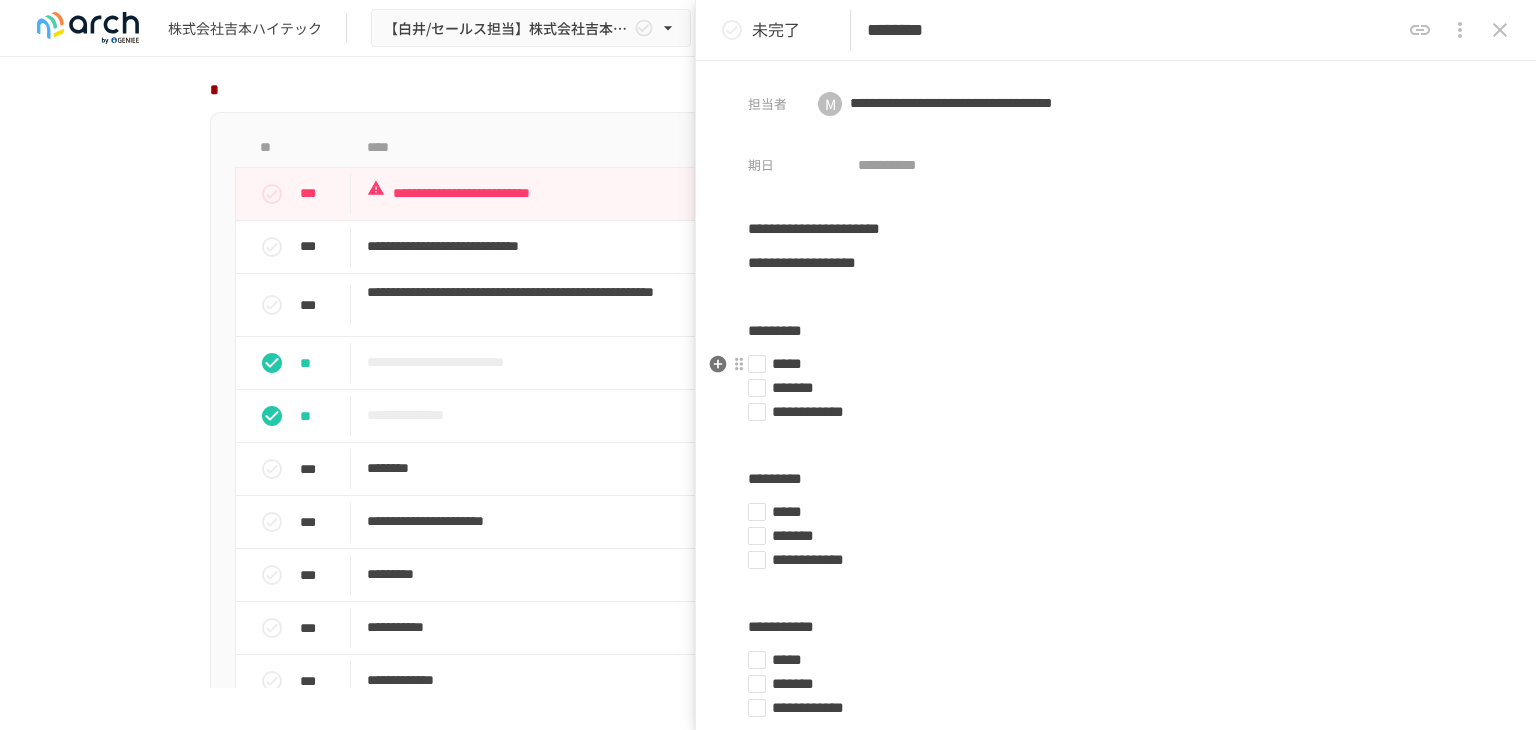 click on "*****" at bounding box center (1108, 364) 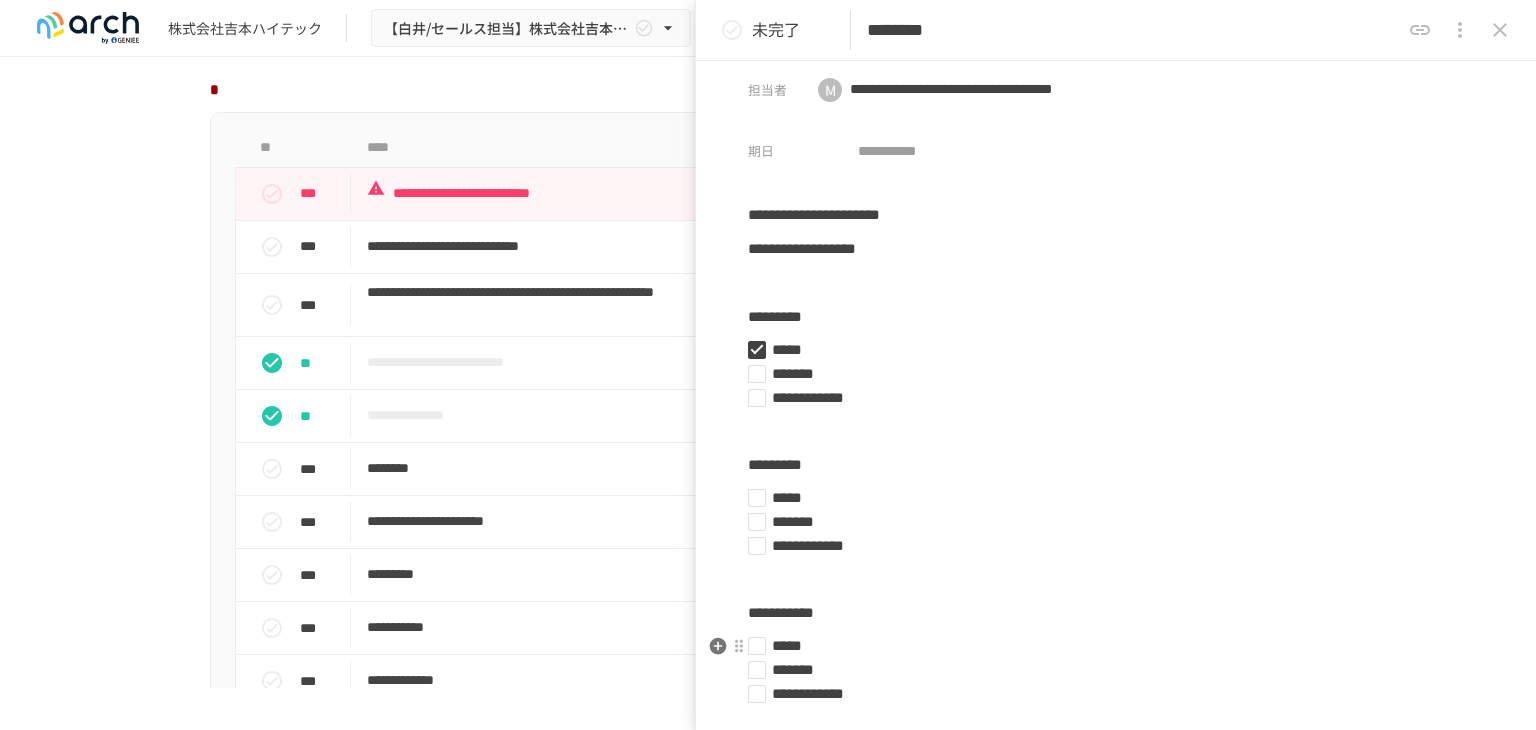 scroll, scrollTop: 0, scrollLeft: 0, axis: both 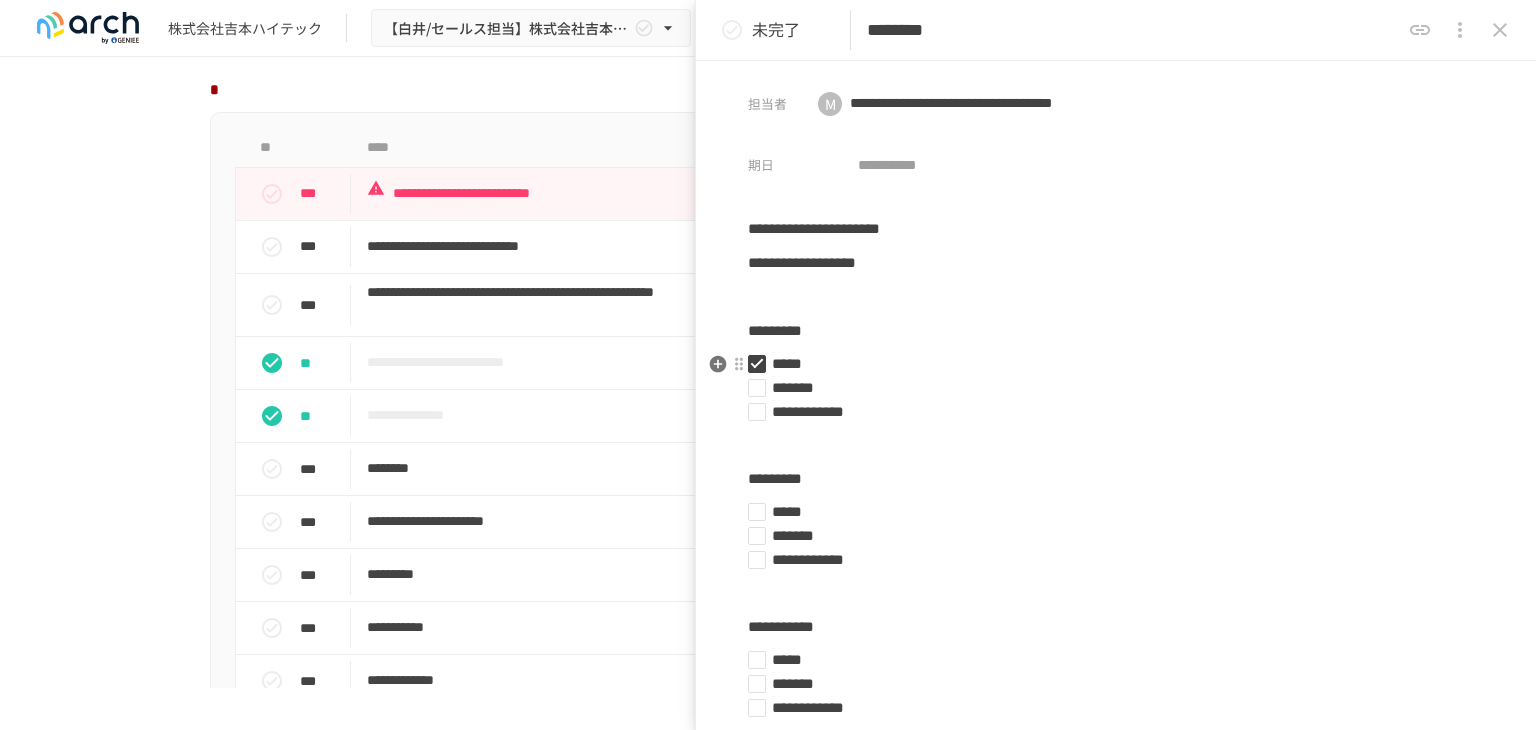 click on "*****" at bounding box center [1108, 364] 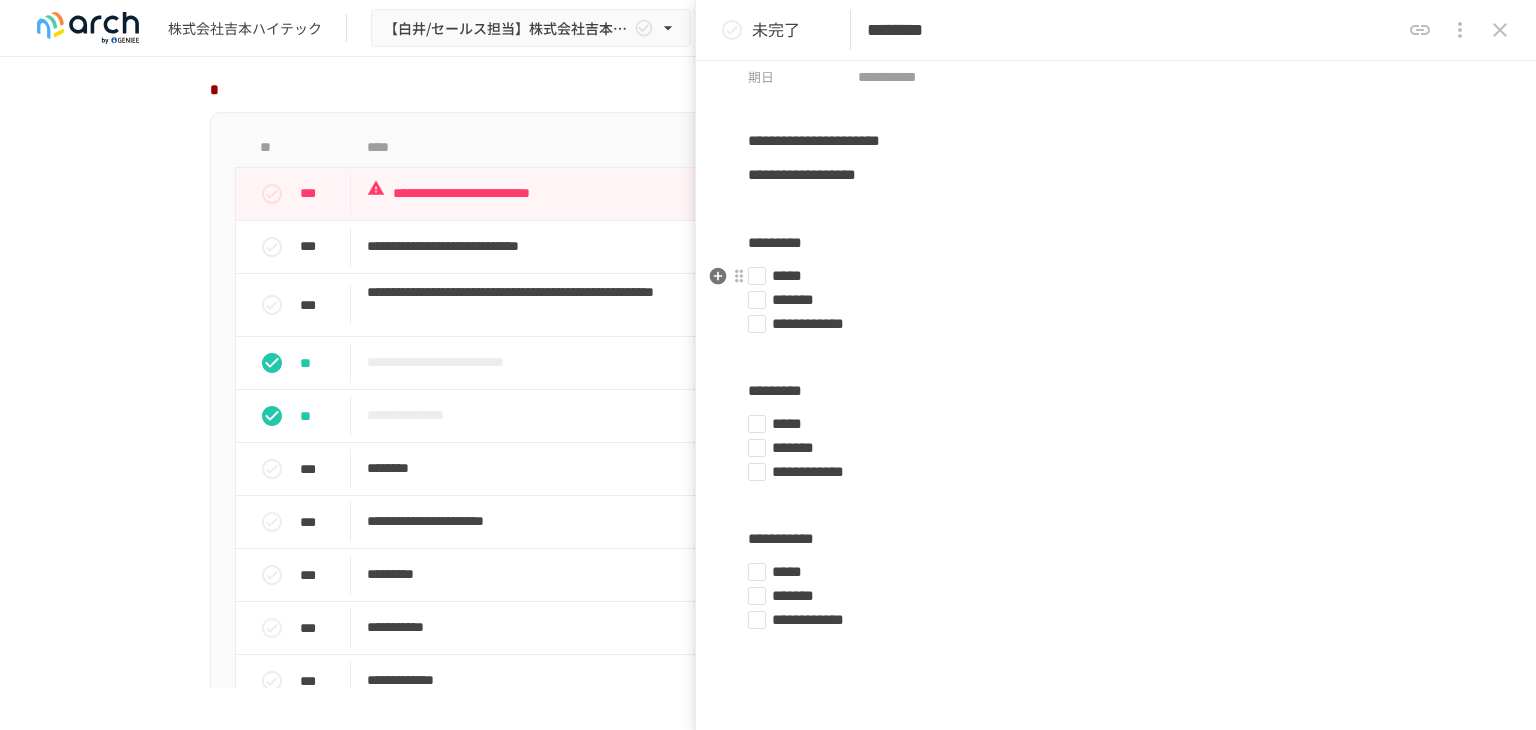 scroll, scrollTop: 290, scrollLeft: 0, axis: vertical 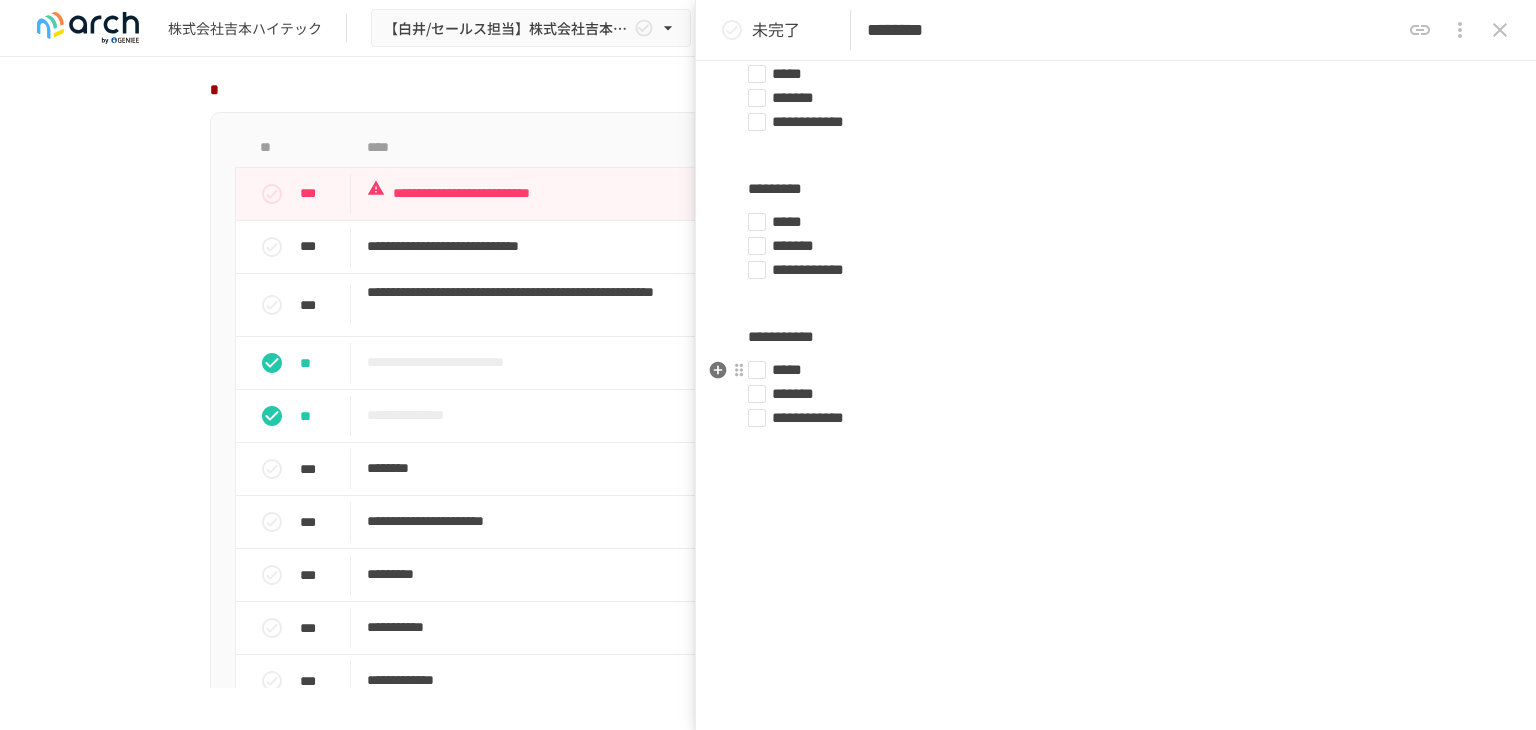 click on "[FIRST] [LAST] [STREET] [CITY] [STATE] [ZIP] [COUNTRY] [PHONE] [EMAIL]" at bounding box center (1116, 328) 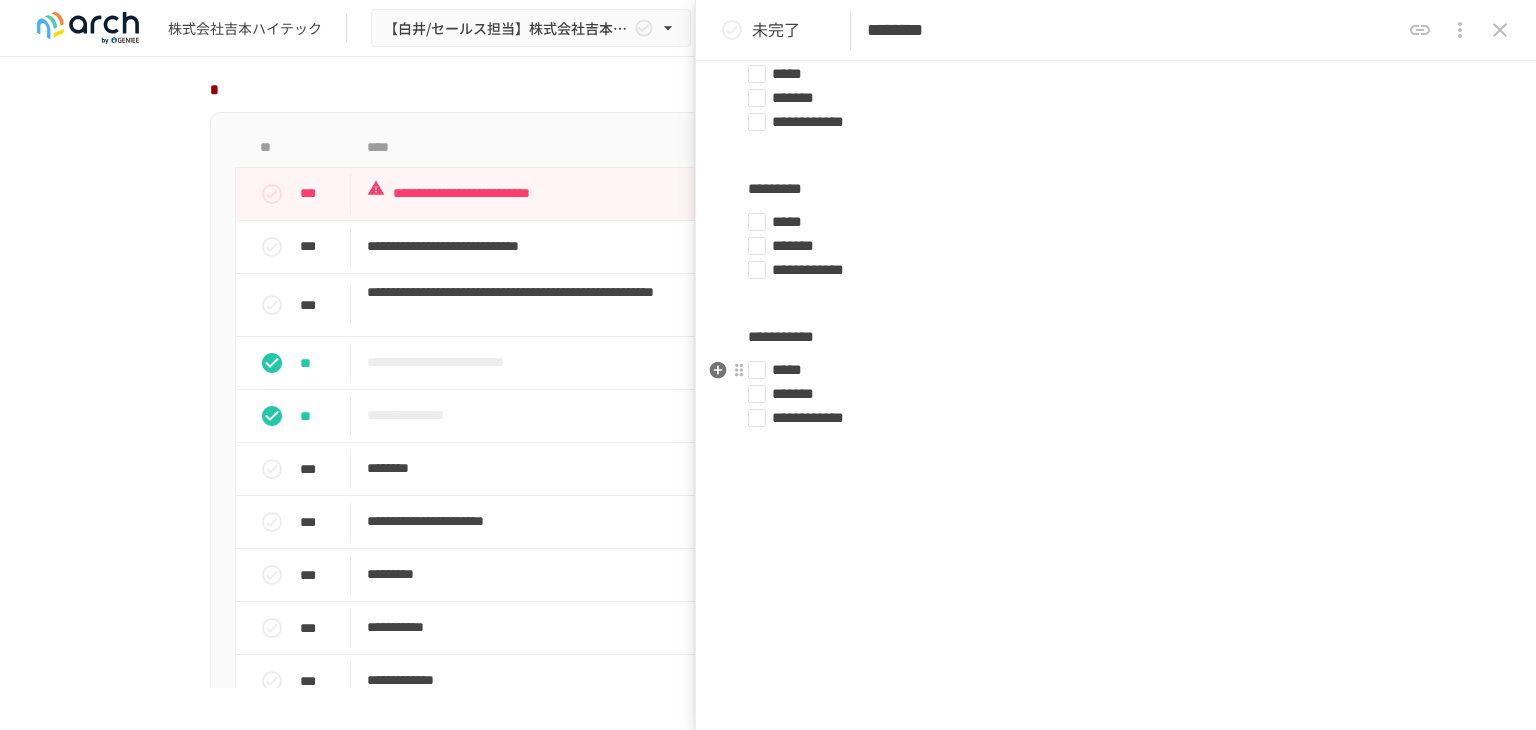 scroll, scrollTop: 0, scrollLeft: 0, axis: both 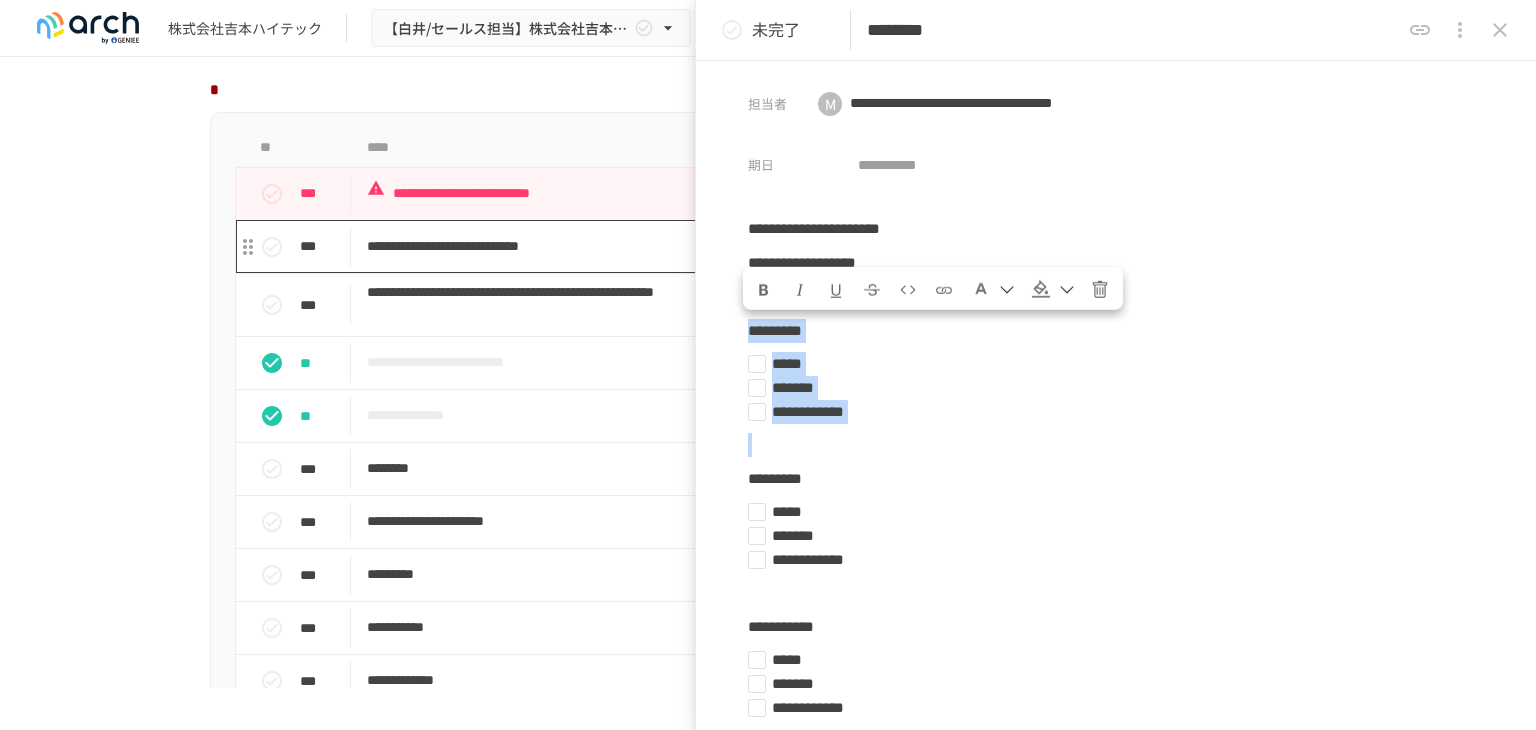 drag, startPoint x: 983, startPoint y: 428, endPoint x: 752, endPoint y: 336, distance: 248.64633 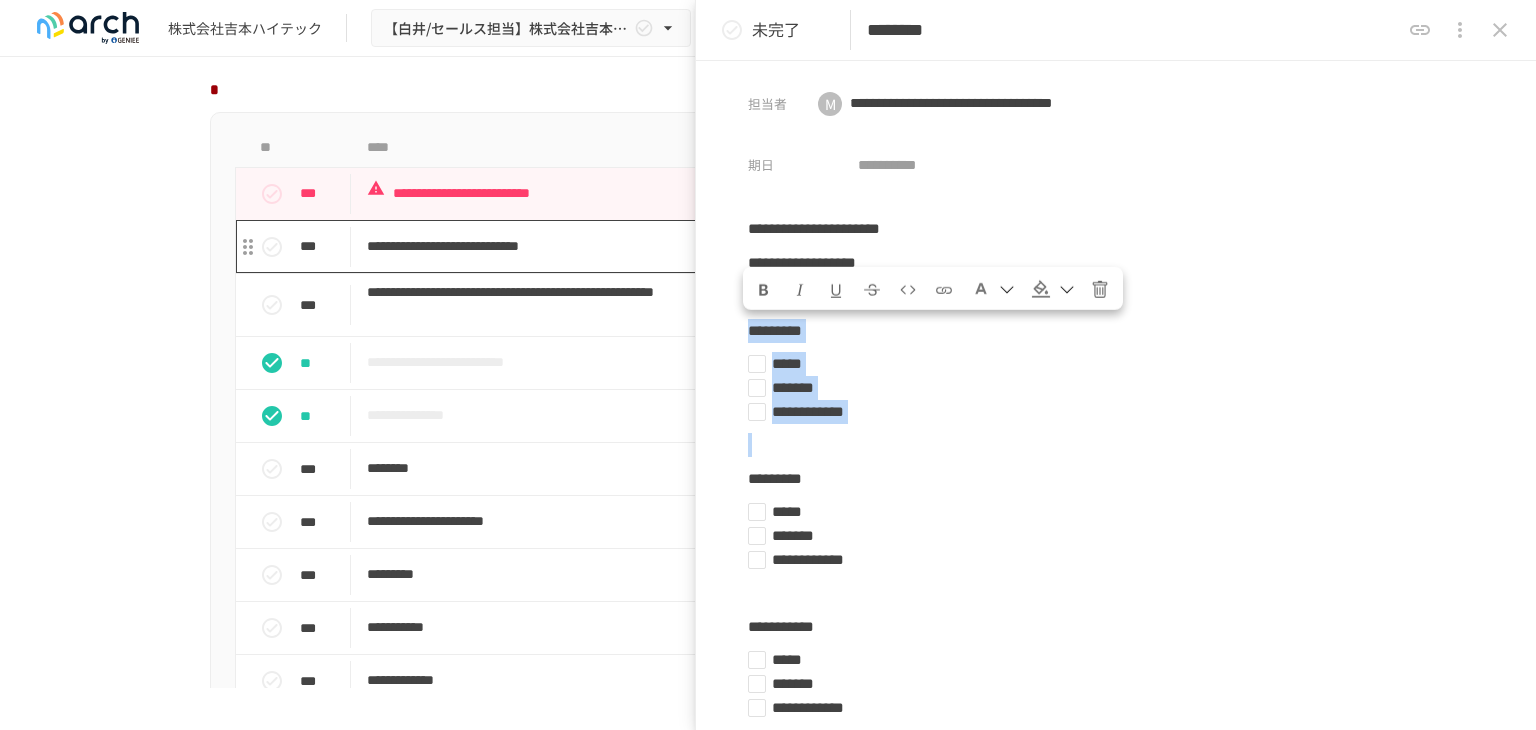 click on "**********" at bounding box center [768, 344] 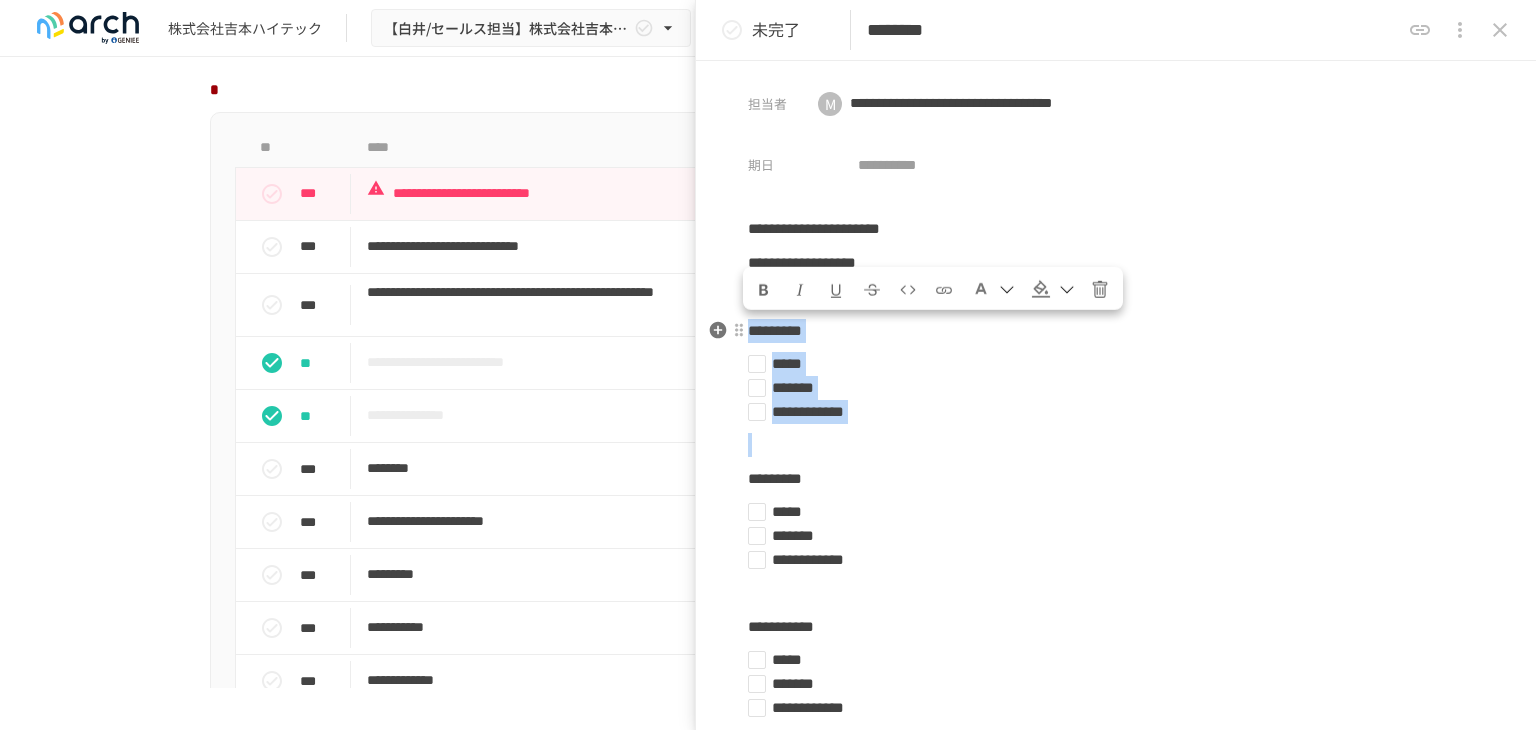 click on "*****" at bounding box center [1108, 364] 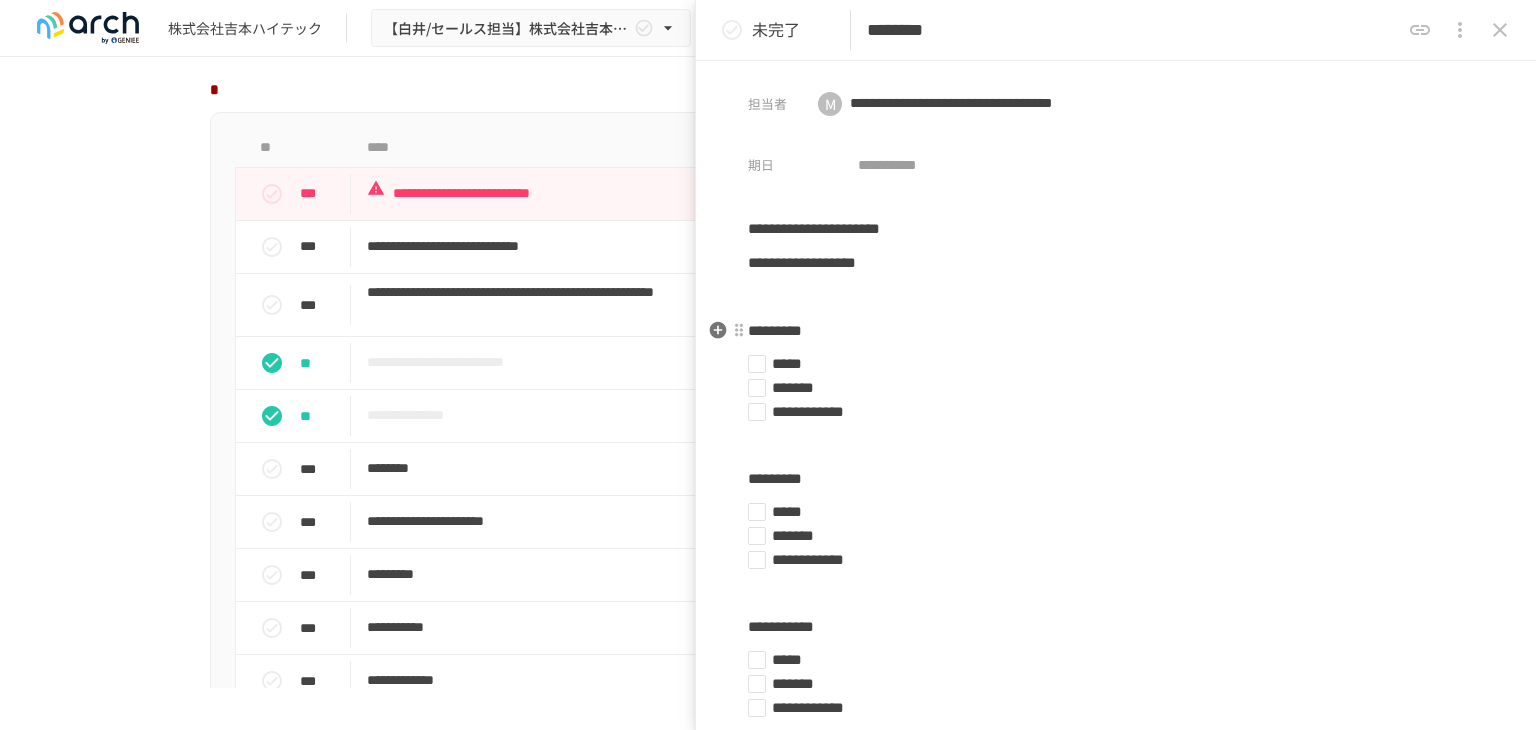 click on "*****" at bounding box center [1108, 364] 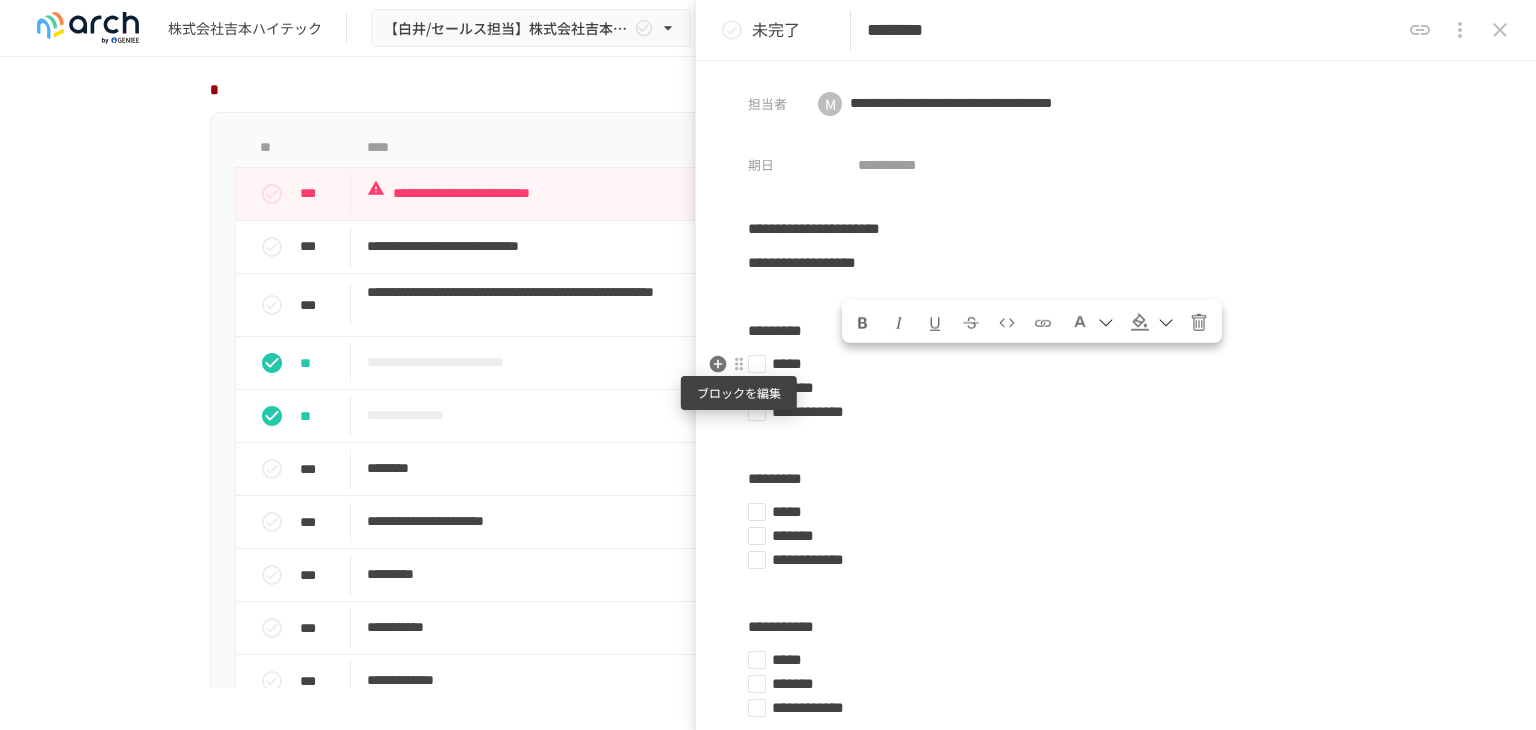 click at bounding box center (739, 364) 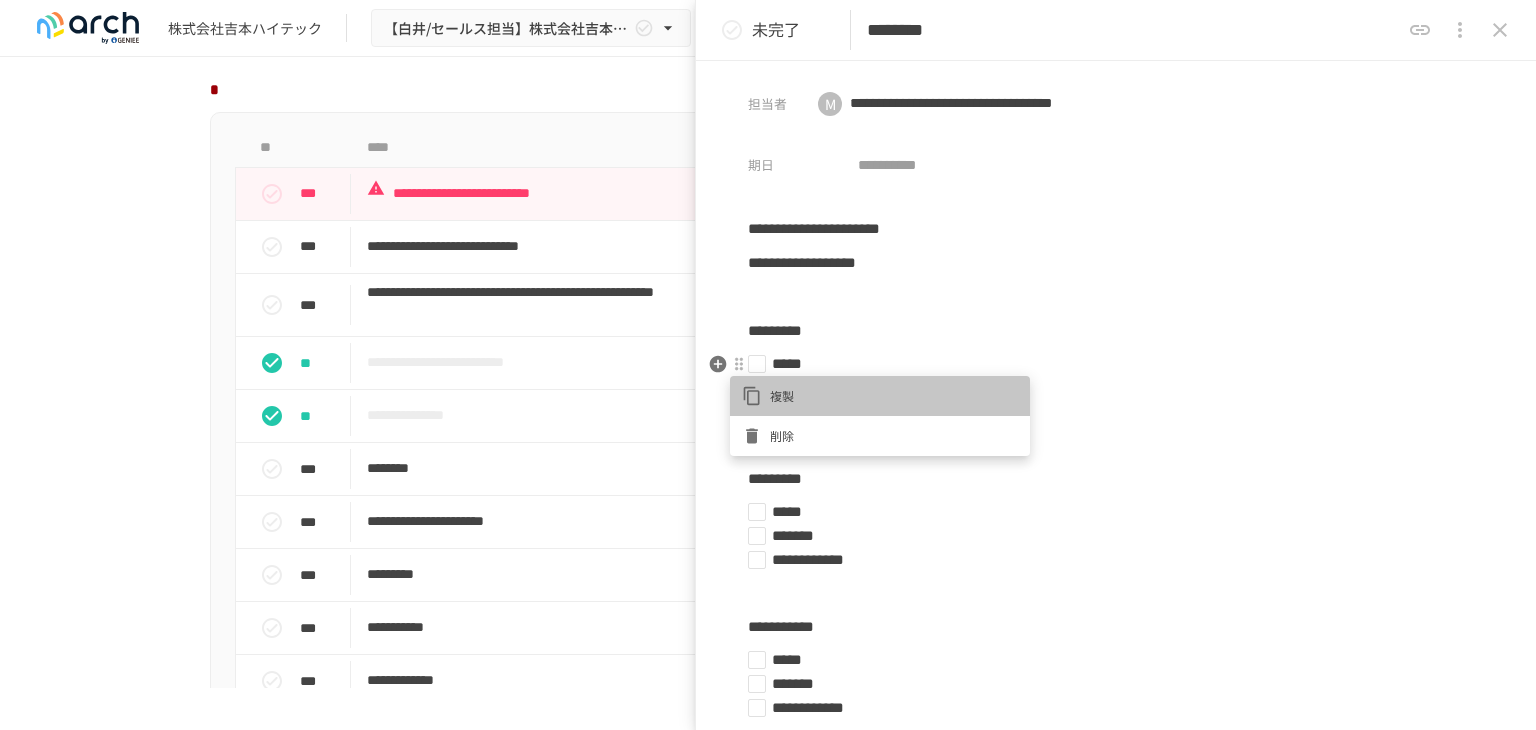 click on "複製" at bounding box center (894, 395) 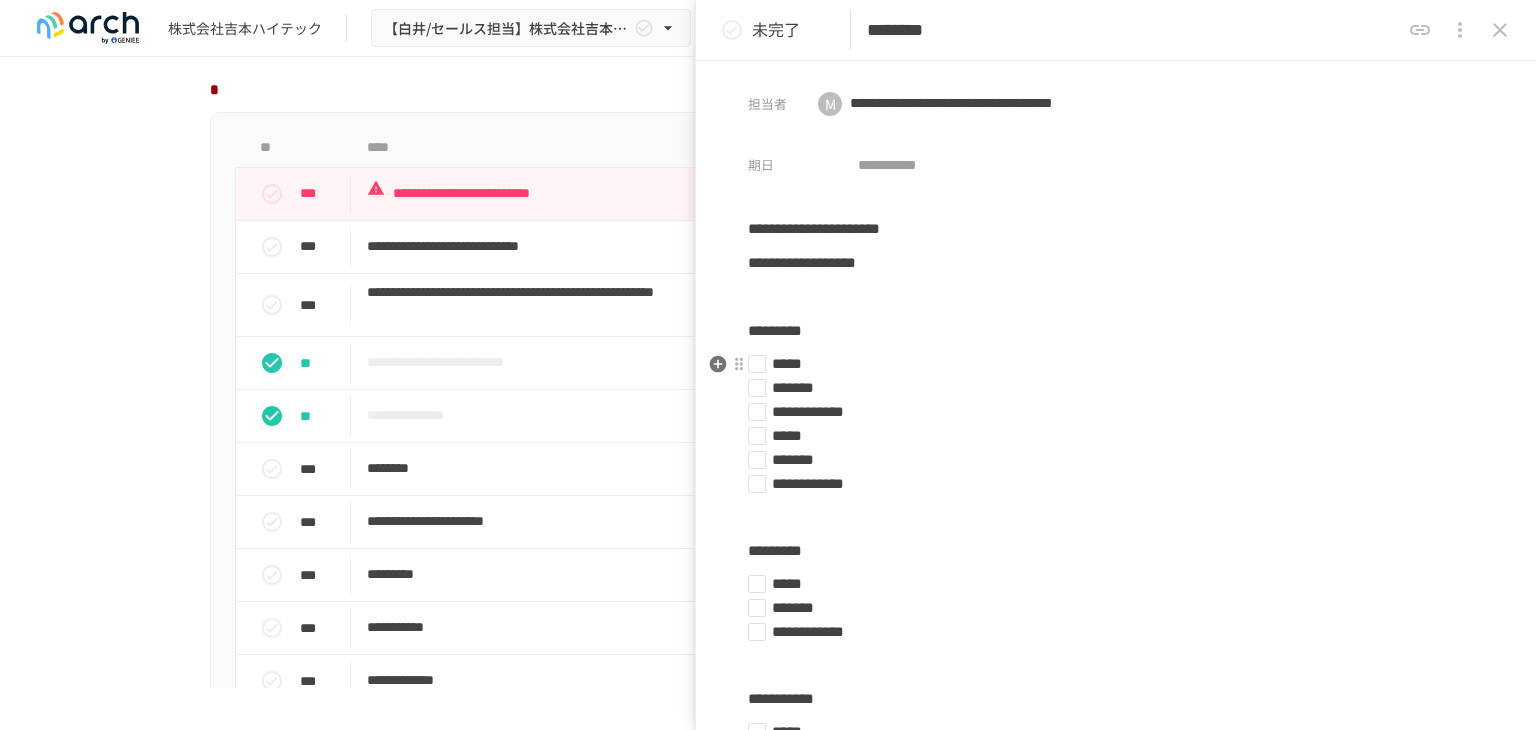 click on "*******" at bounding box center [1108, 388] 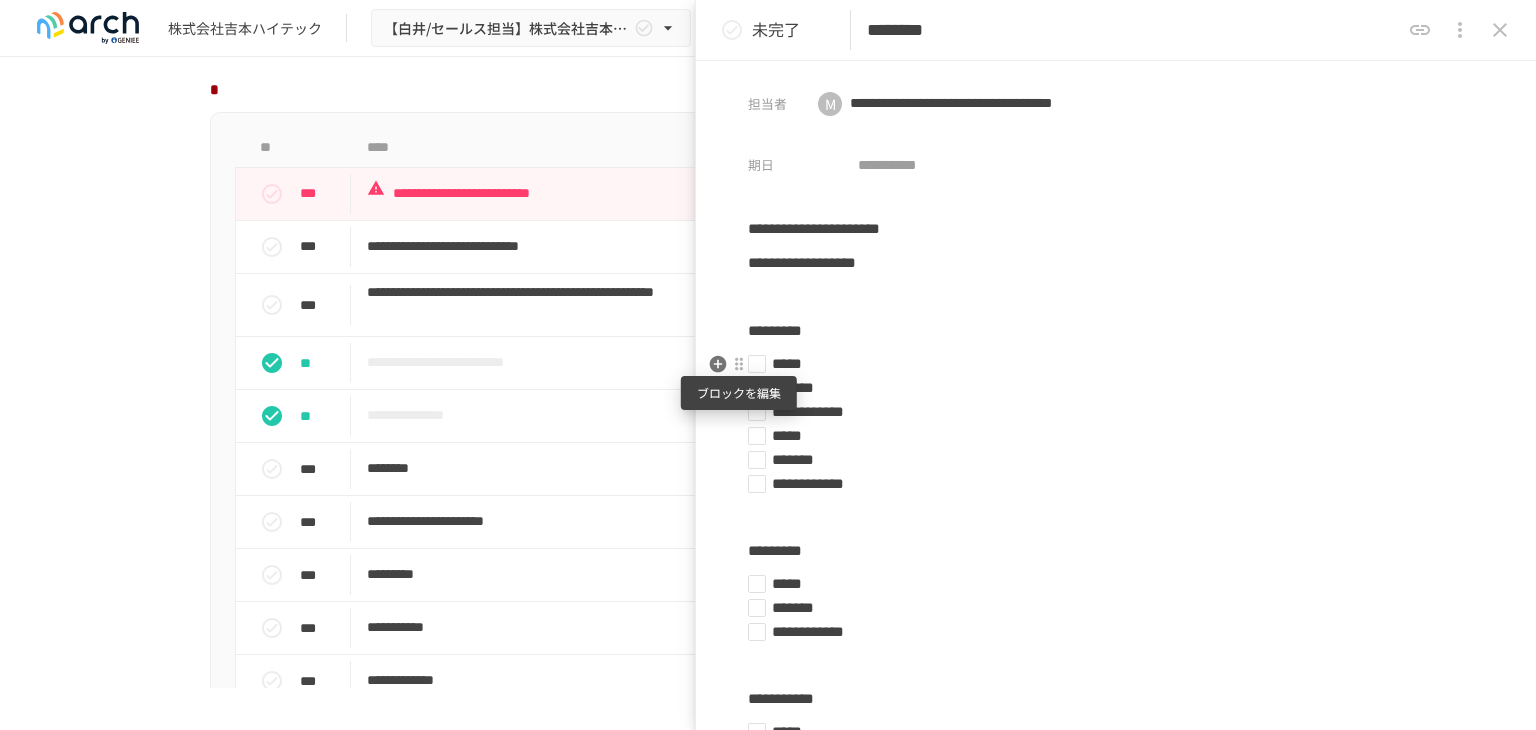 click at bounding box center (739, 364) 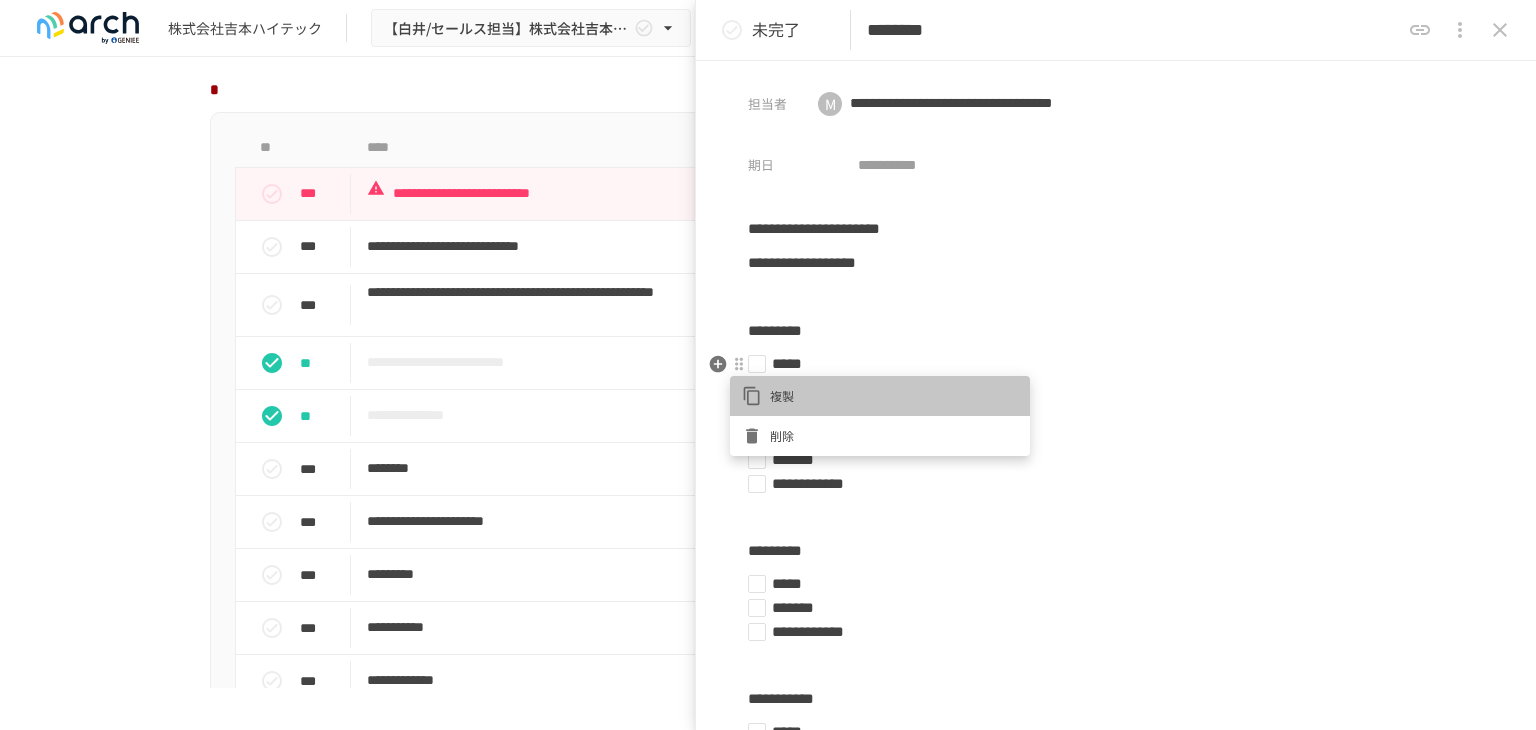 click 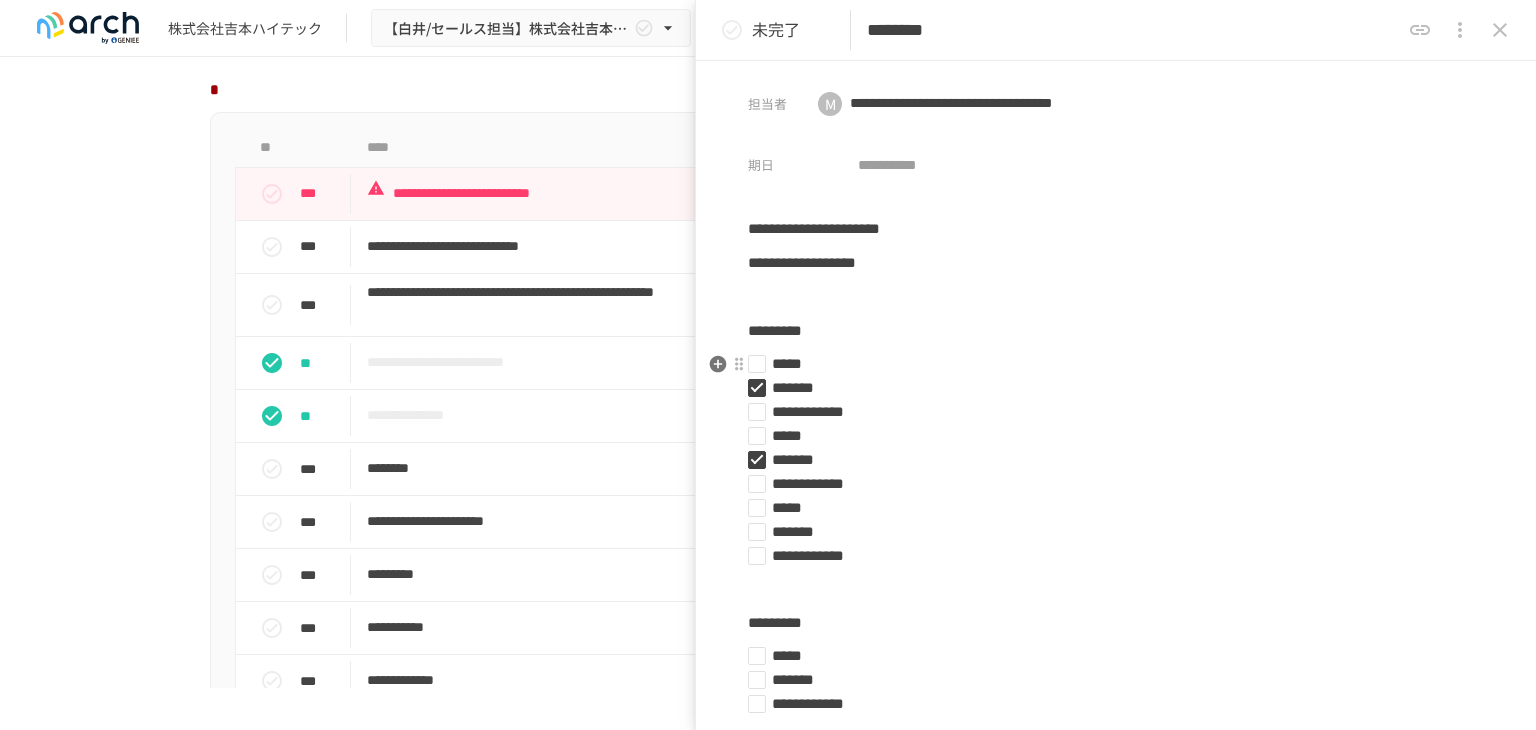 click on "*******" at bounding box center [1108, 388] 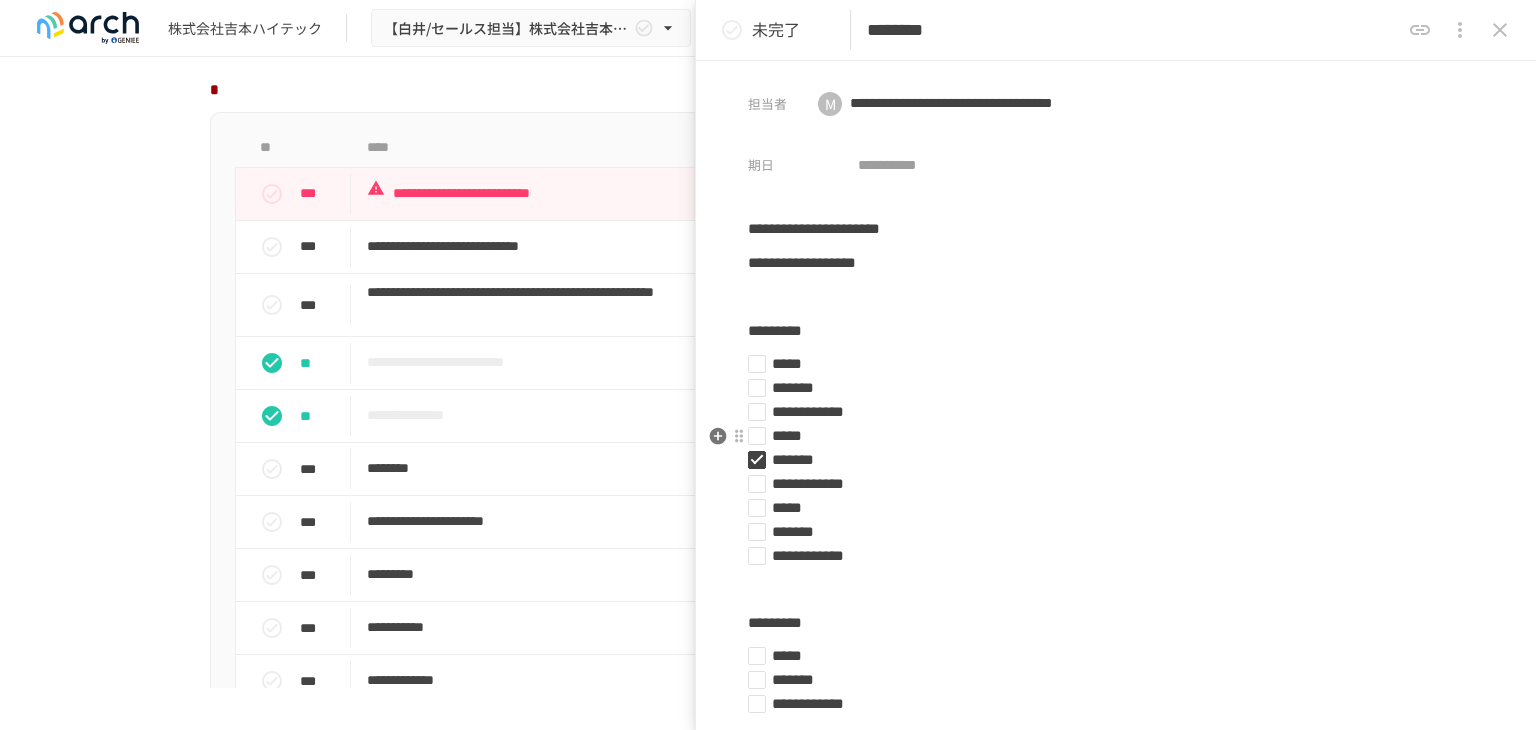 click on "*******" at bounding box center (1108, 460) 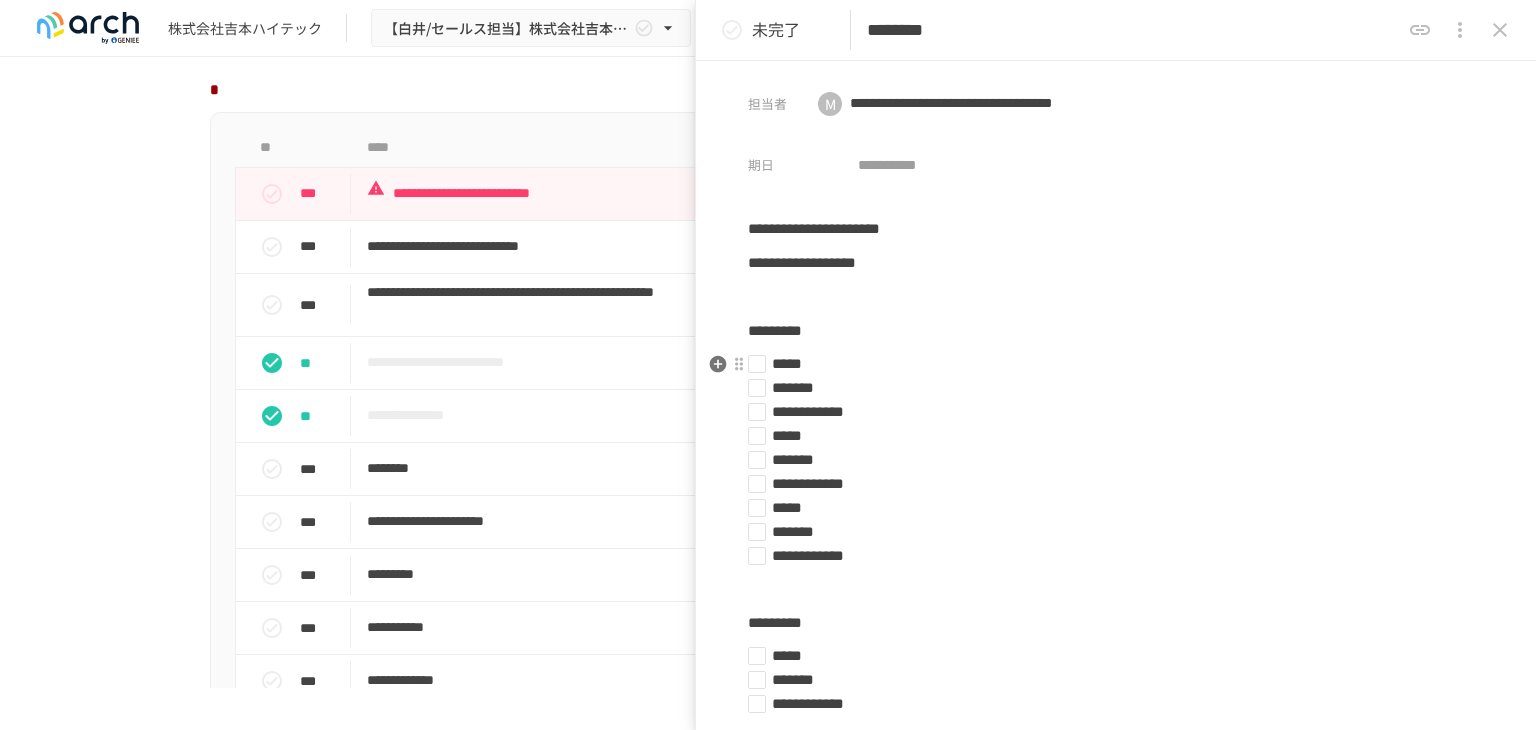 click on "**********" at bounding box center (808, 411) 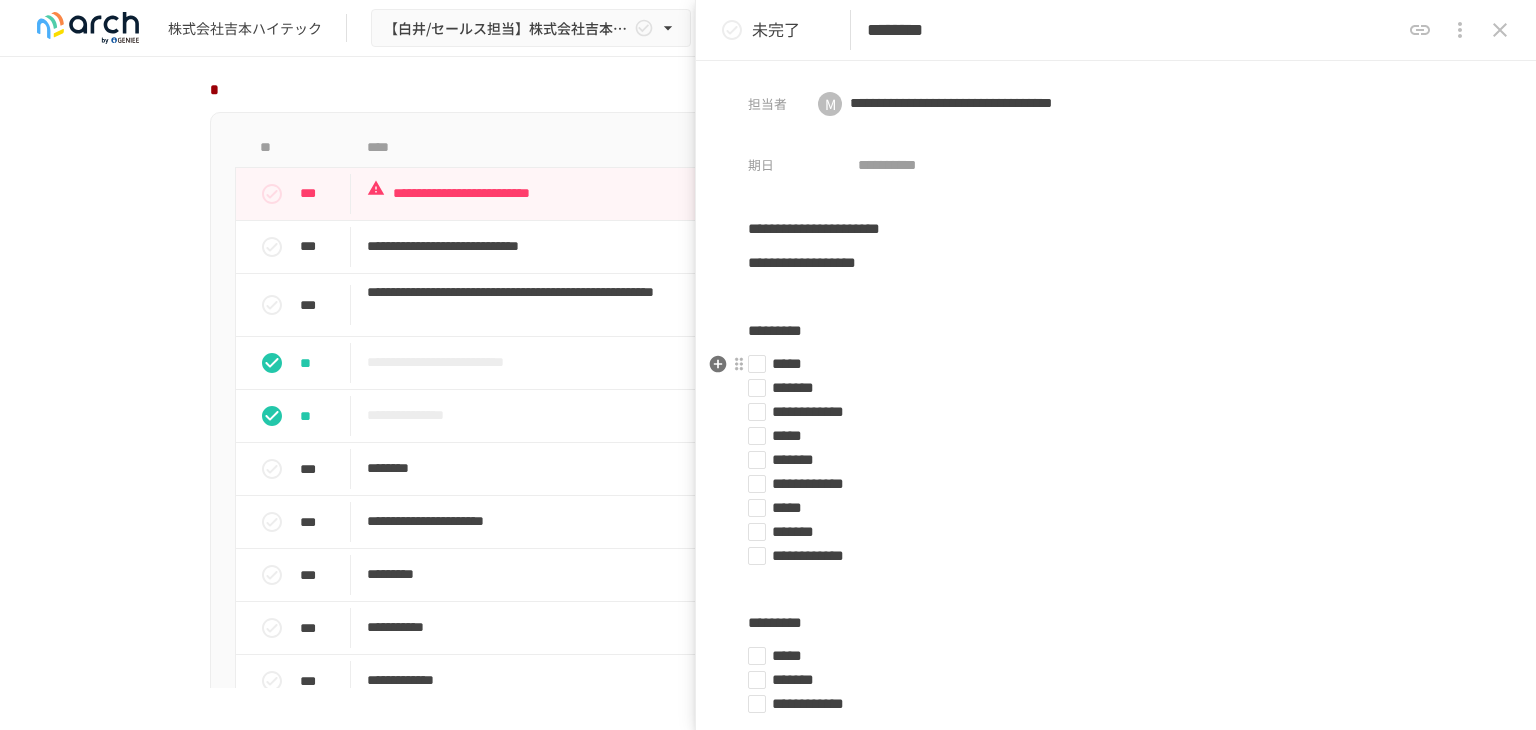 click on "*****" at bounding box center (1108, 364) 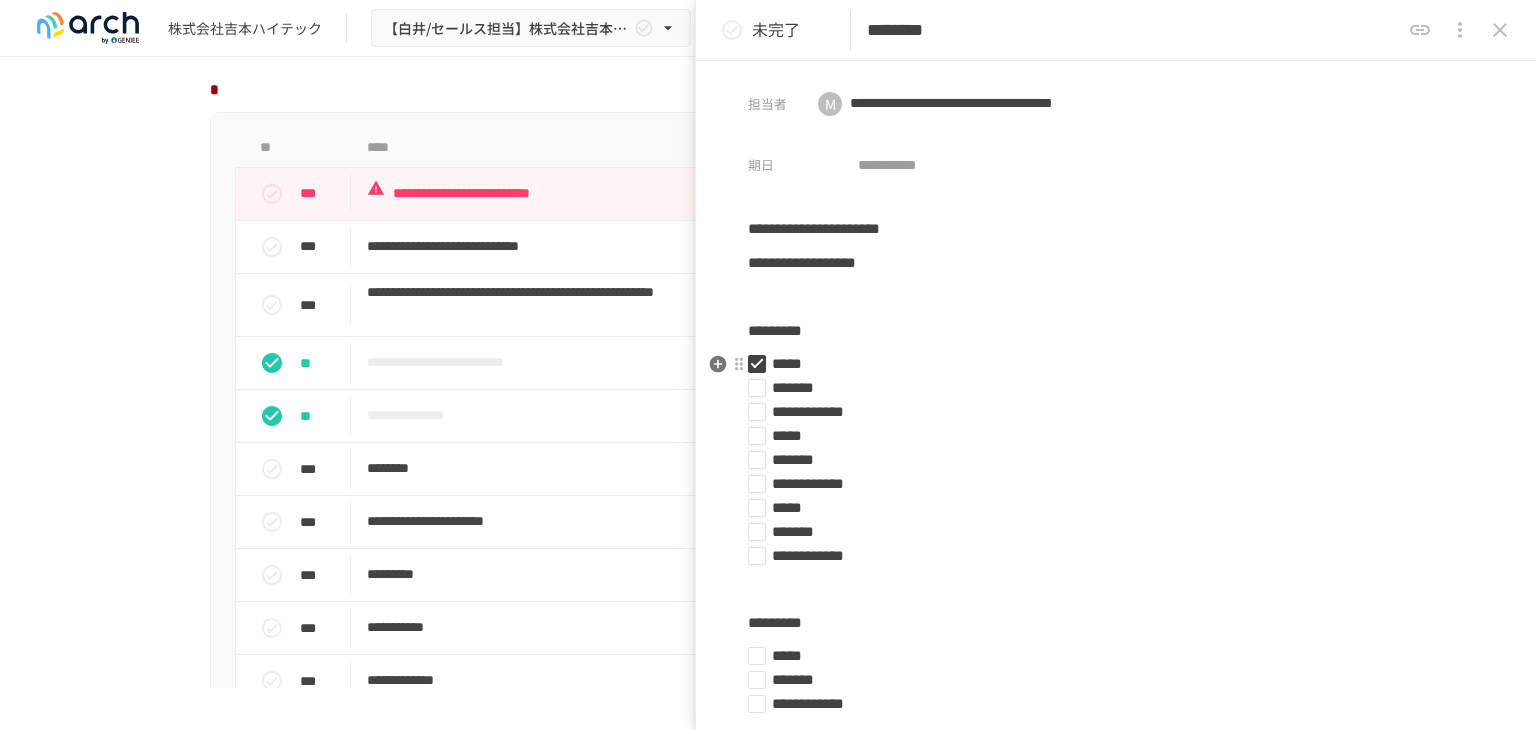 click on "*******" at bounding box center [793, 387] 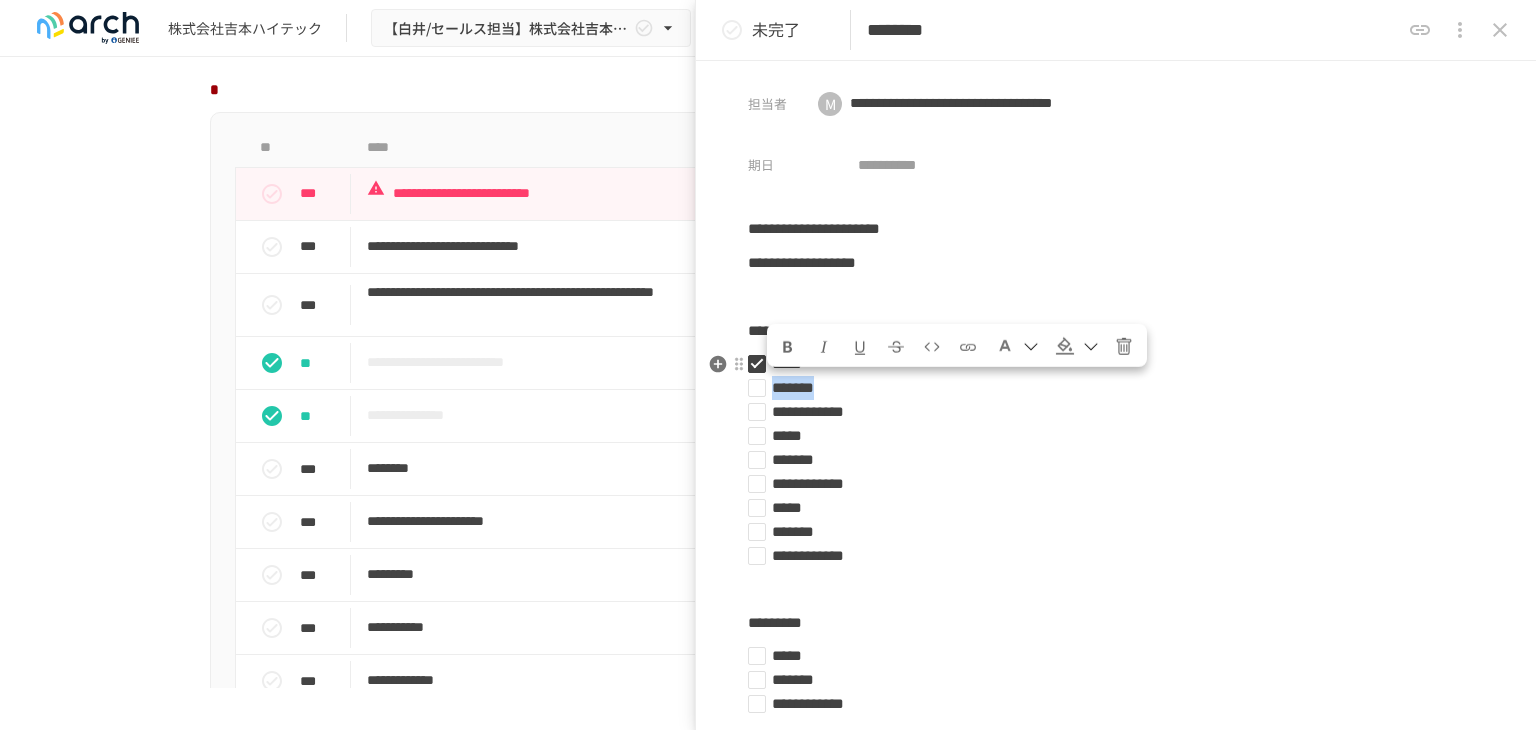drag, startPoint x: 773, startPoint y: 387, endPoint x: 876, endPoint y: 385, distance: 103.01942 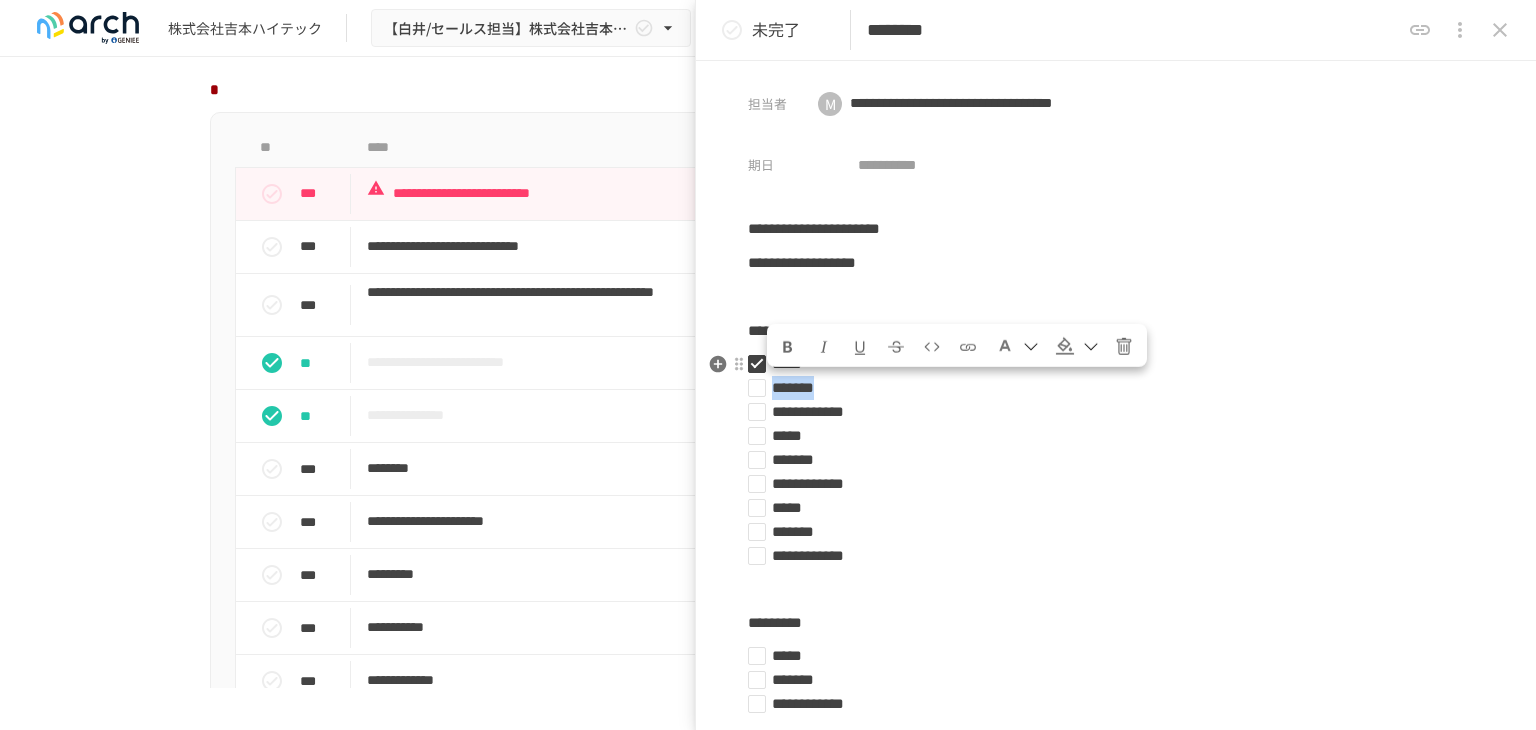 click on "*******" at bounding box center [793, 387] 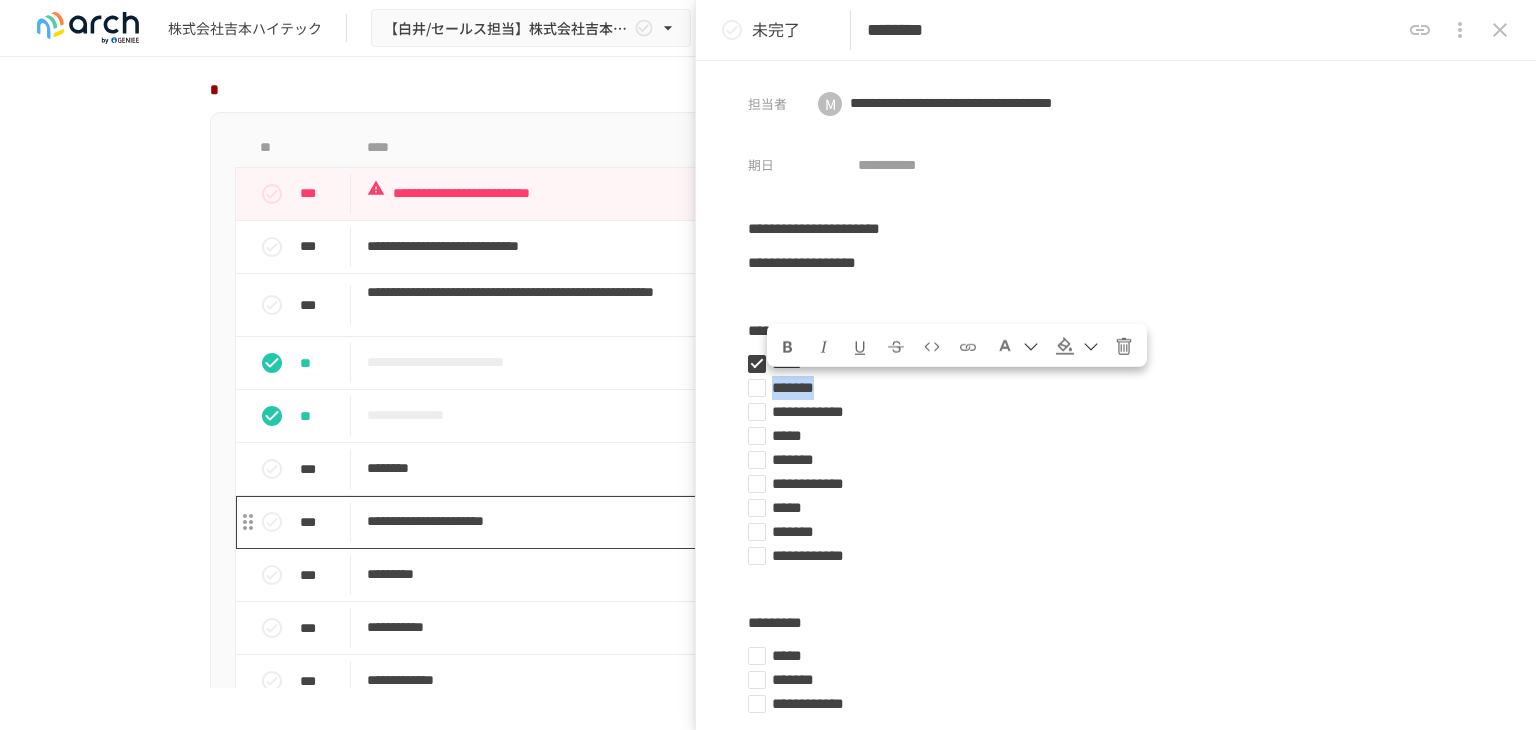 type 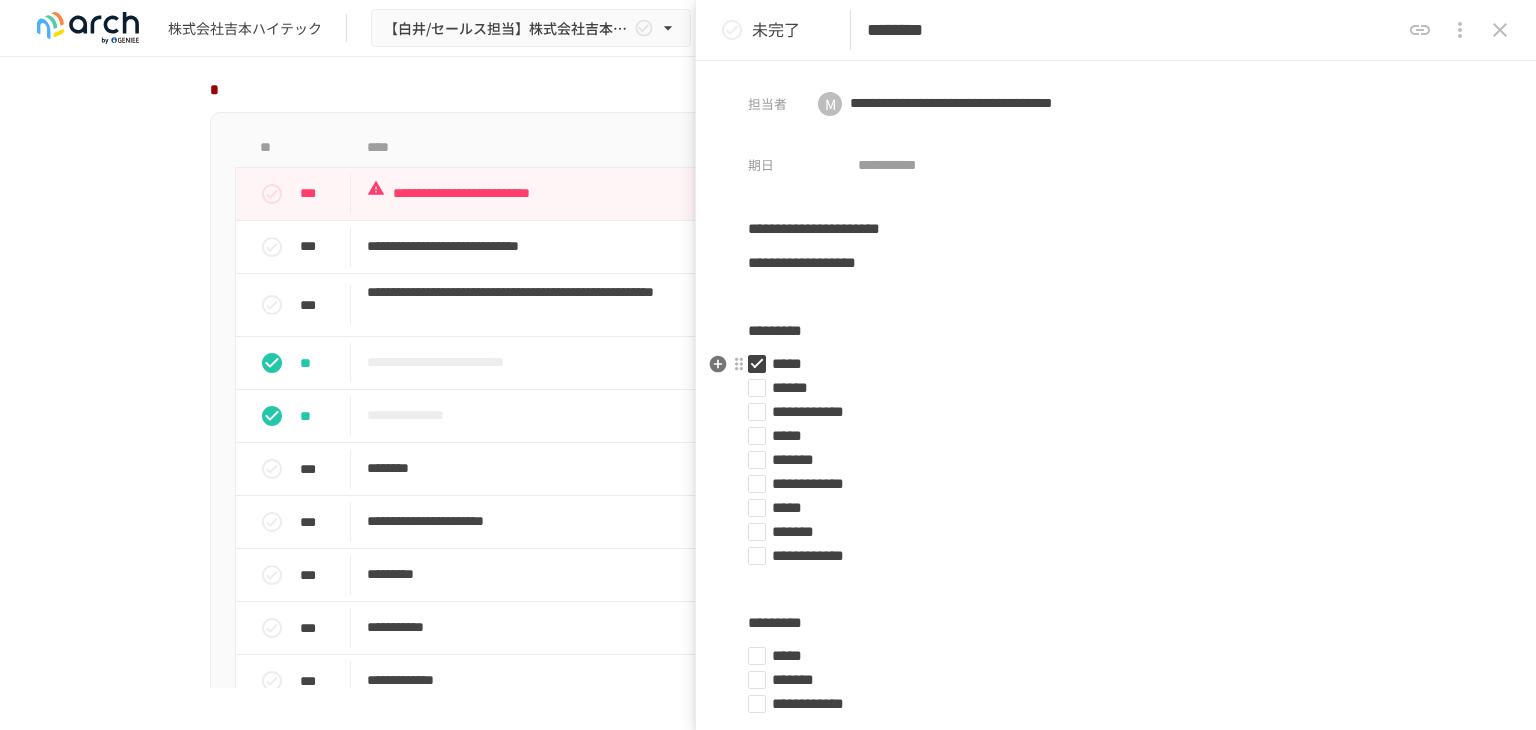 click on "******" at bounding box center (1108, 388) 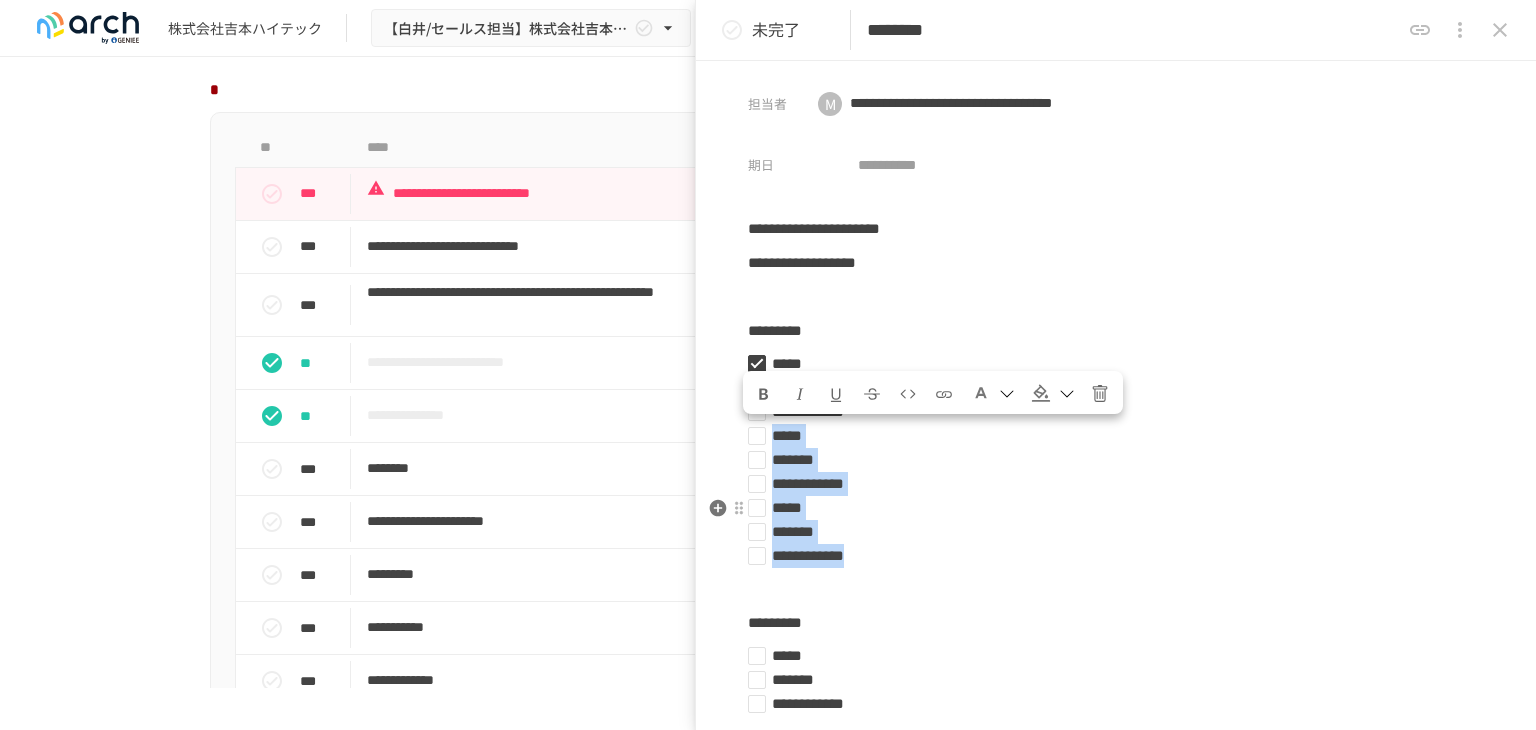 drag, startPoint x: 967, startPoint y: 409, endPoint x: 988, endPoint y: 561, distance: 153.4438 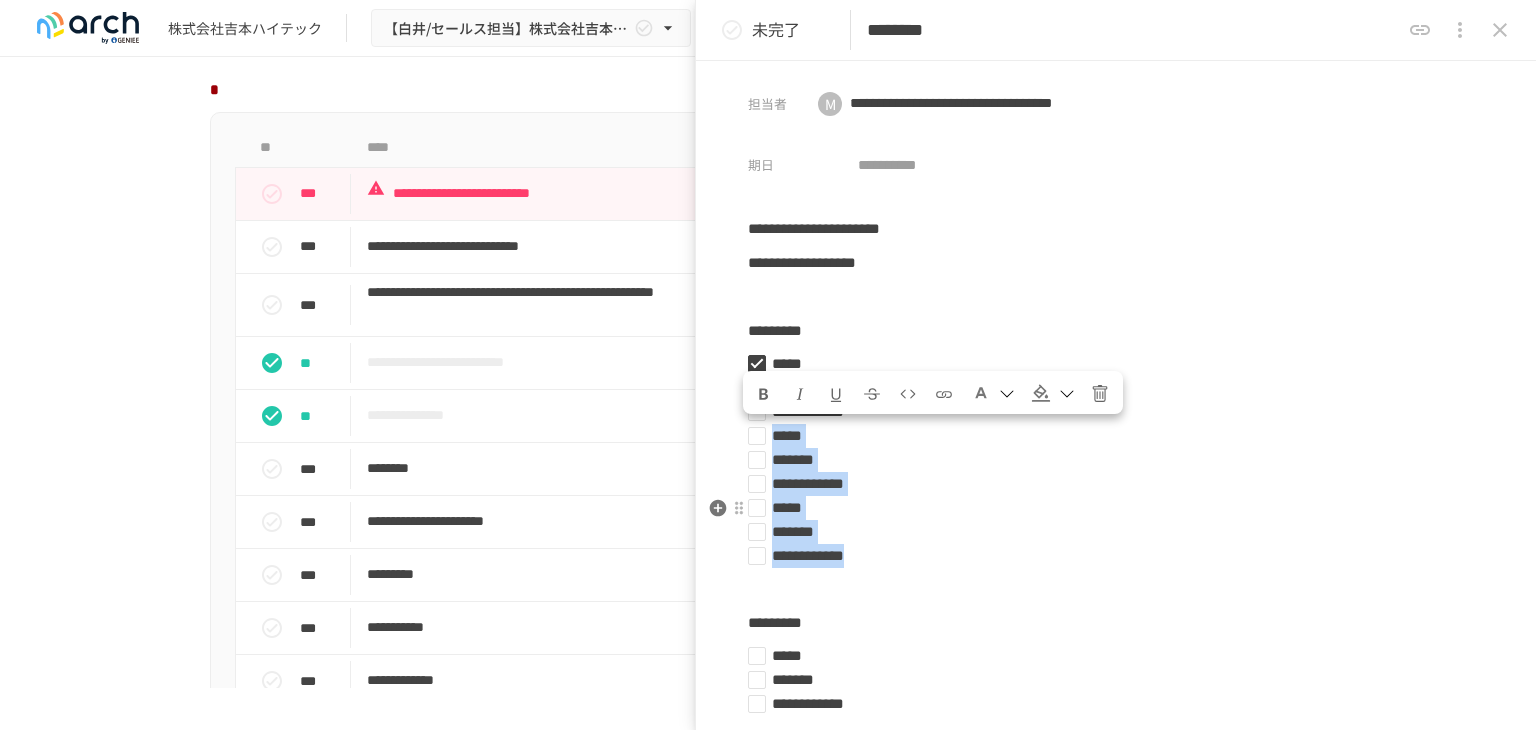 click on "[FIRST] [LAST] [STREET] [CITY] [STATE] [ZIP] [COUNTRY] [PHONE] [COUNTRY] [PHONE]" at bounding box center (1116, 540) 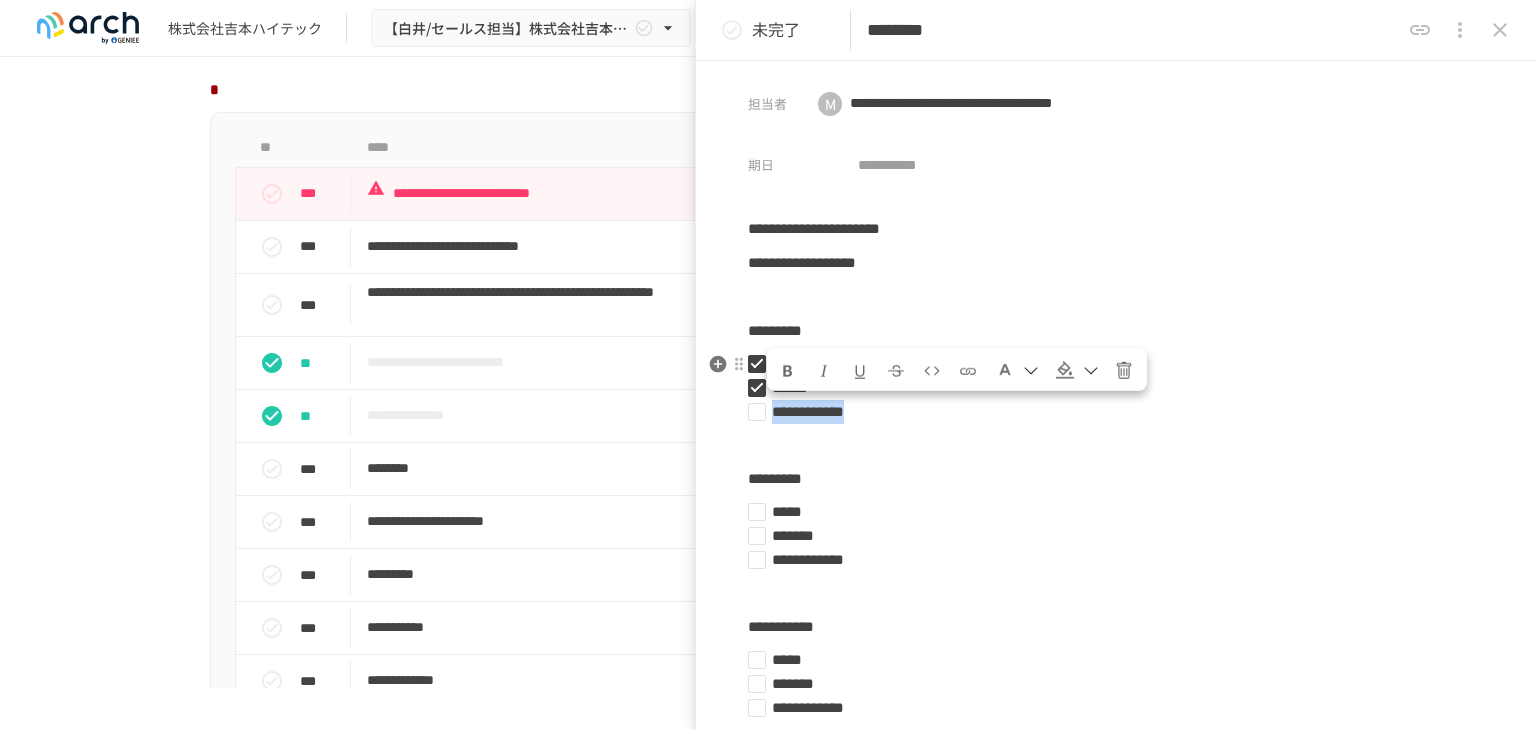 drag, startPoint x: 956, startPoint y: 413, endPoint x: 754, endPoint y: 416, distance: 202.02228 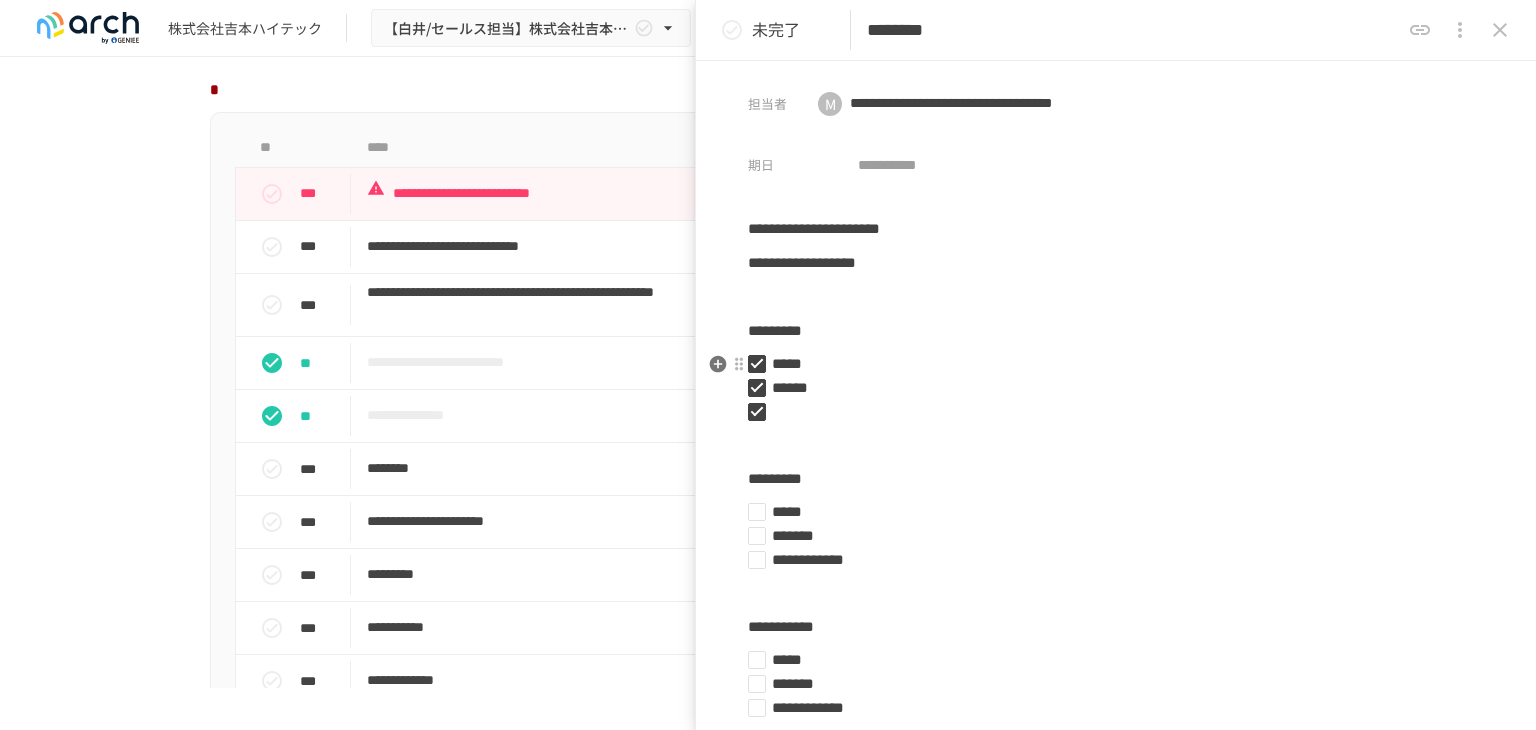 click at bounding box center (1108, 412) 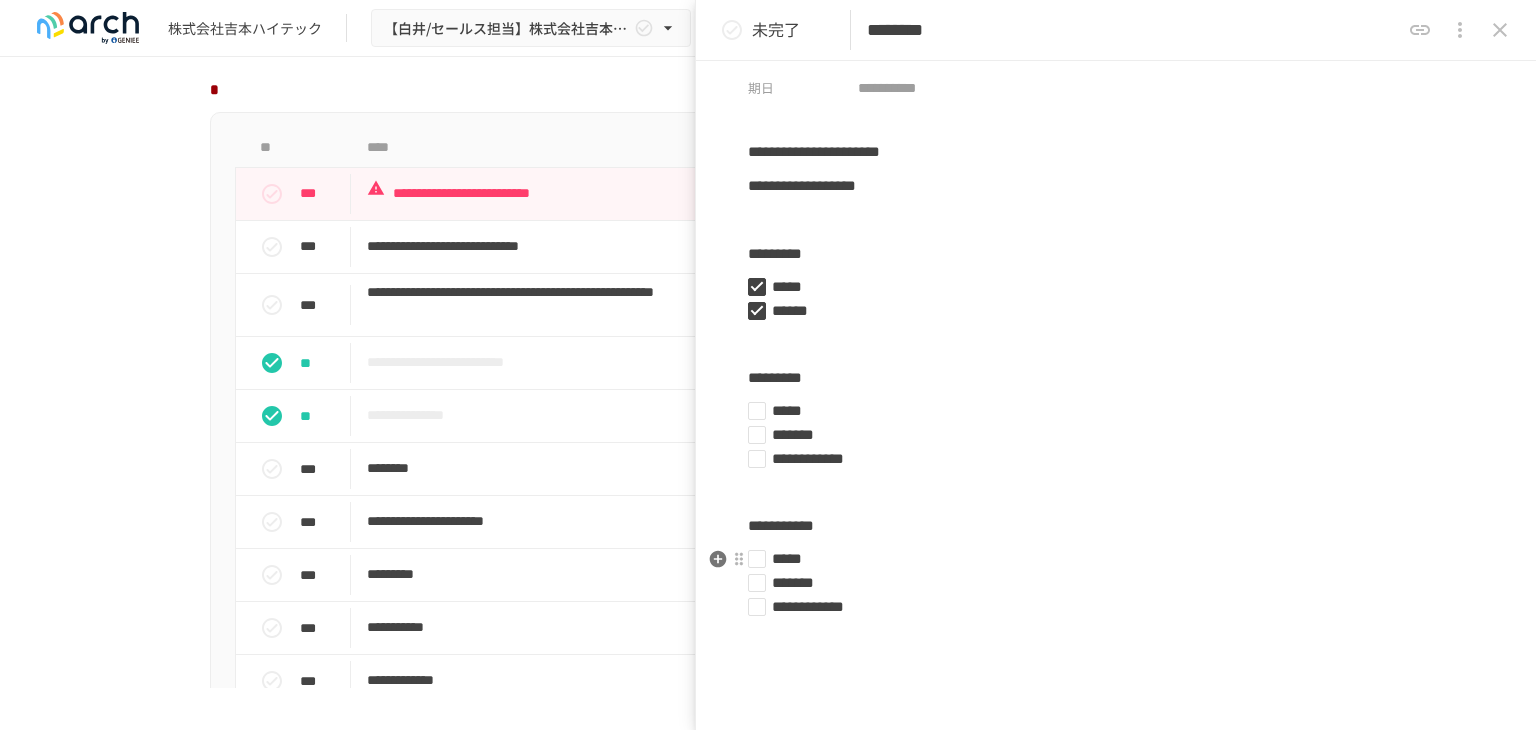 scroll, scrollTop: 200, scrollLeft: 0, axis: vertical 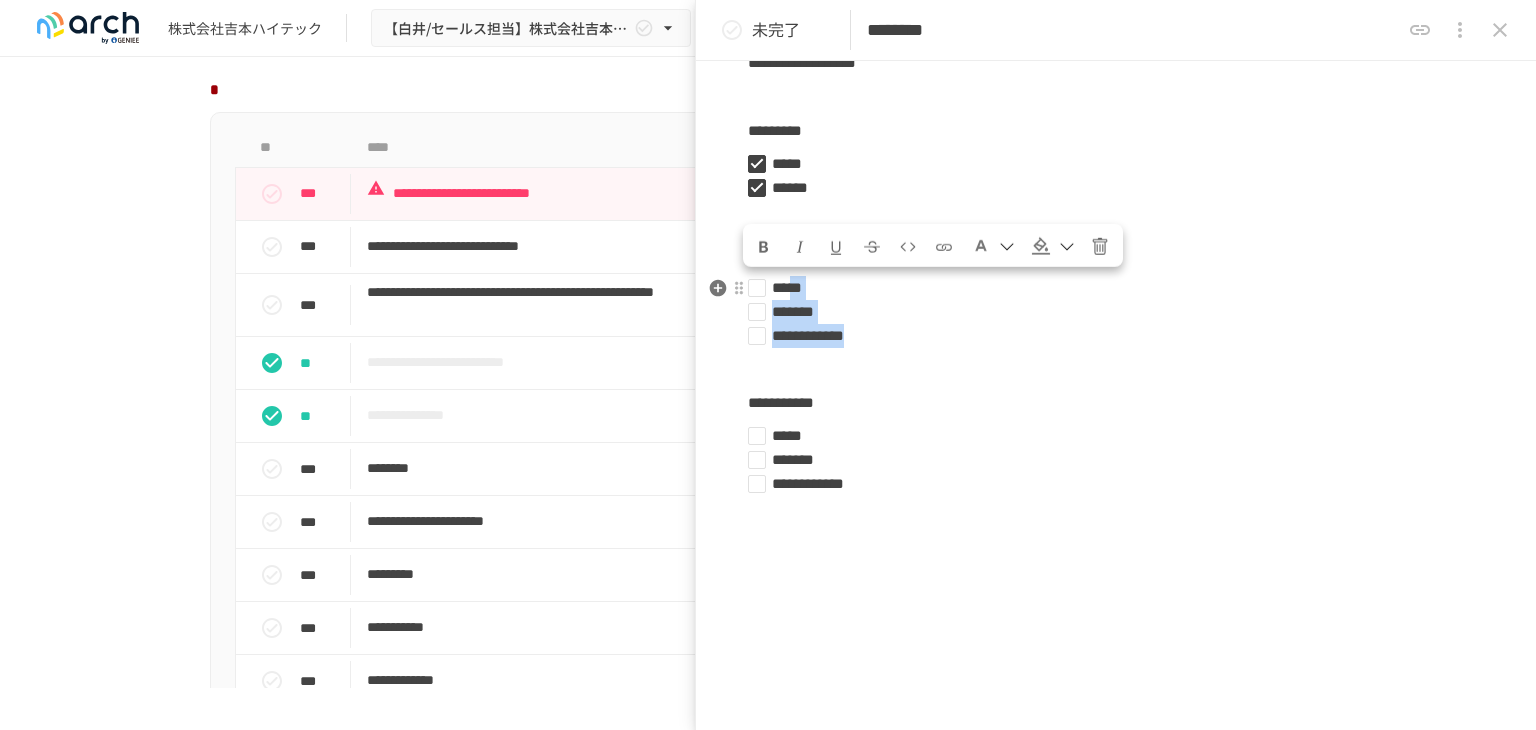 drag, startPoint x: 968, startPoint y: 347, endPoint x: 809, endPoint y: 298, distance: 166.37909 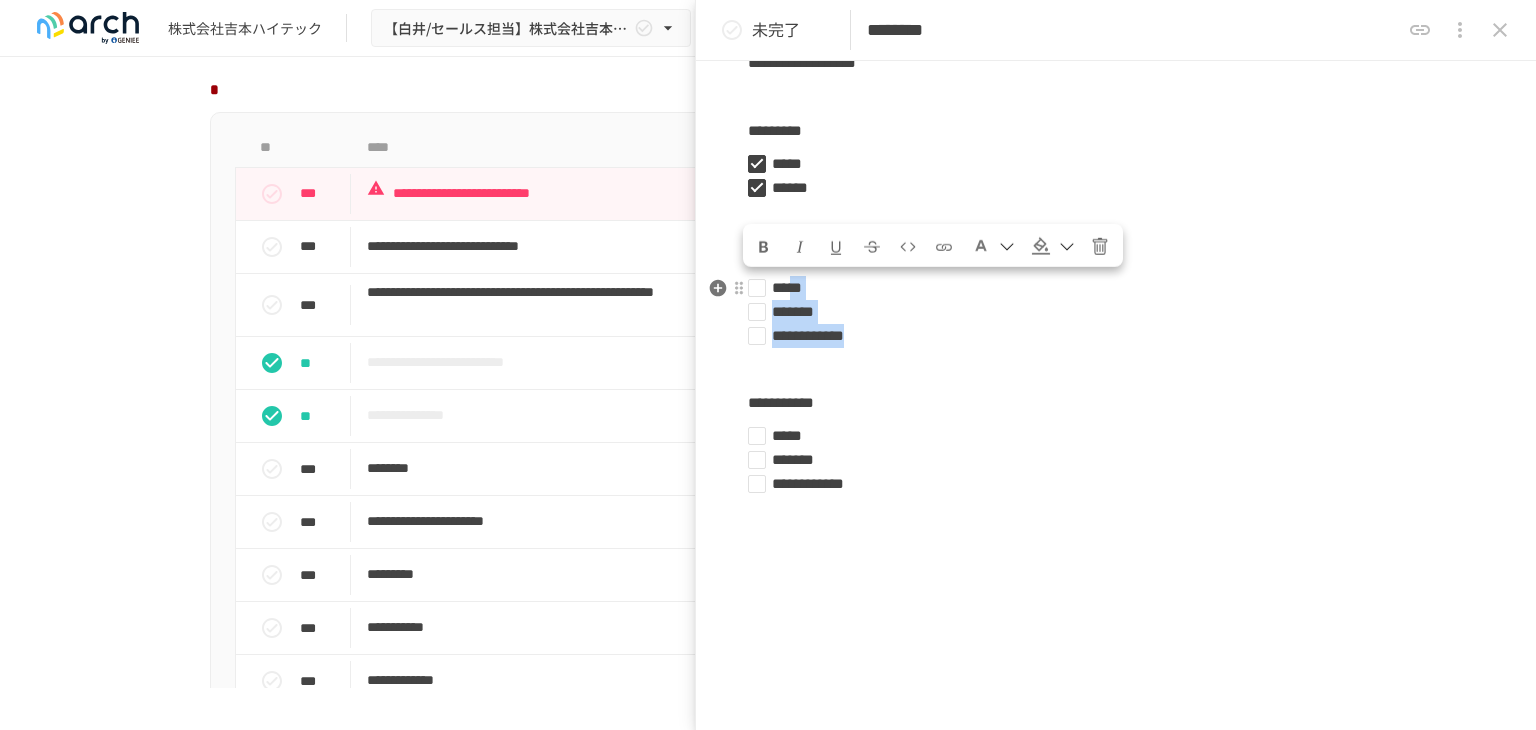click on "[FIRST] [LAST] [STREET] [CITY] [STATE] [ZIP]" at bounding box center [1124, 312] 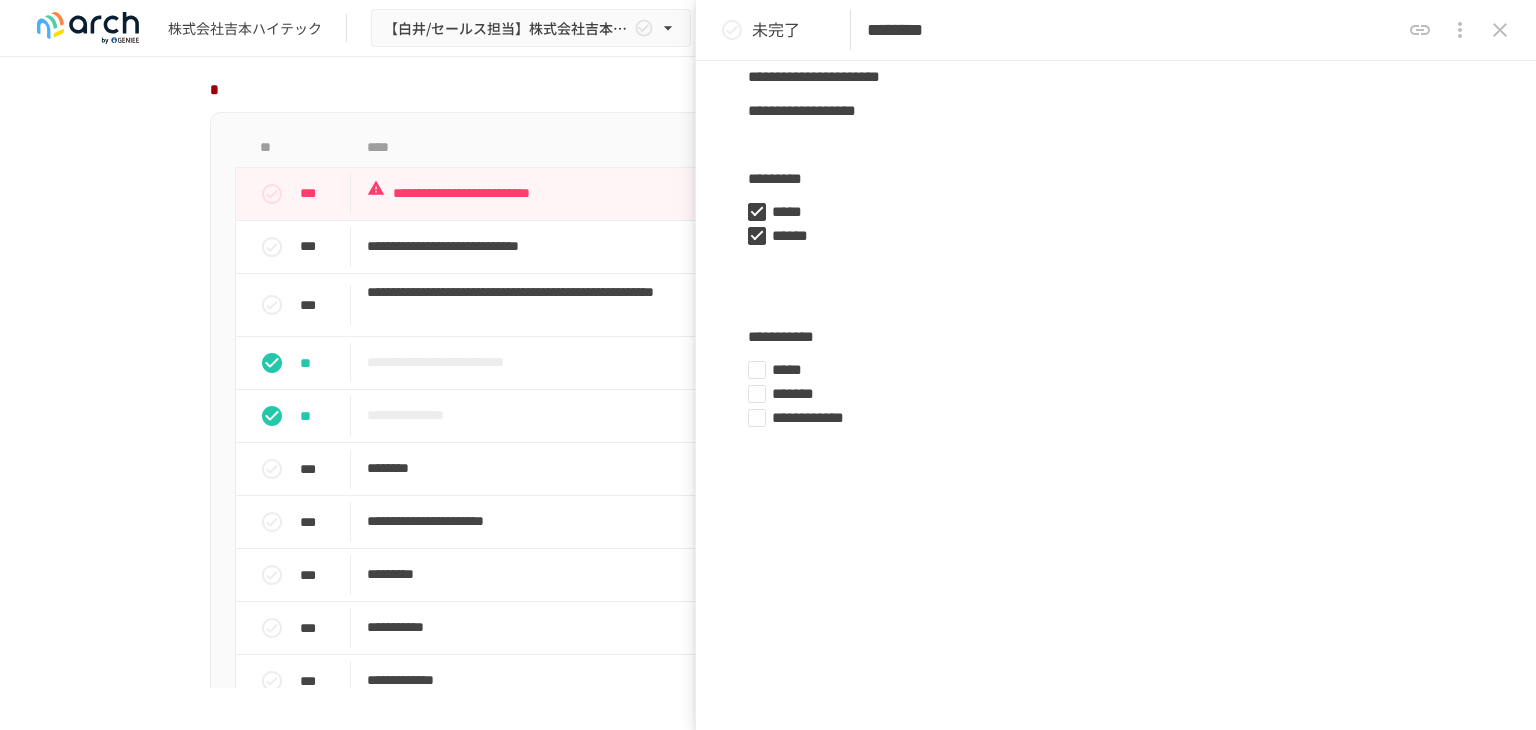 scroll, scrollTop: 152, scrollLeft: 0, axis: vertical 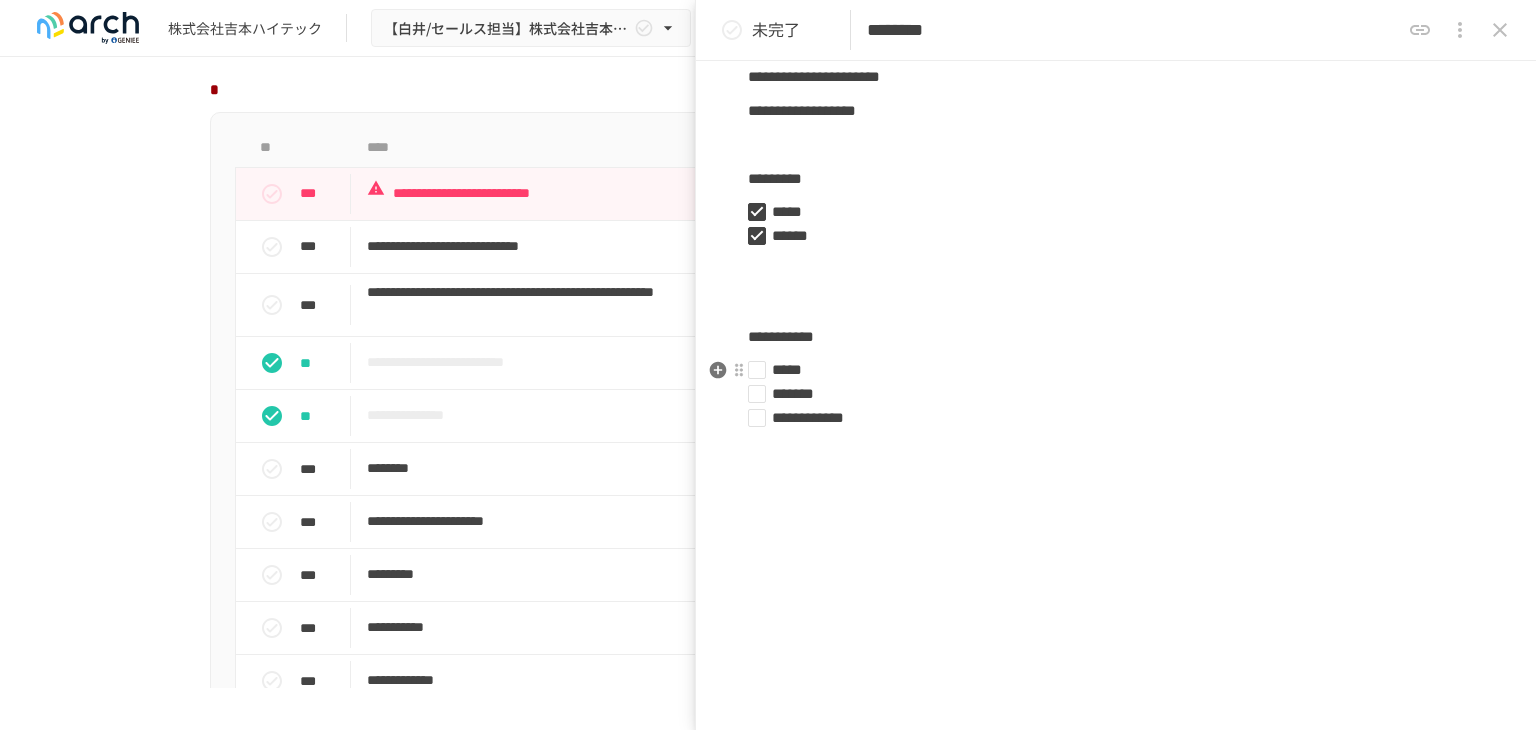 click on "*****" at bounding box center (1108, 370) 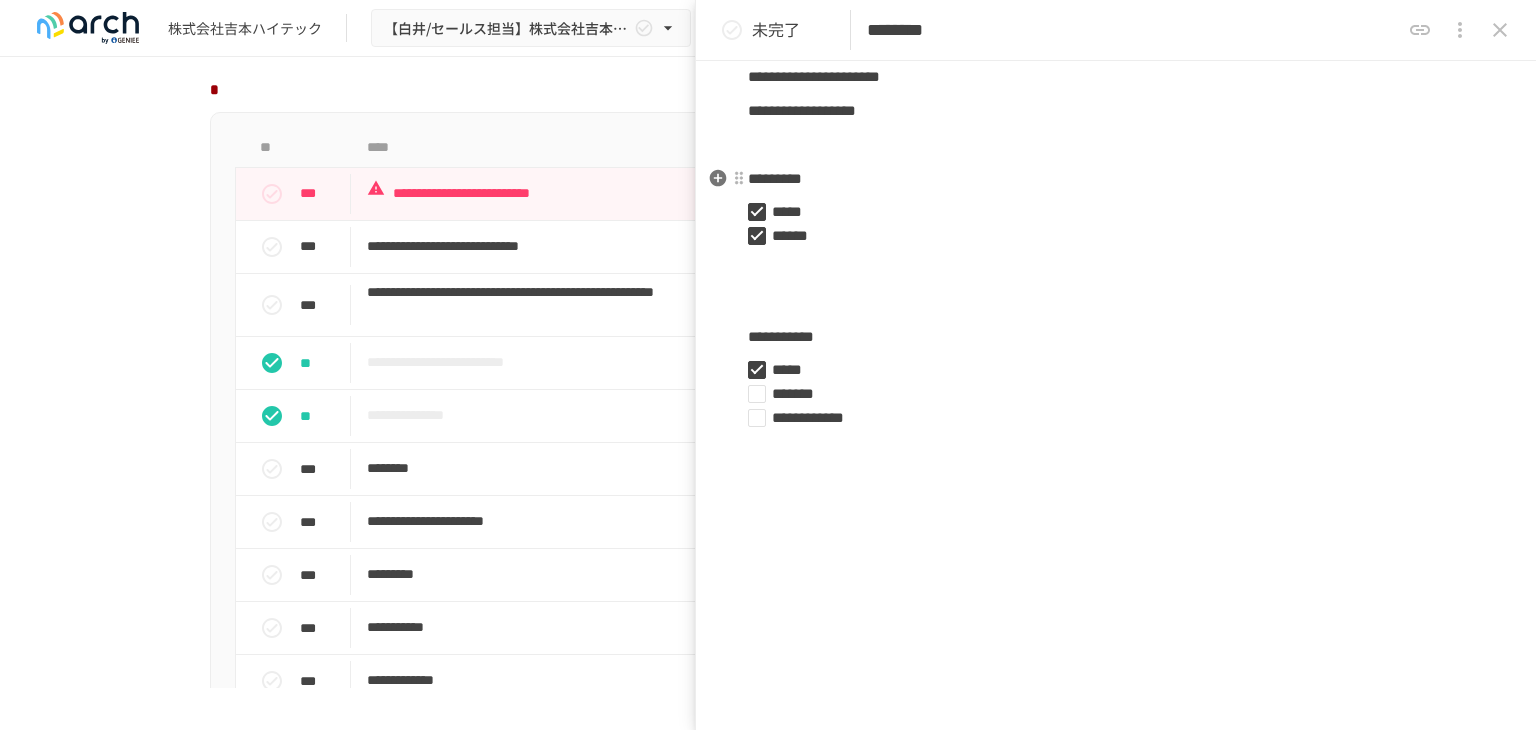click on "*********" at bounding box center (1116, 179) 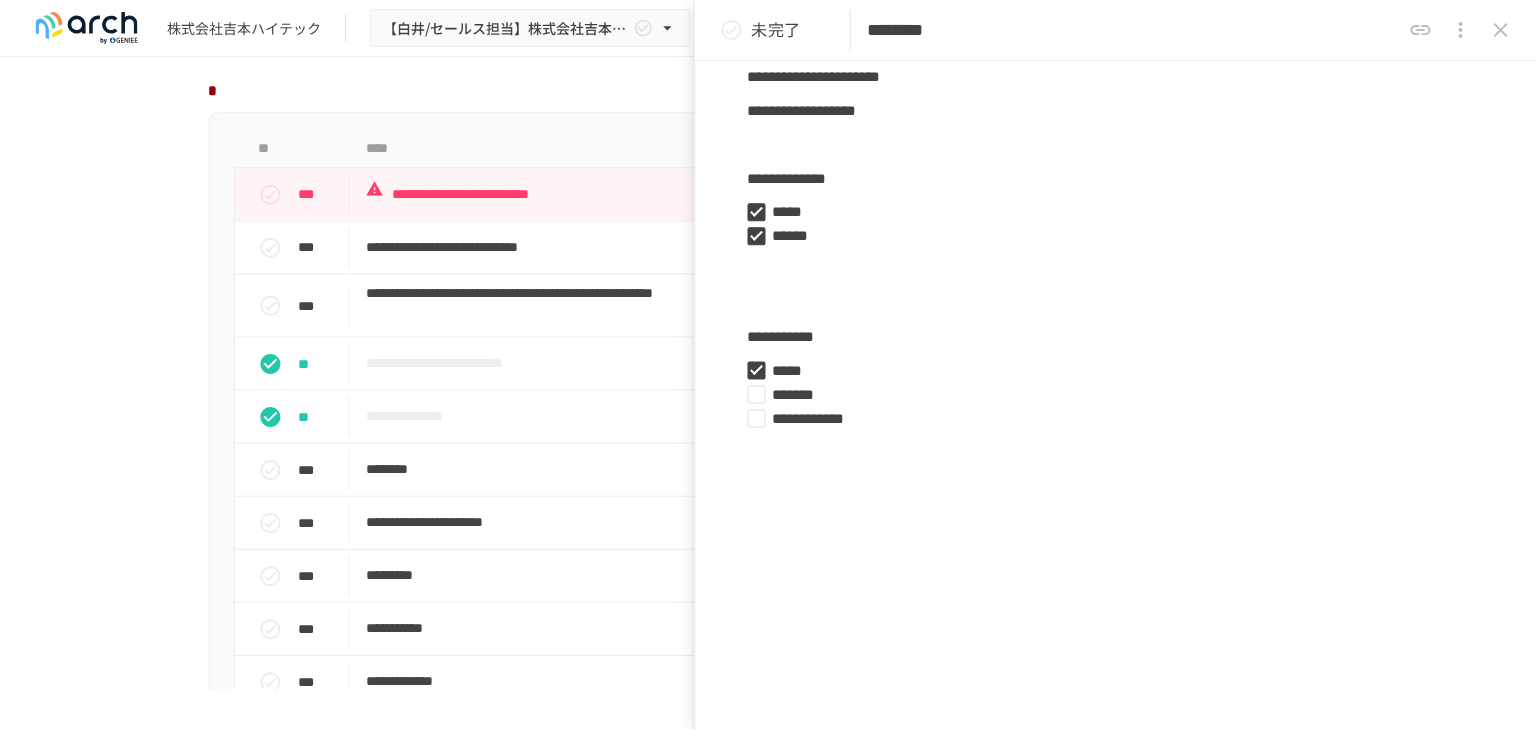 scroll, scrollTop: 0, scrollLeft: 0, axis: both 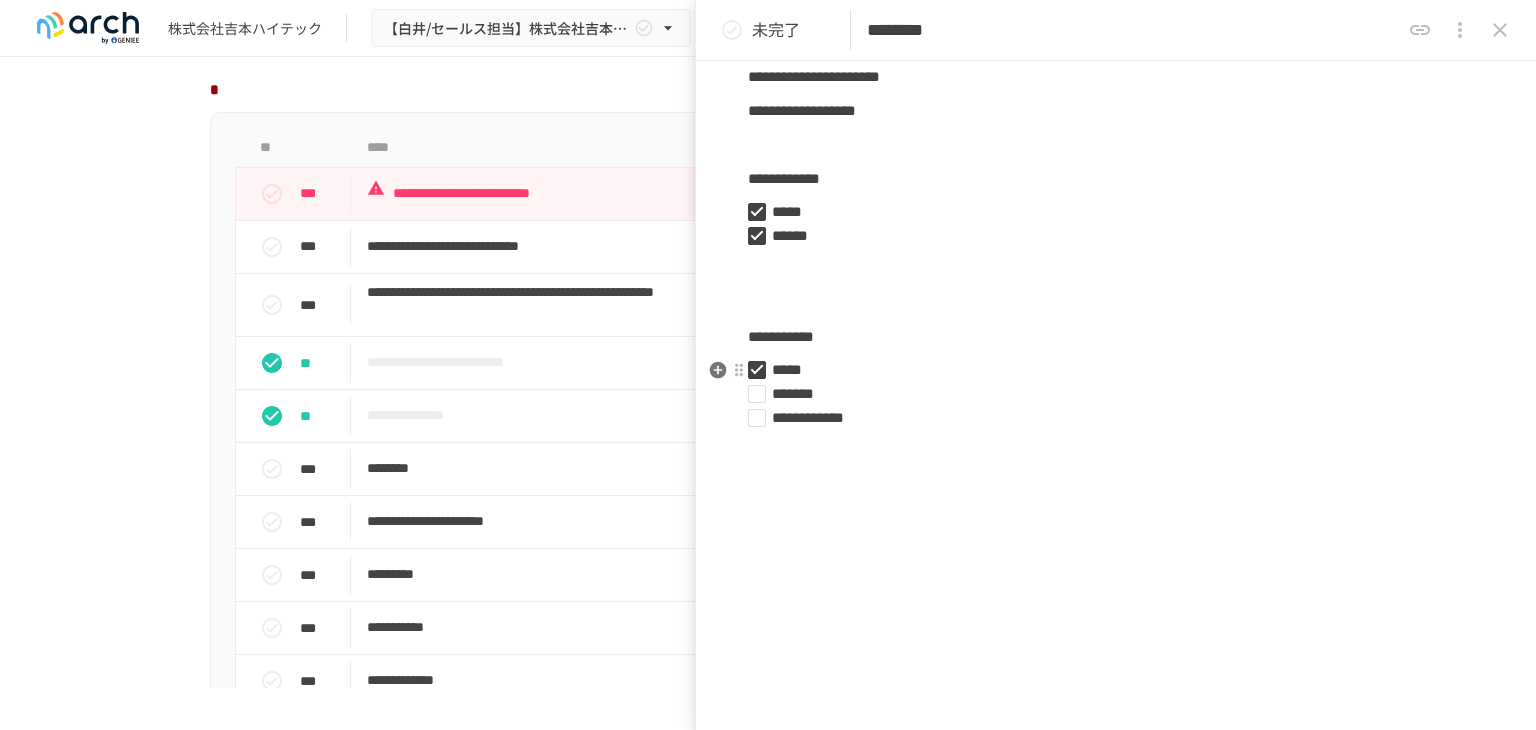 click on "*******" at bounding box center (793, 393) 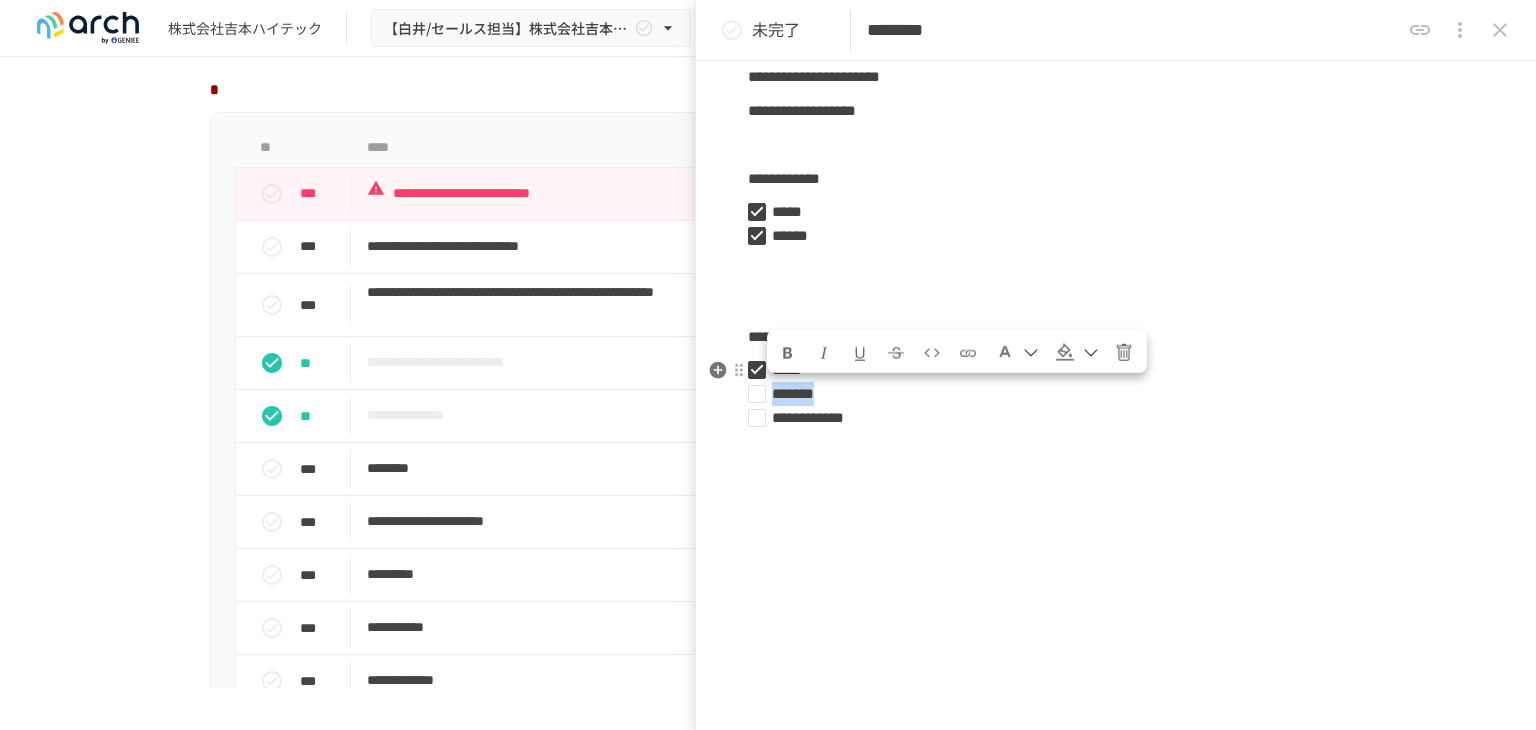 drag, startPoint x: 883, startPoint y: 396, endPoint x: 960, endPoint y: 401, distance: 77.16217 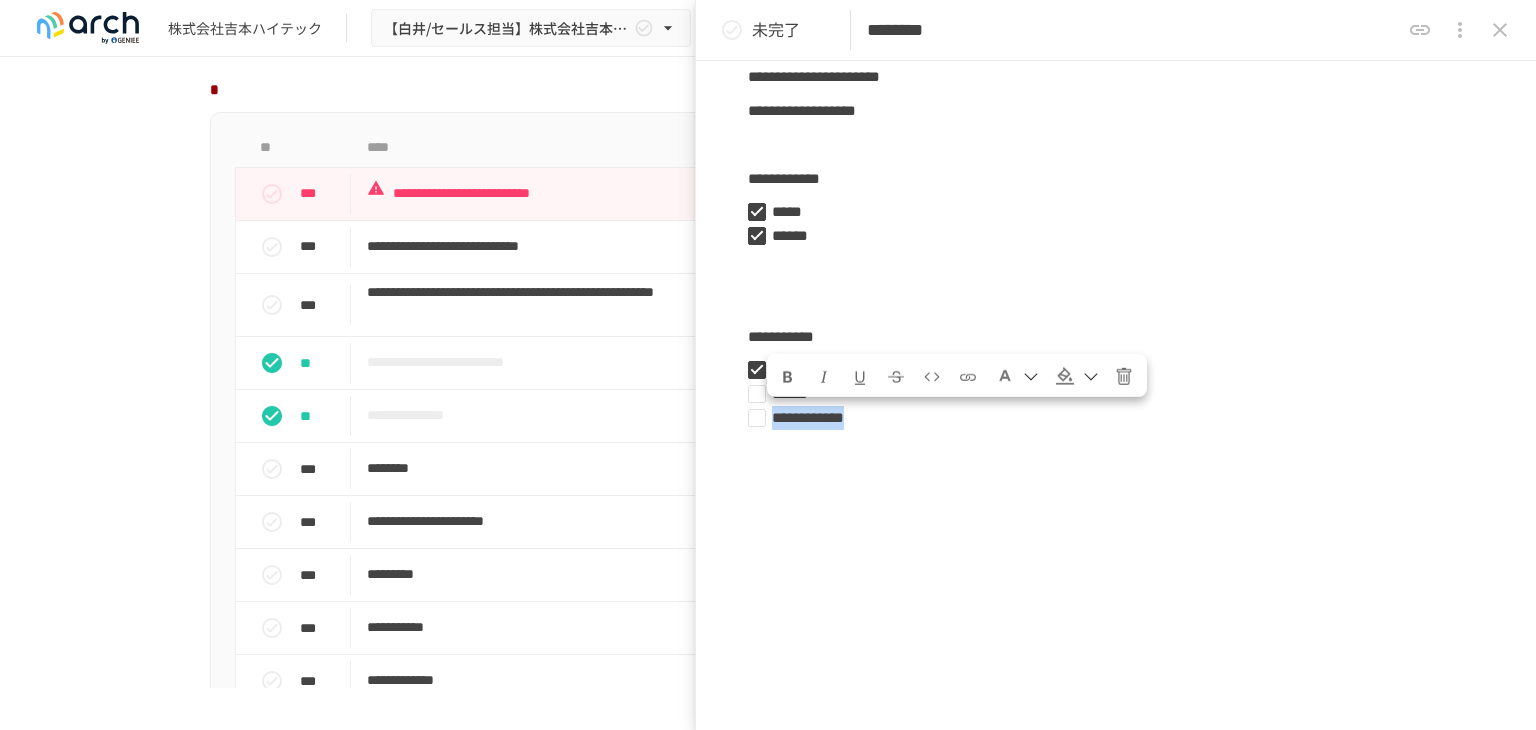 drag, startPoint x: 957, startPoint y: 421, endPoint x: 757, endPoint y: 430, distance: 200.2024 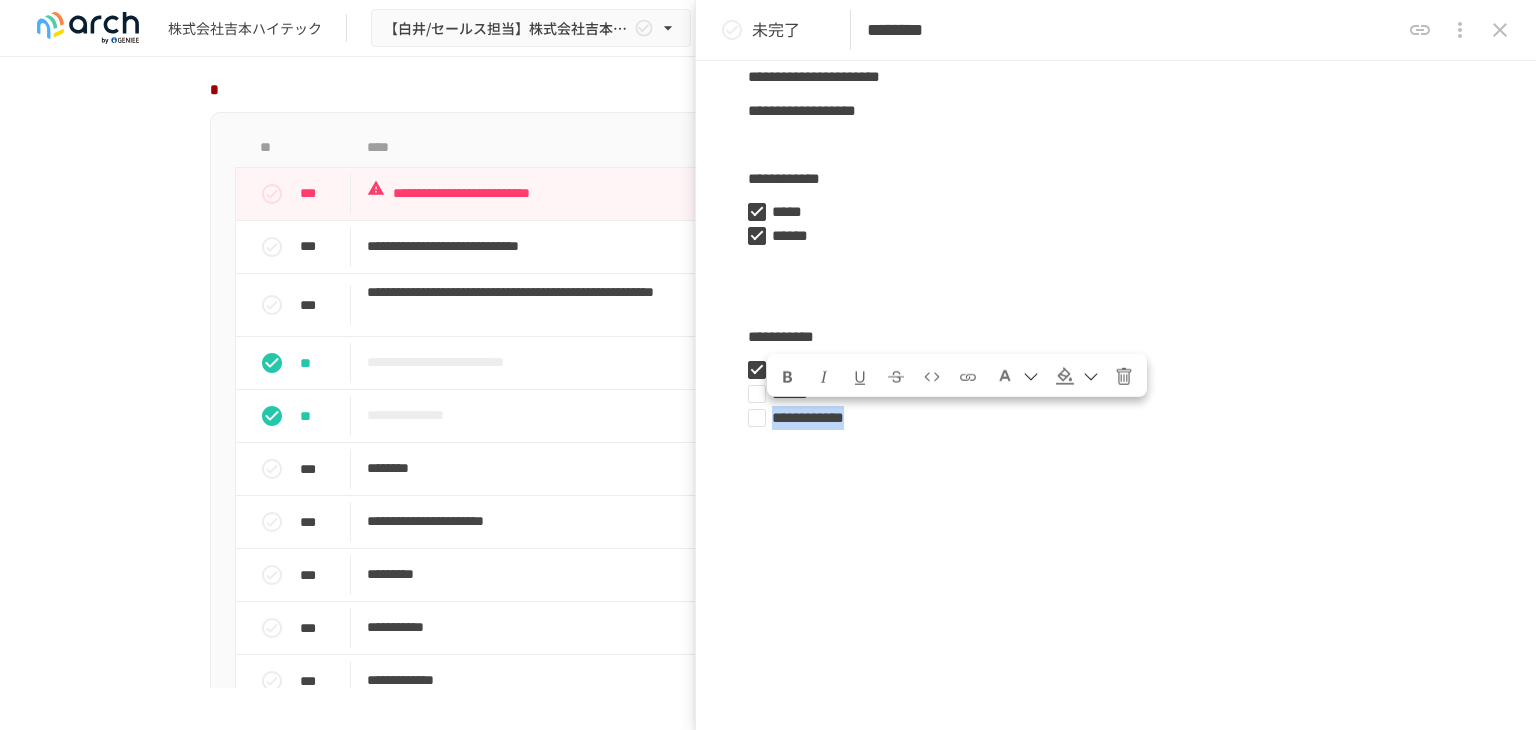 click on "[FIRST] [LAST] [STREET] [CITY] [STATE] [ZIP] [COUNTRY] [PHONE]" at bounding box center [1116, 397] 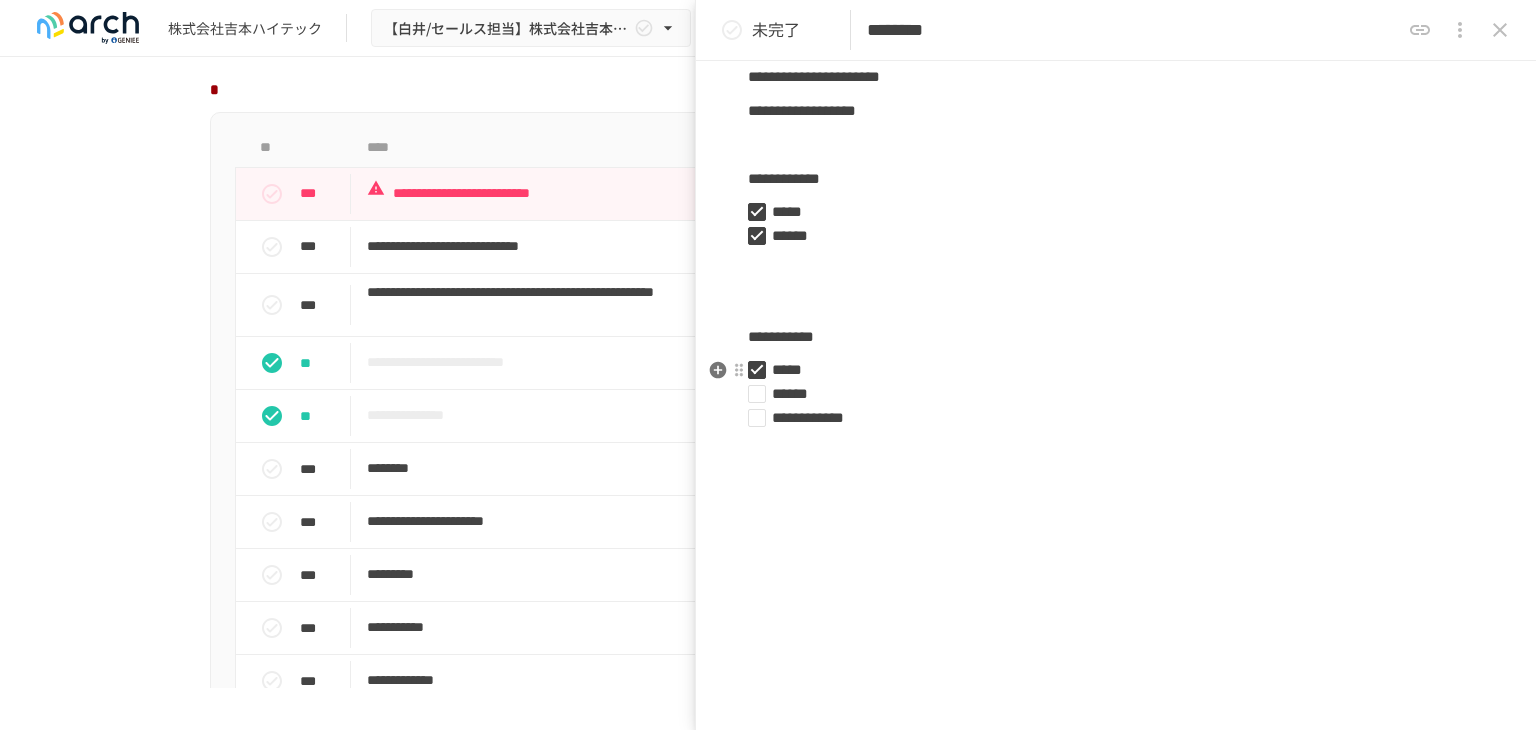 click on "**********" at bounding box center (1108, 418) 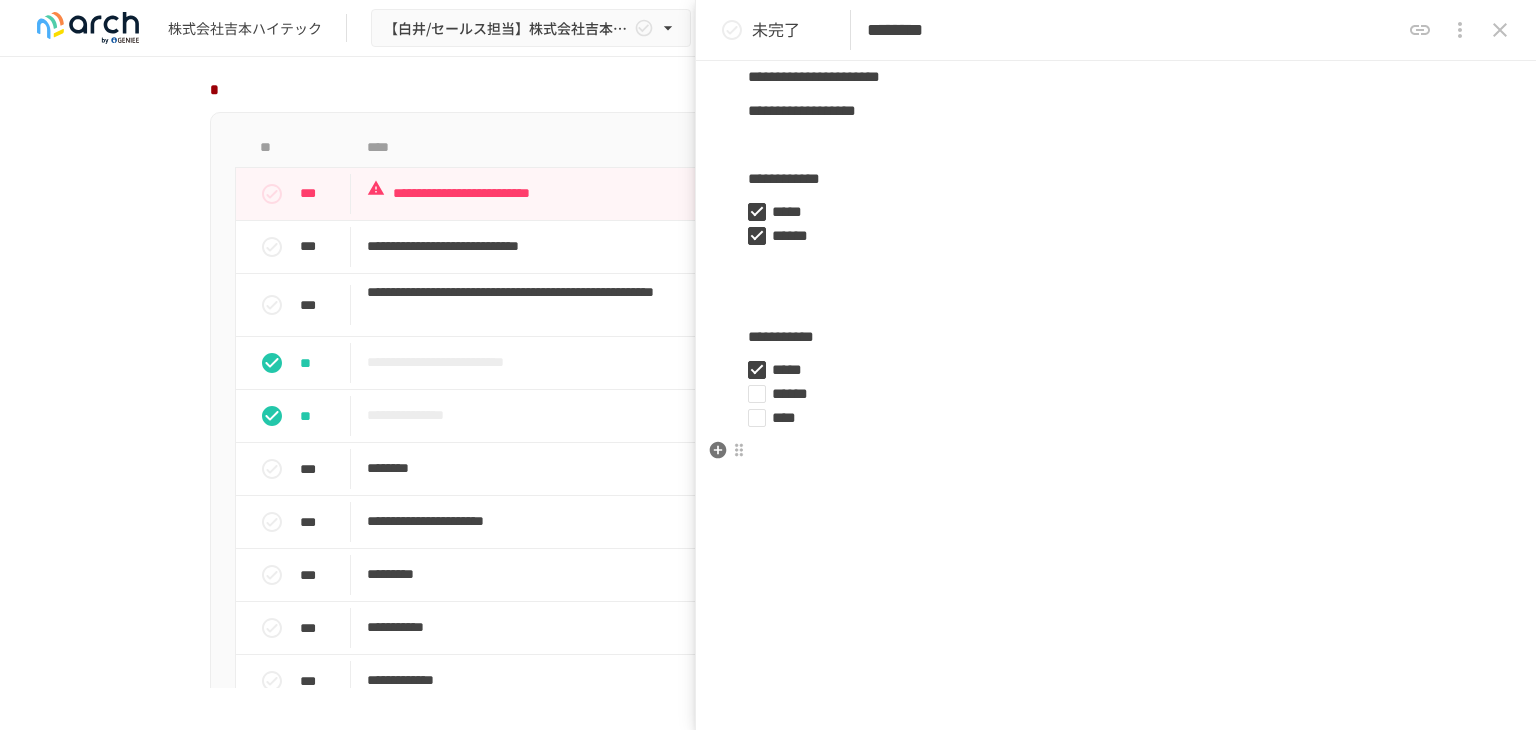 click at bounding box center (1116, 451) 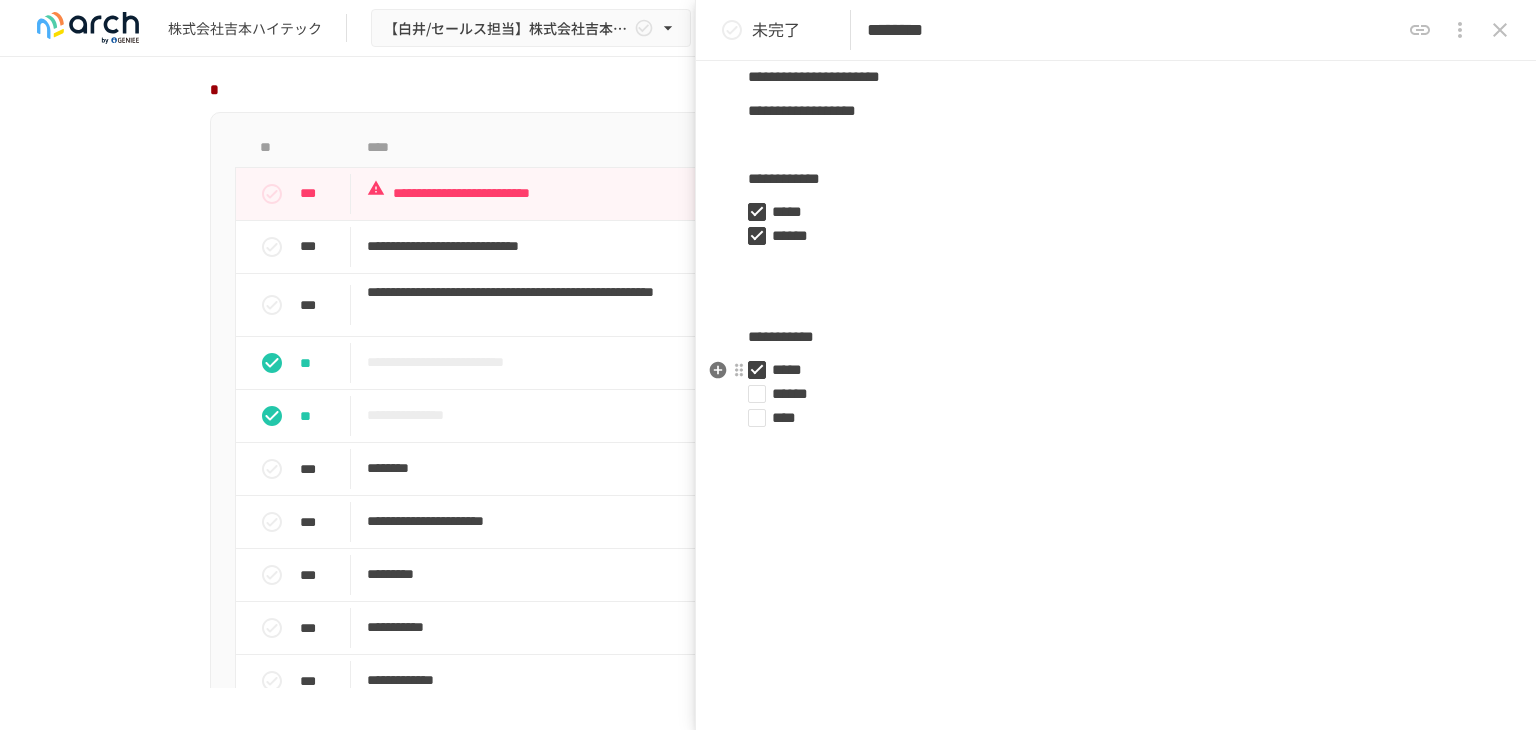 click on "******" at bounding box center [1108, 394] 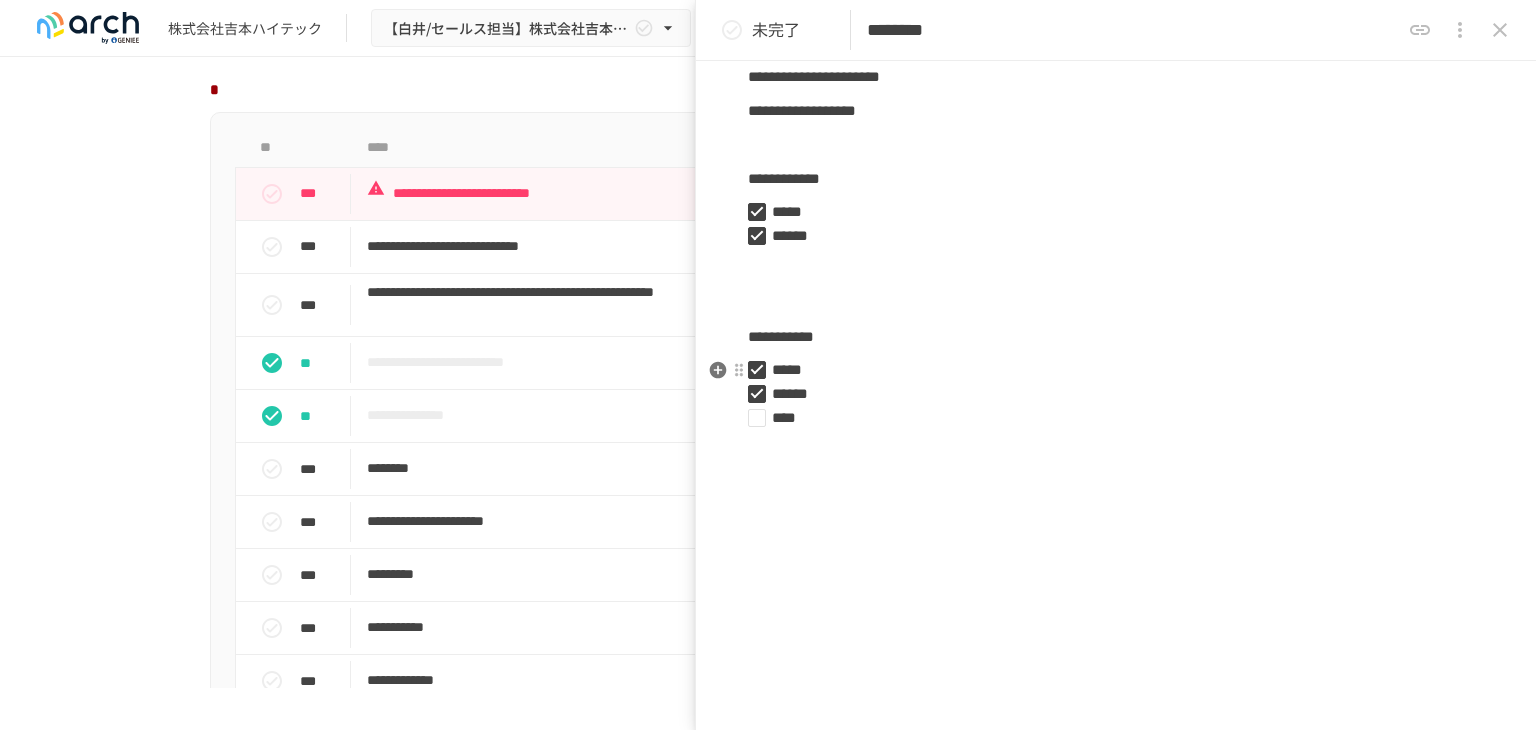 click on "****" at bounding box center (1108, 418) 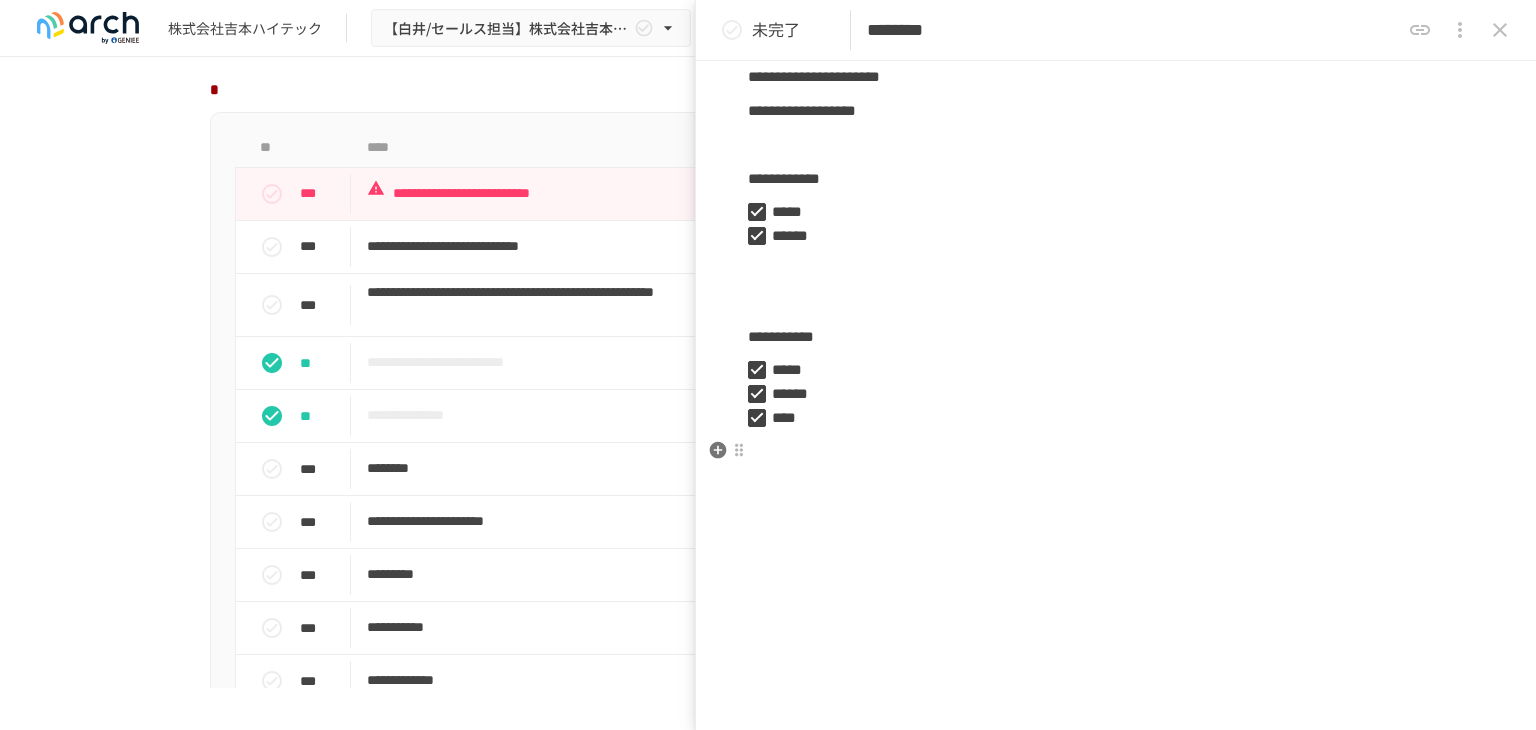 click on "[FIRST] [LAST] [STREET] [CITY] [STATE] [ZIP] [COUNTRY] [PHONE]" at bounding box center (1116, 264) 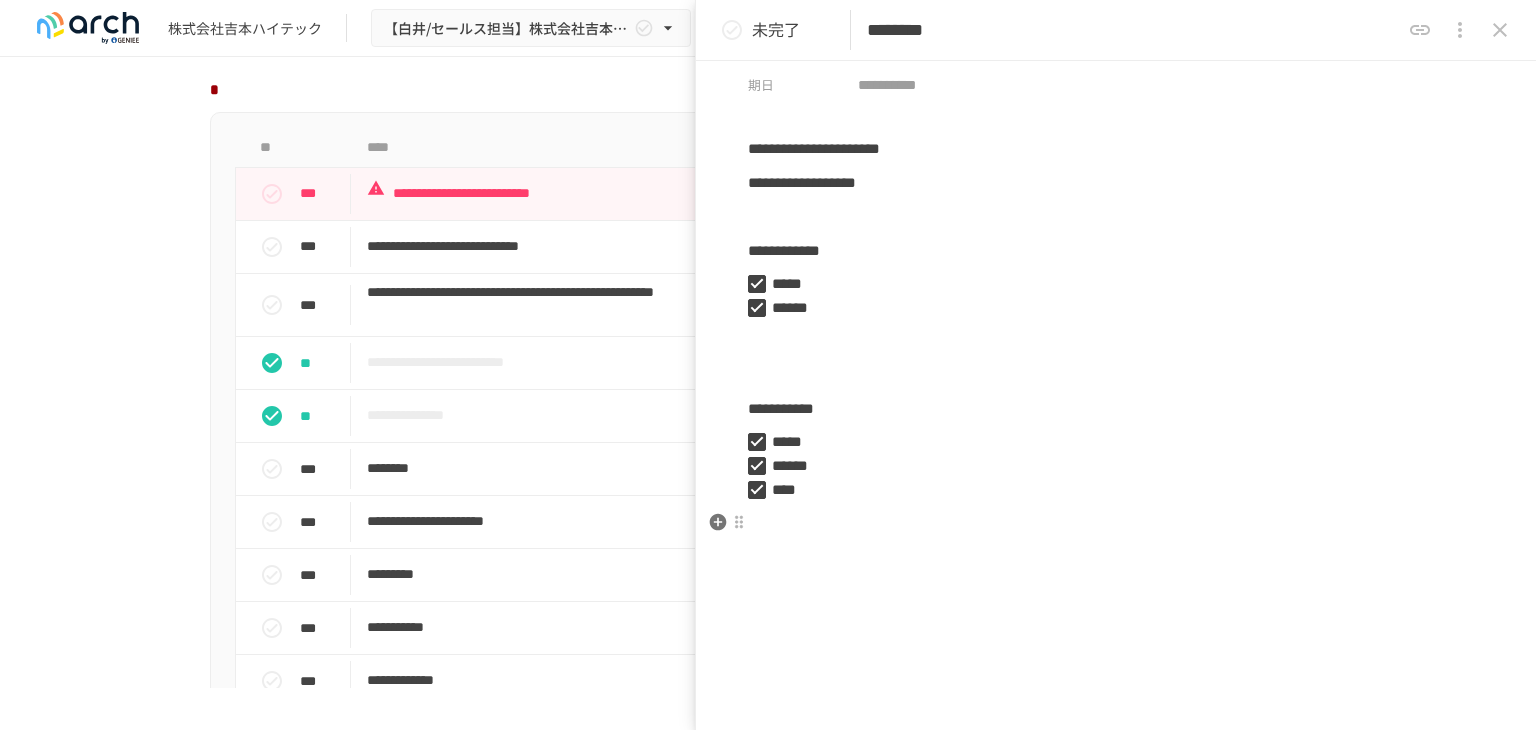 scroll, scrollTop: 0, scrollLeft: 0, axis: both 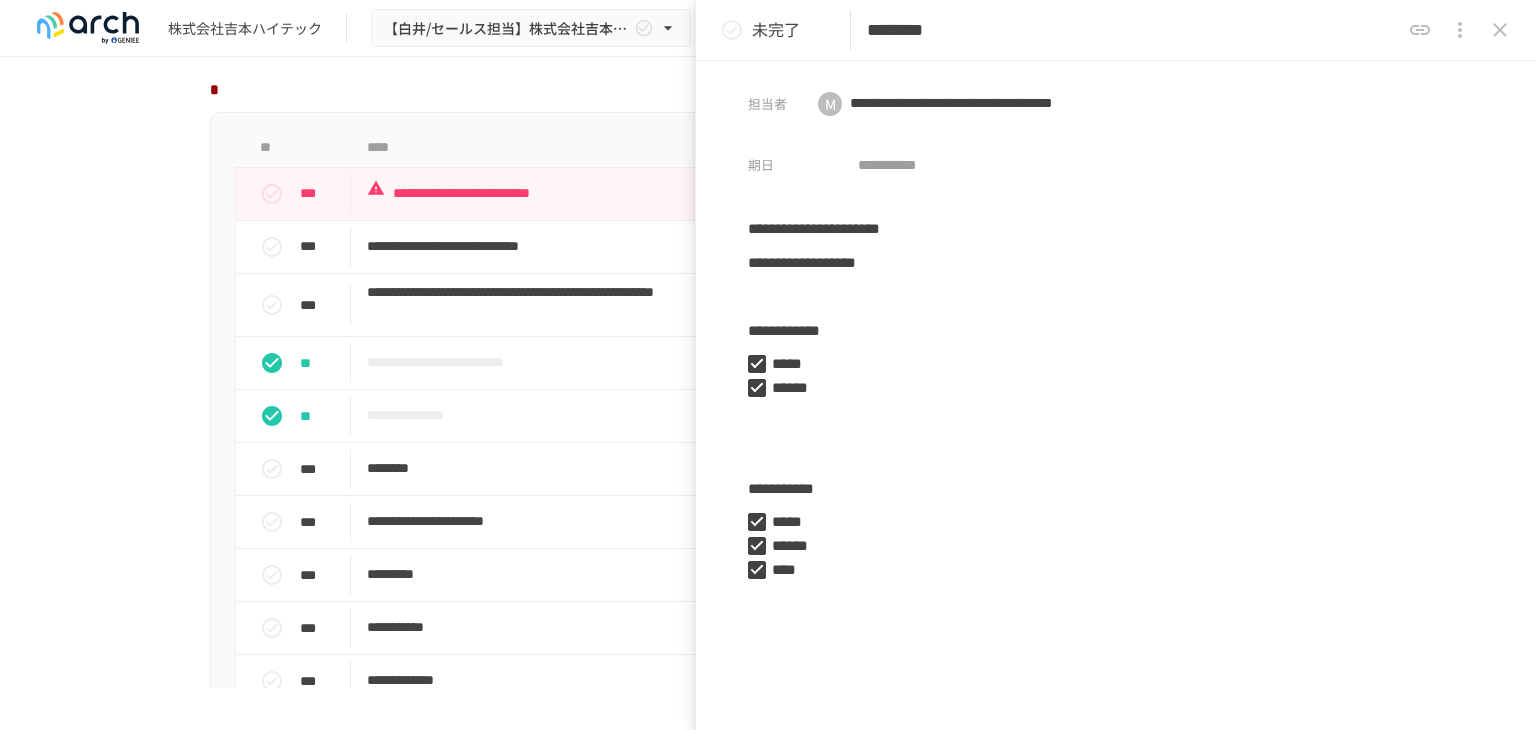 click on "未完了" at bounding box center [776, 30] 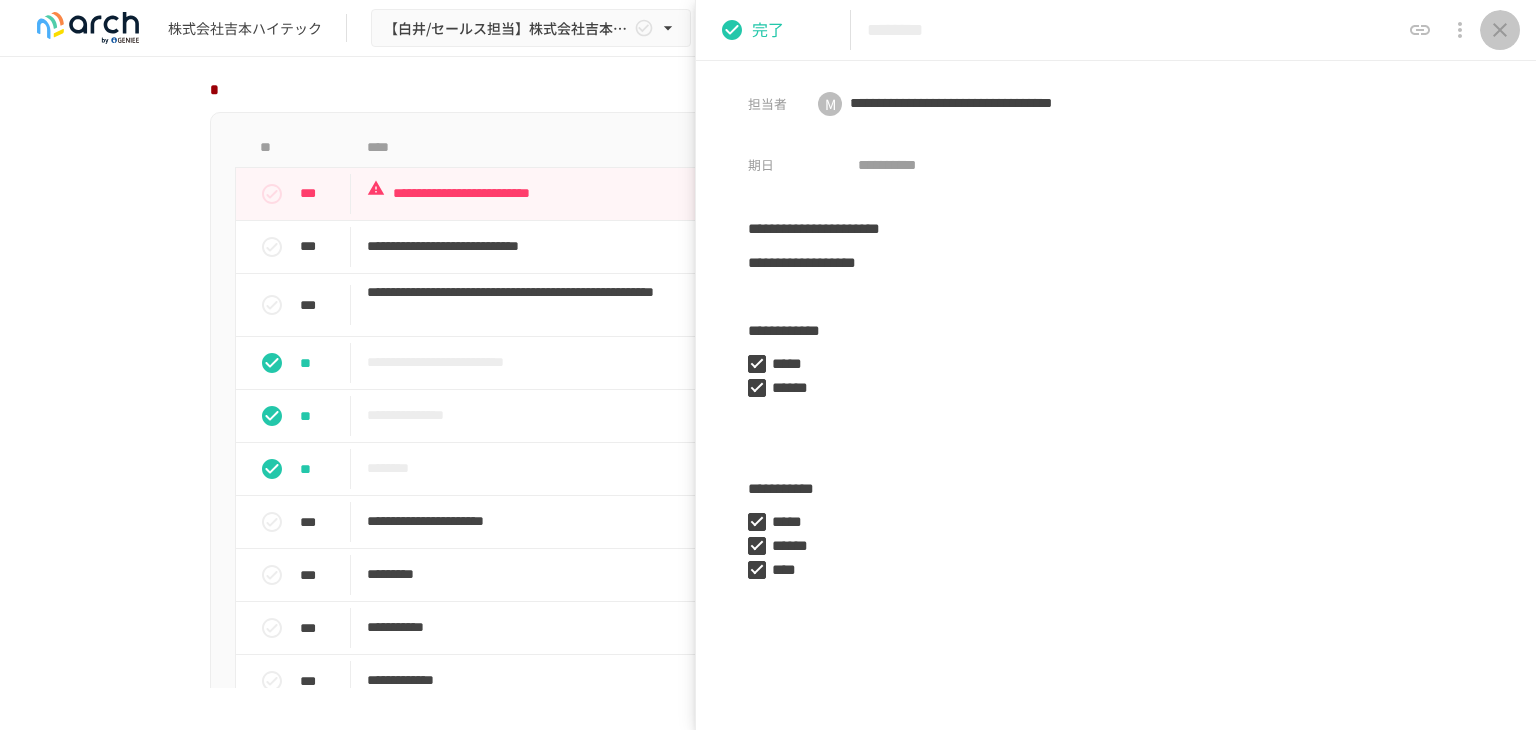 click 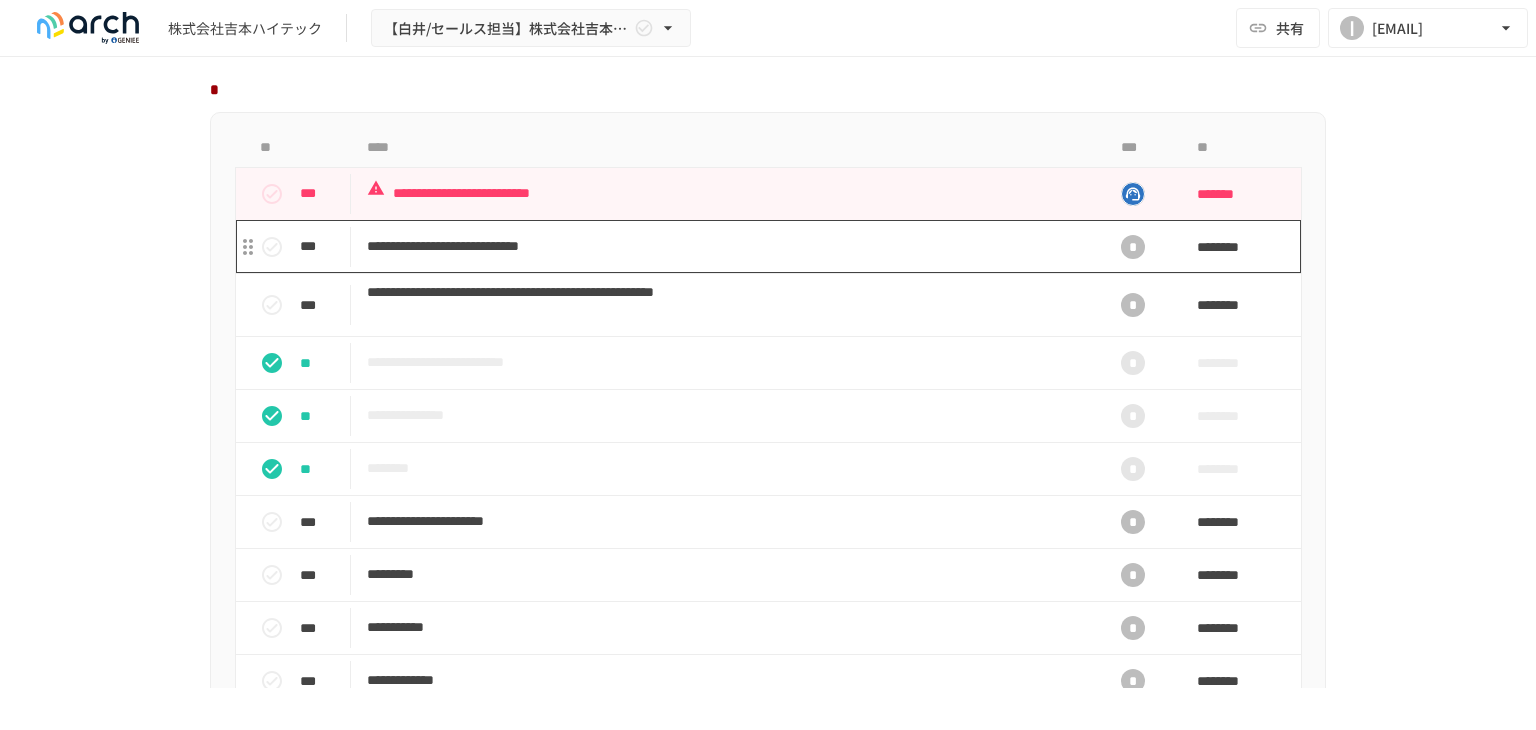 click on "**********" at bounding box center [726, 246] 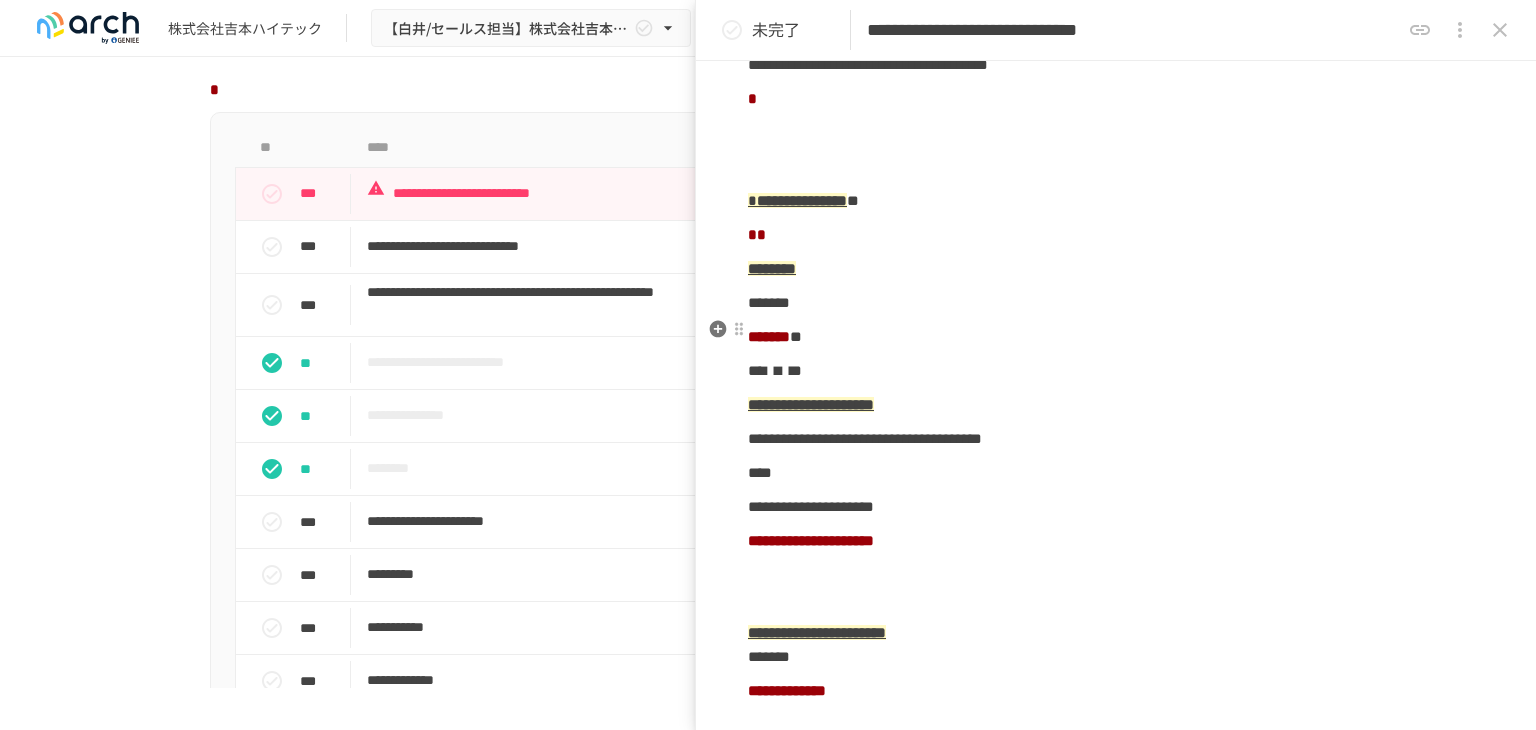 scroll, scrollTop: 3100, scrollLeft: 0, axis: vertical 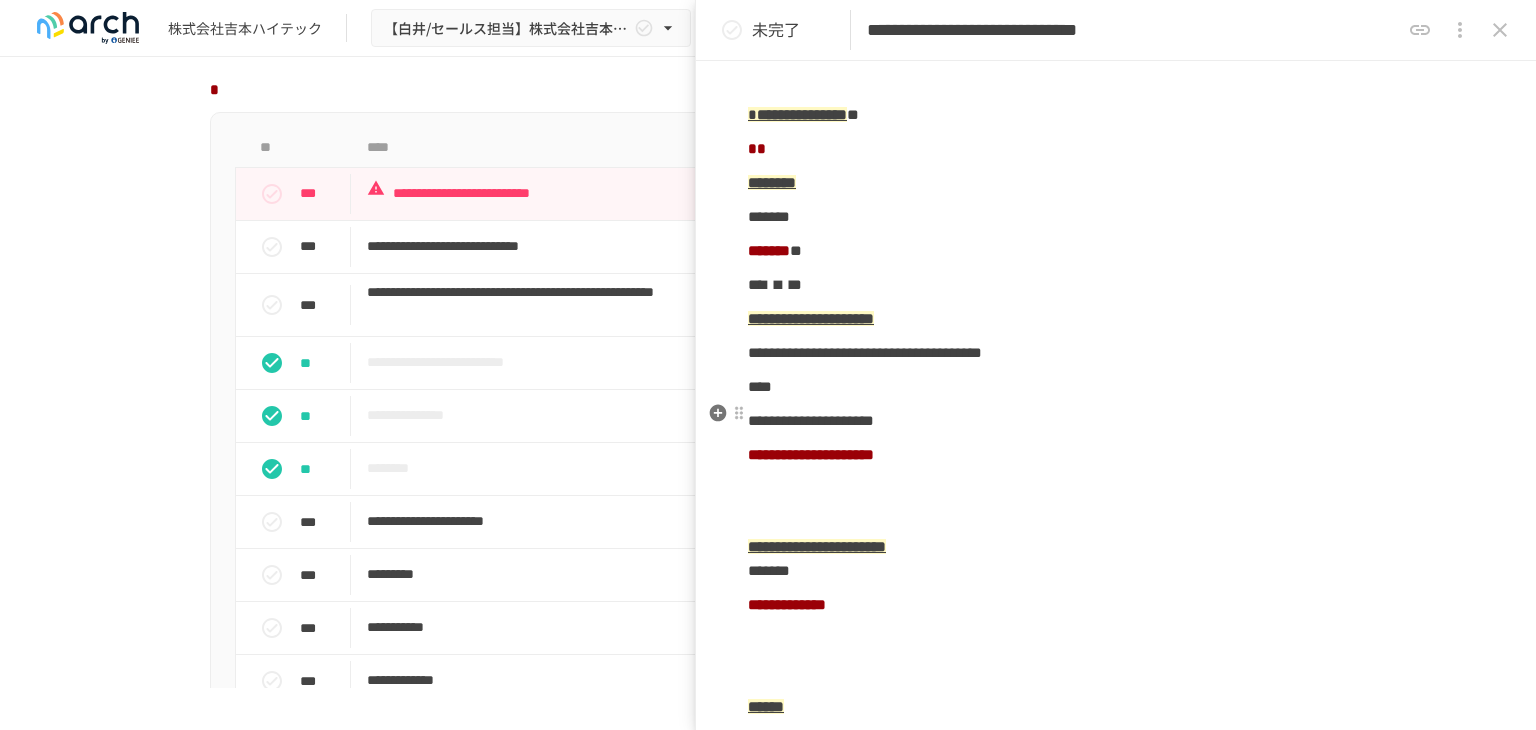 click on "*******" at bounding box center [1116, 251] 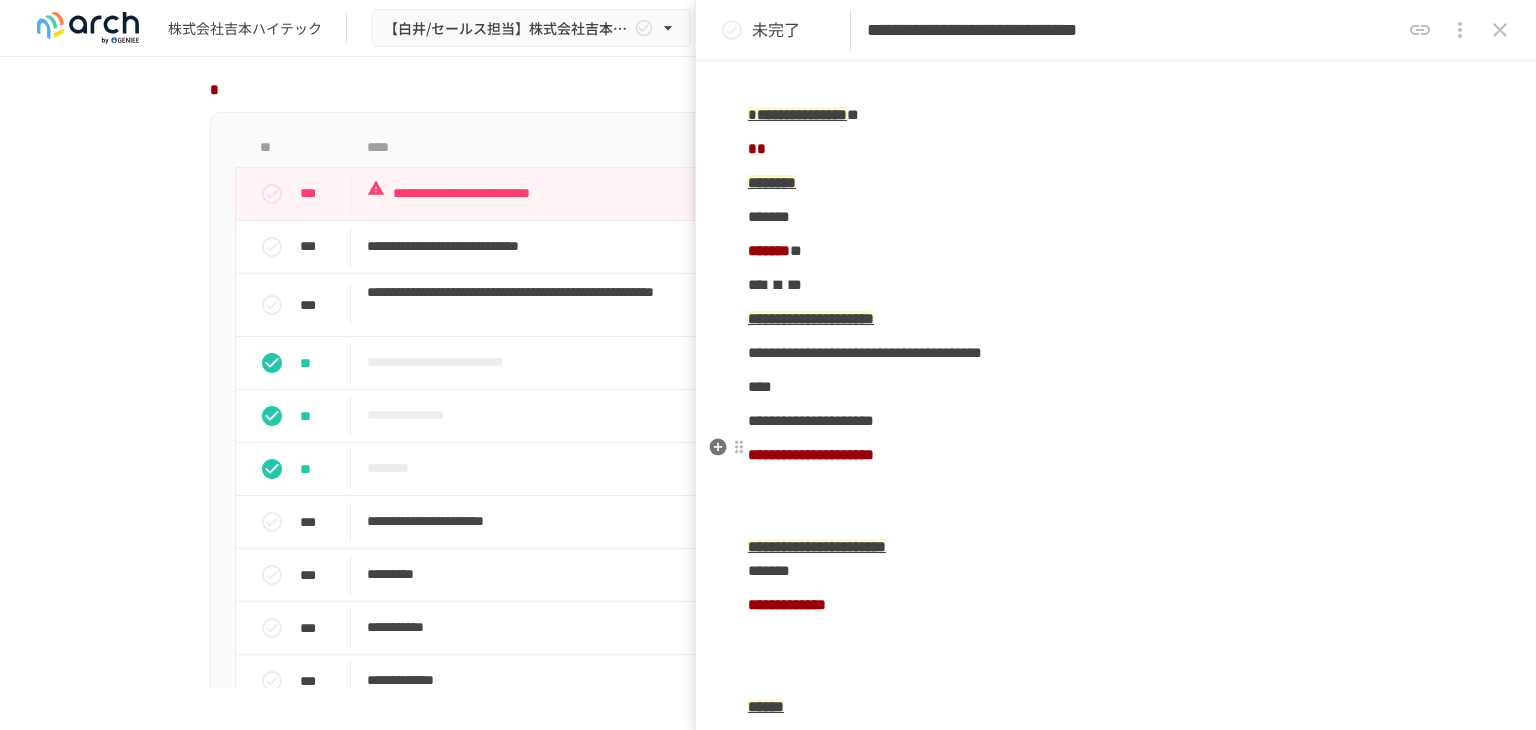 click at bounding box center [796, 250] 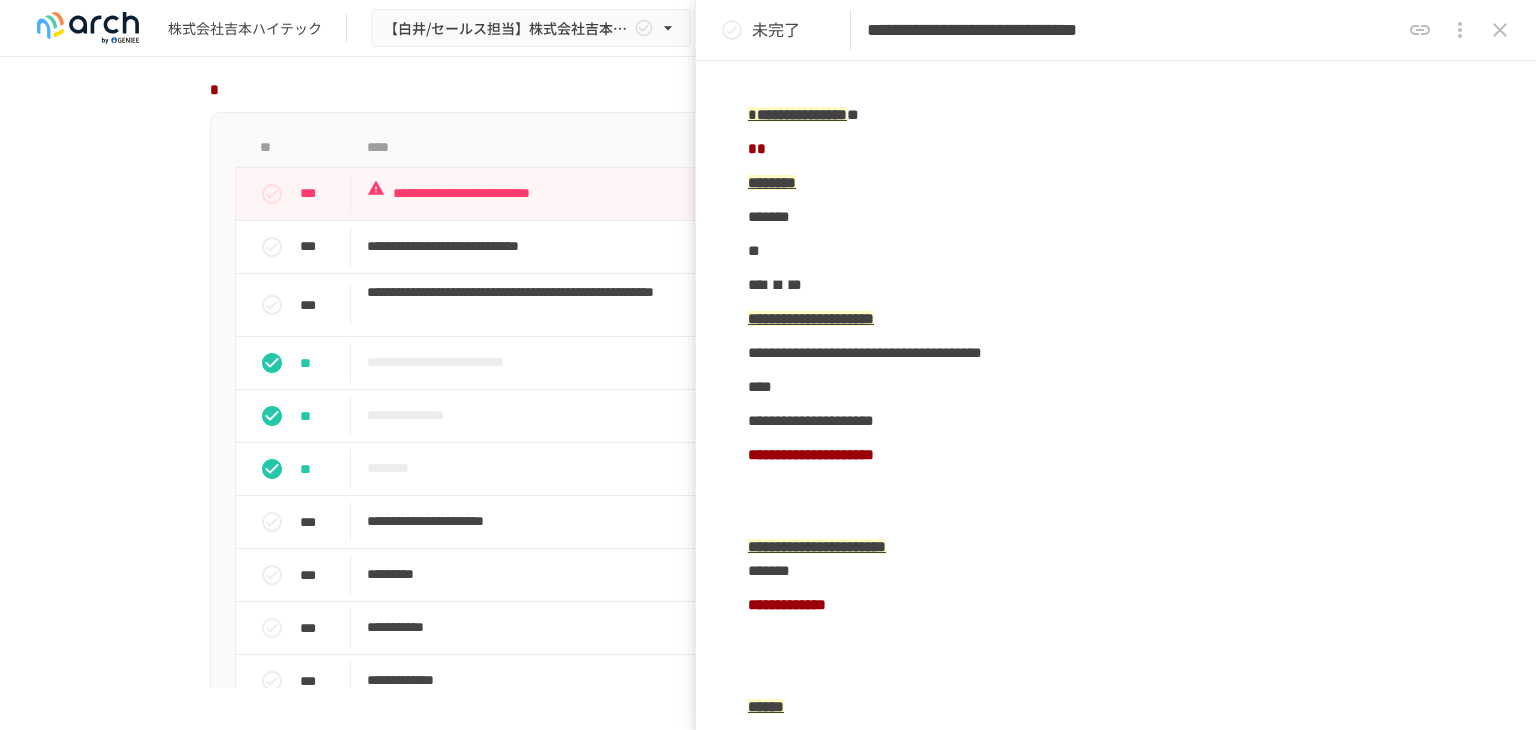 type 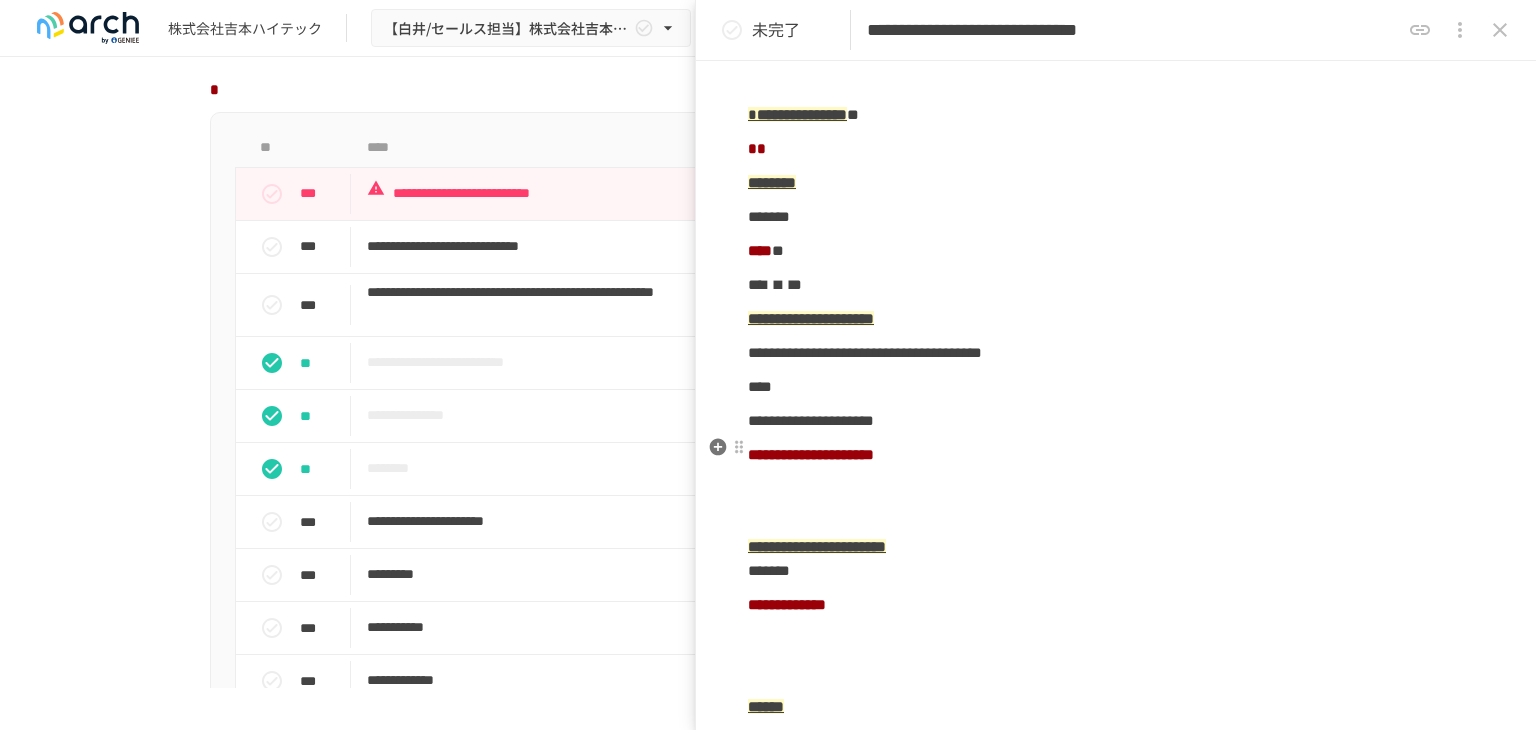 click on "****" at bounding box center [760, 250] 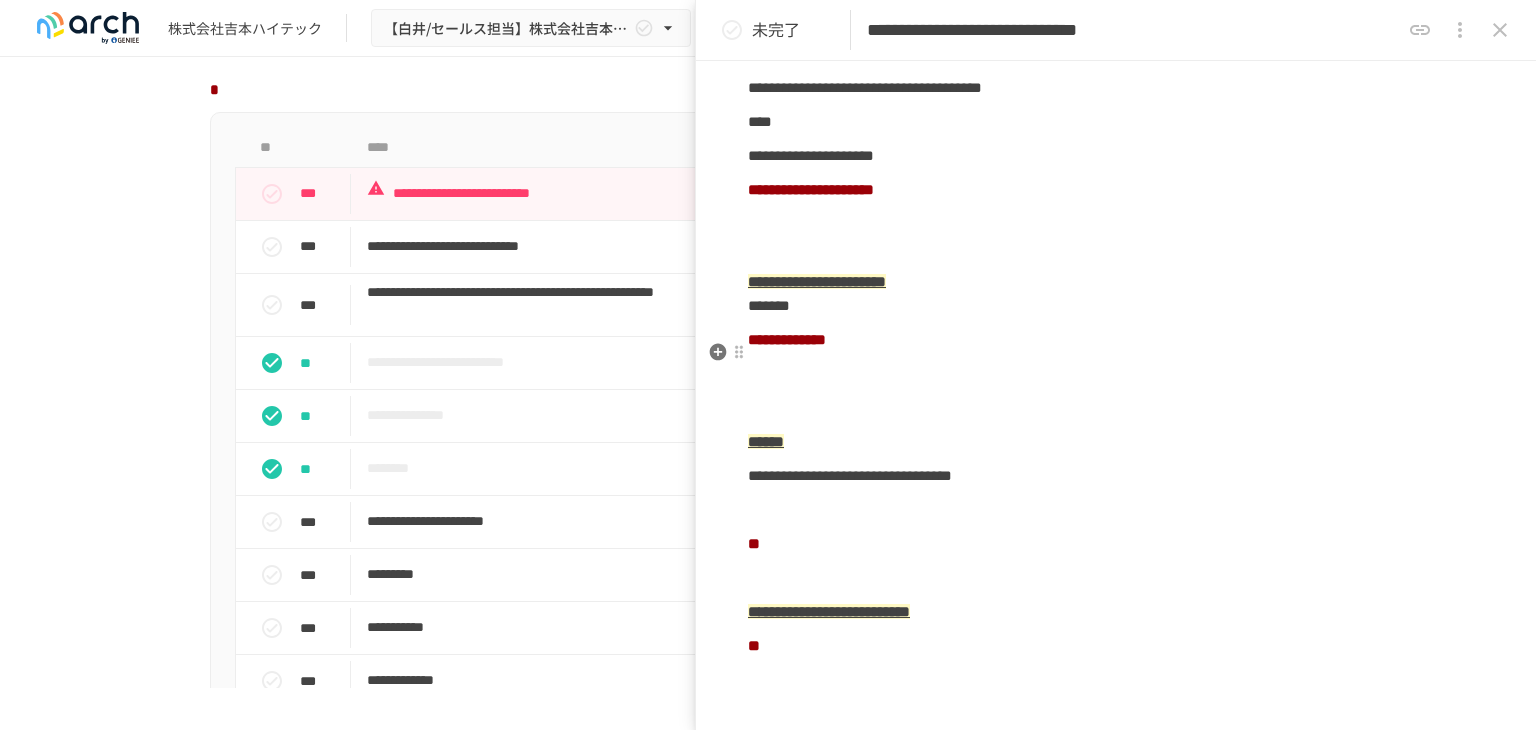 scroll, scrollTop: 3400, scrollLeft: 0, axis: vertical 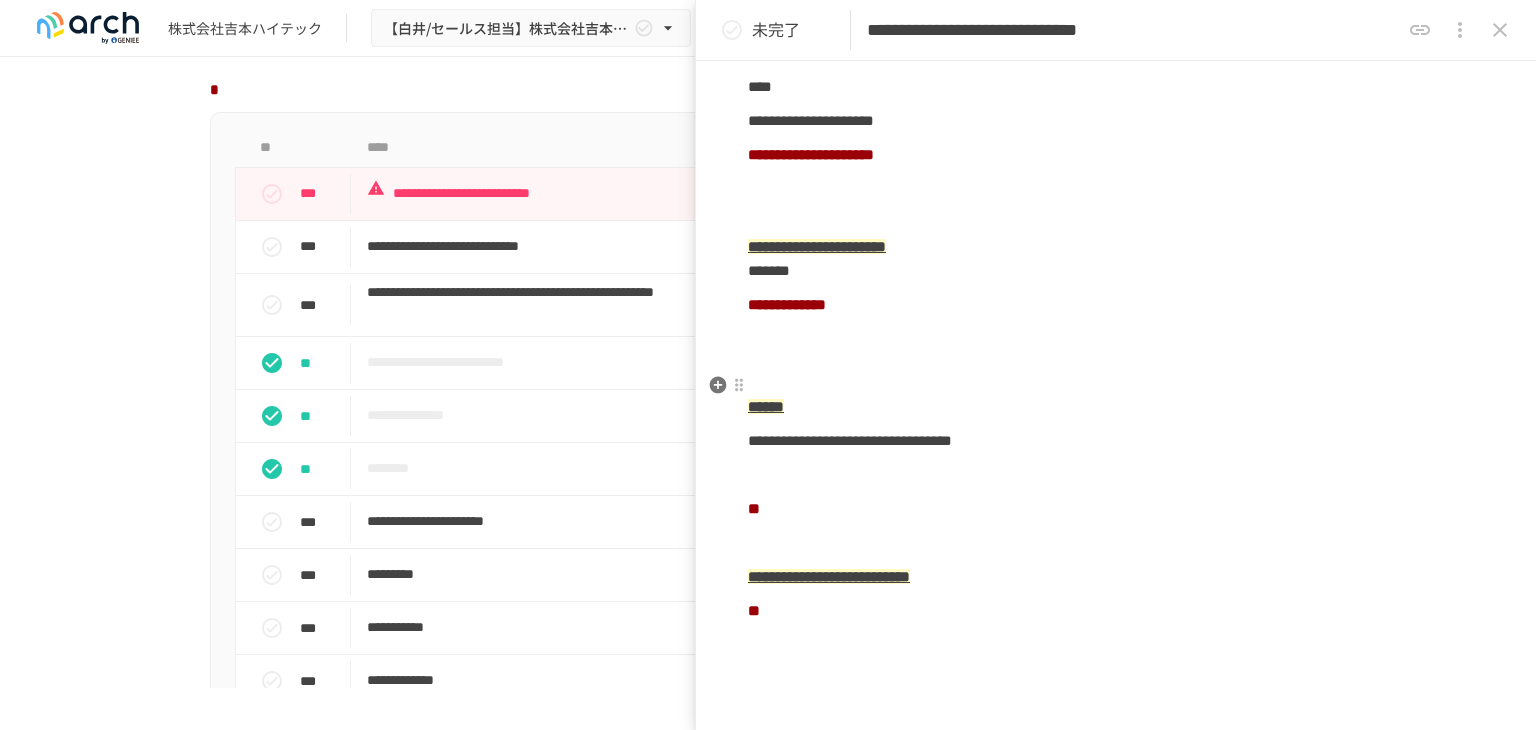 click at bounding box center (1116, 189) 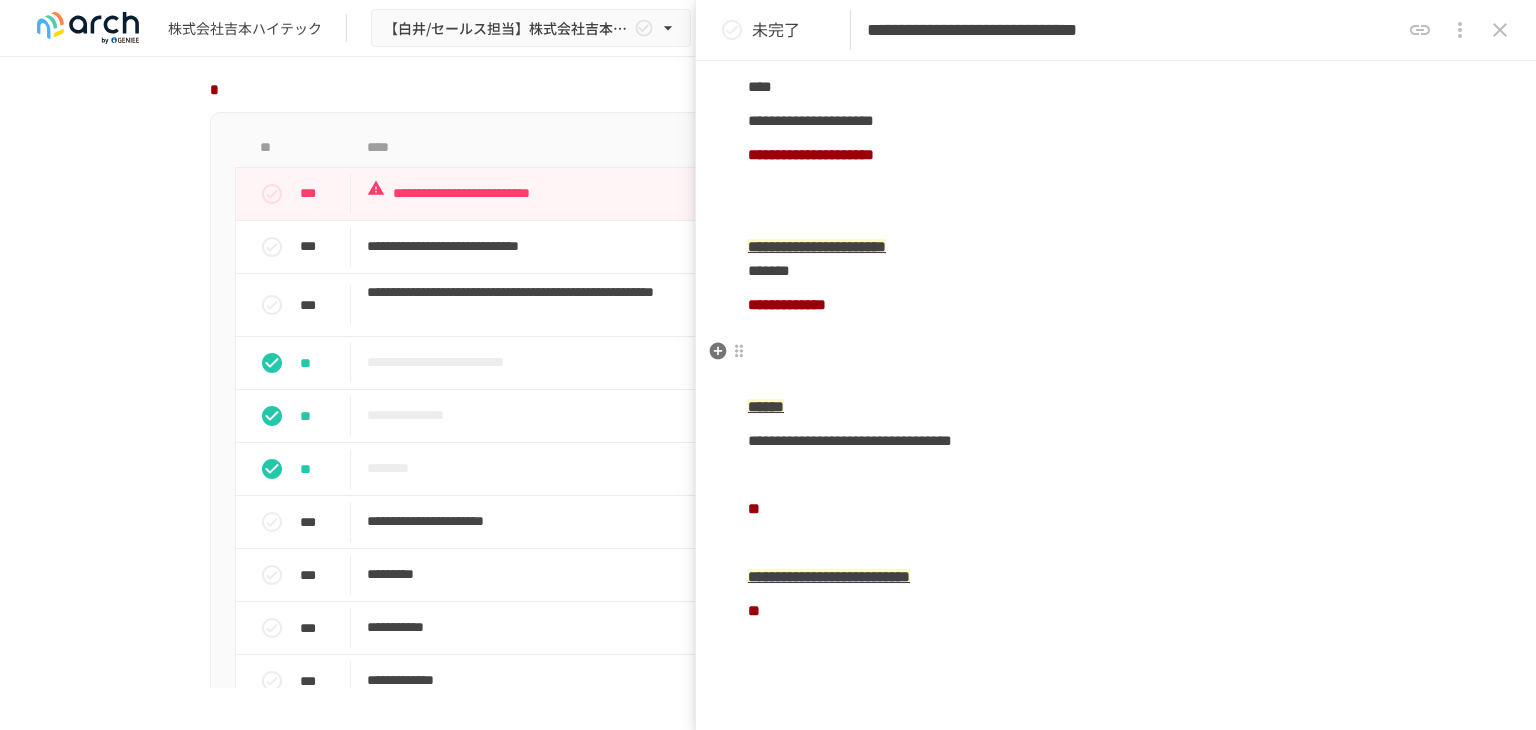 click on "**********" at bounding box center (811, 154) 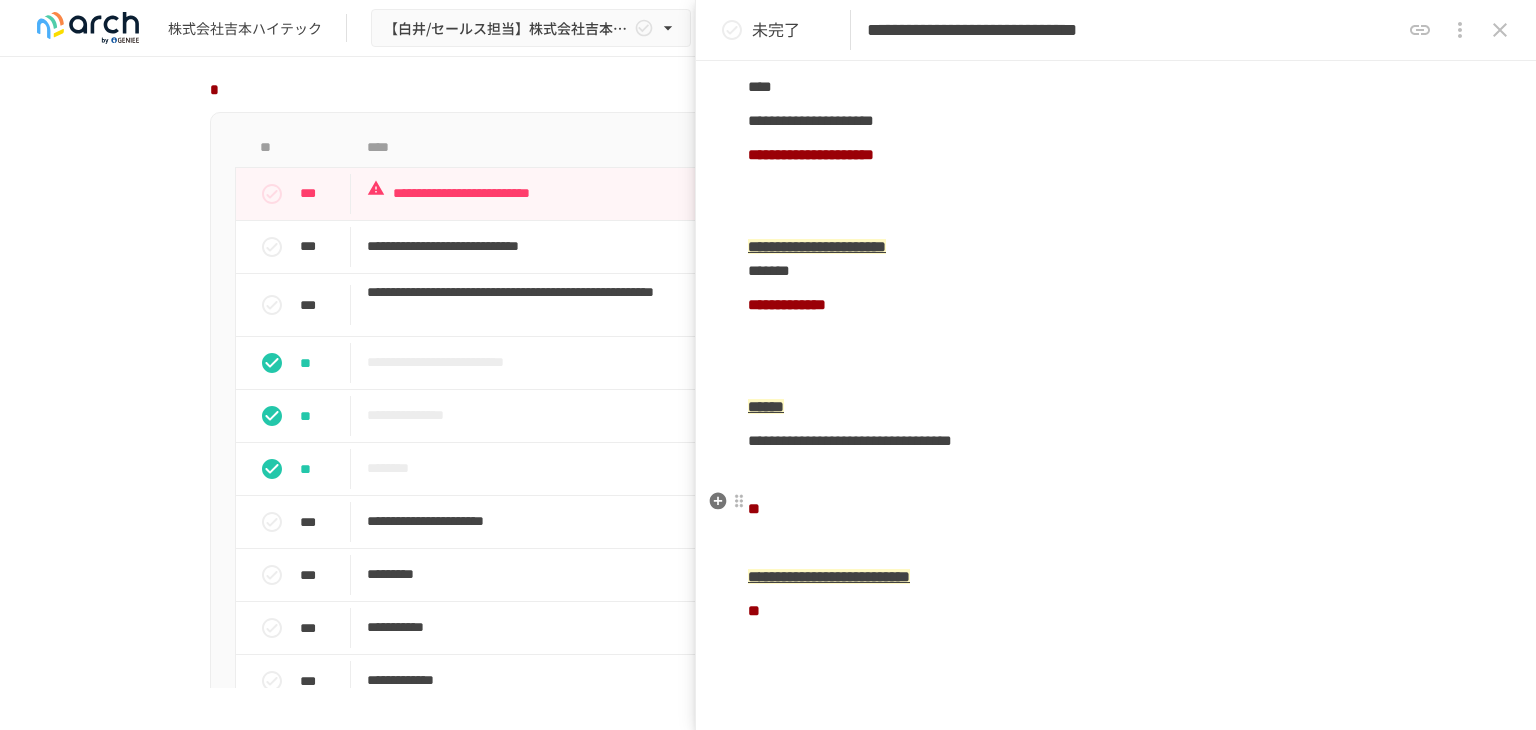 drag, startPoint x: 909, startPoint y: 498, endPoint x: 922, endPoint y: 497, distance: 13.038404 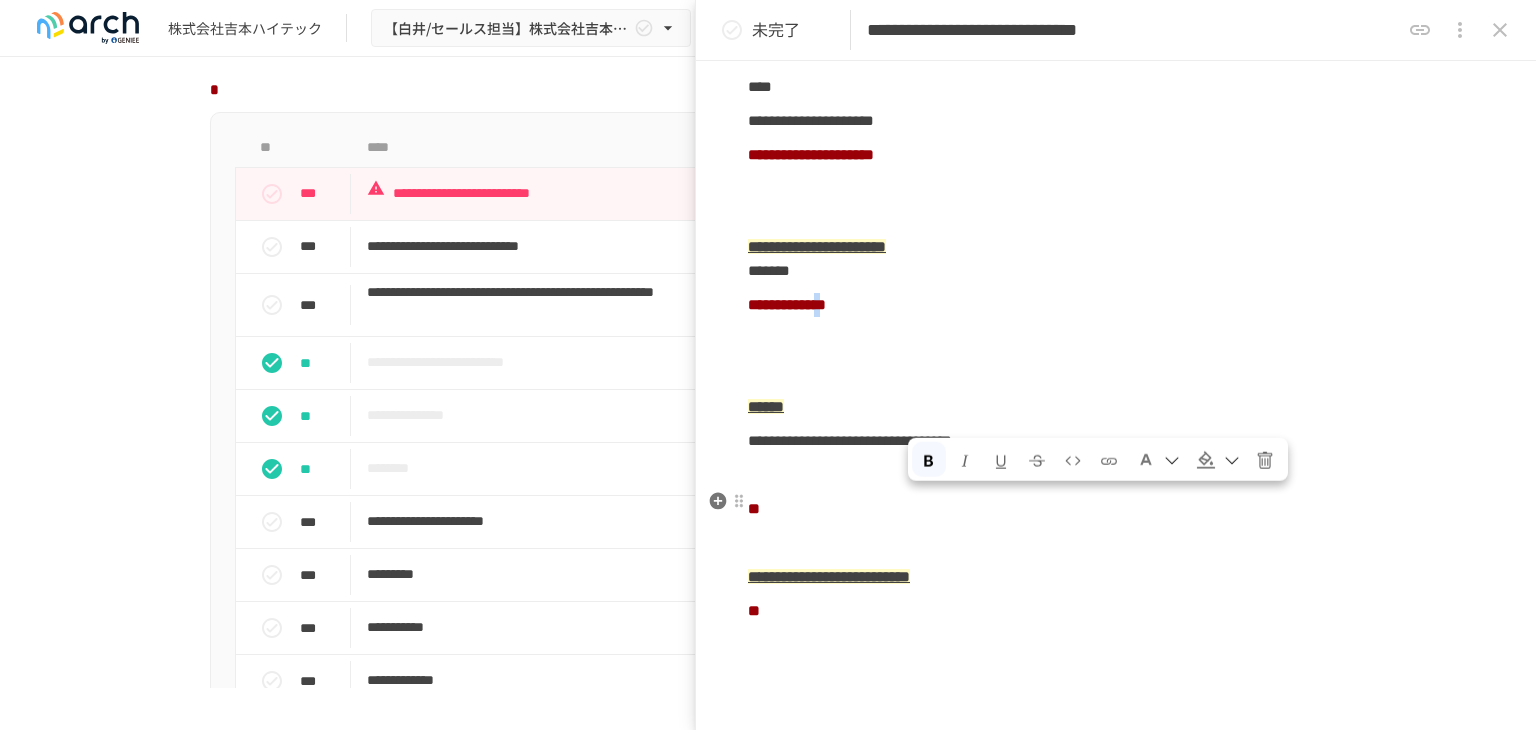 drag, startPoint x: 912, startPoint y: 509, endPoint x: 1168, endPoint y: 531, distance: 256.94357 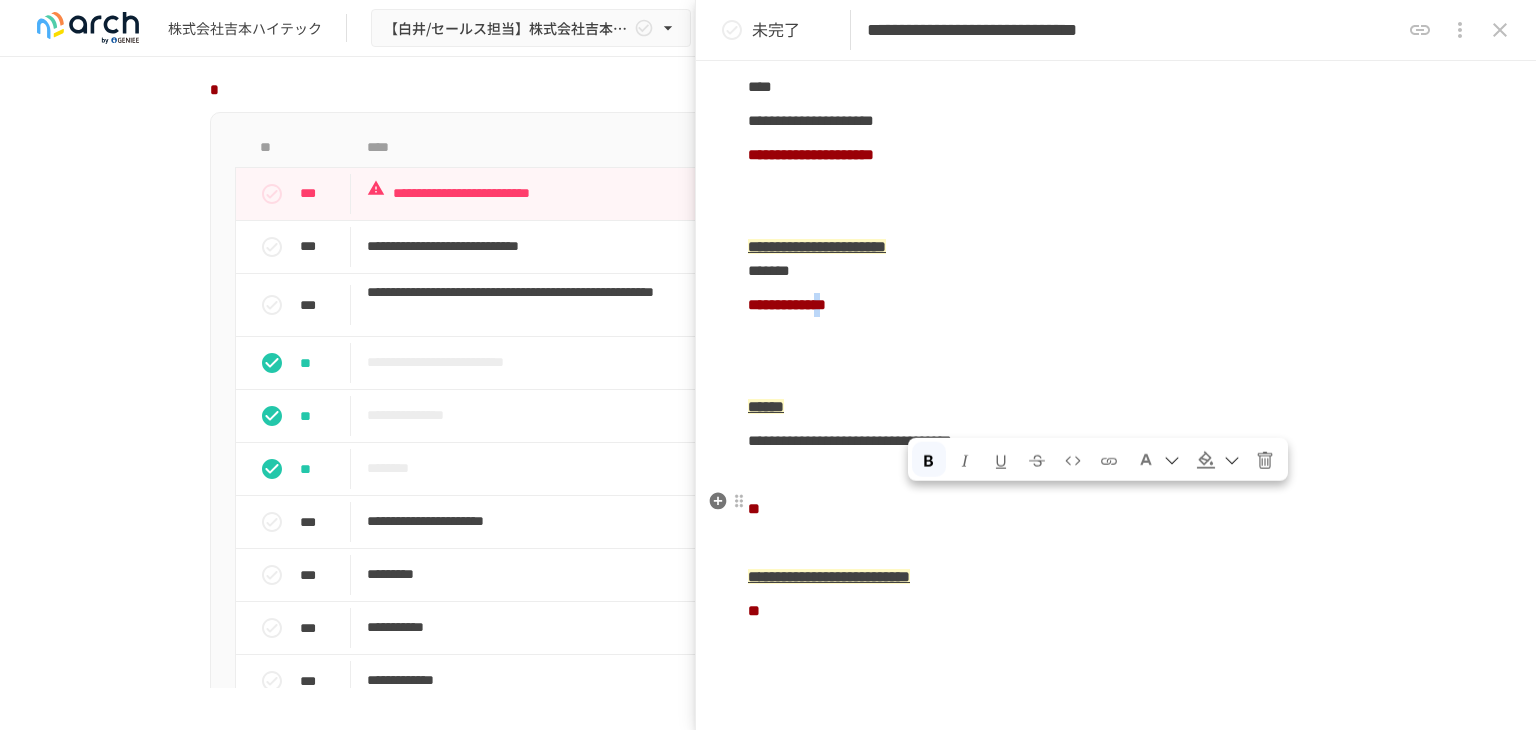 click on "**********" at bounding box center (787, 304) 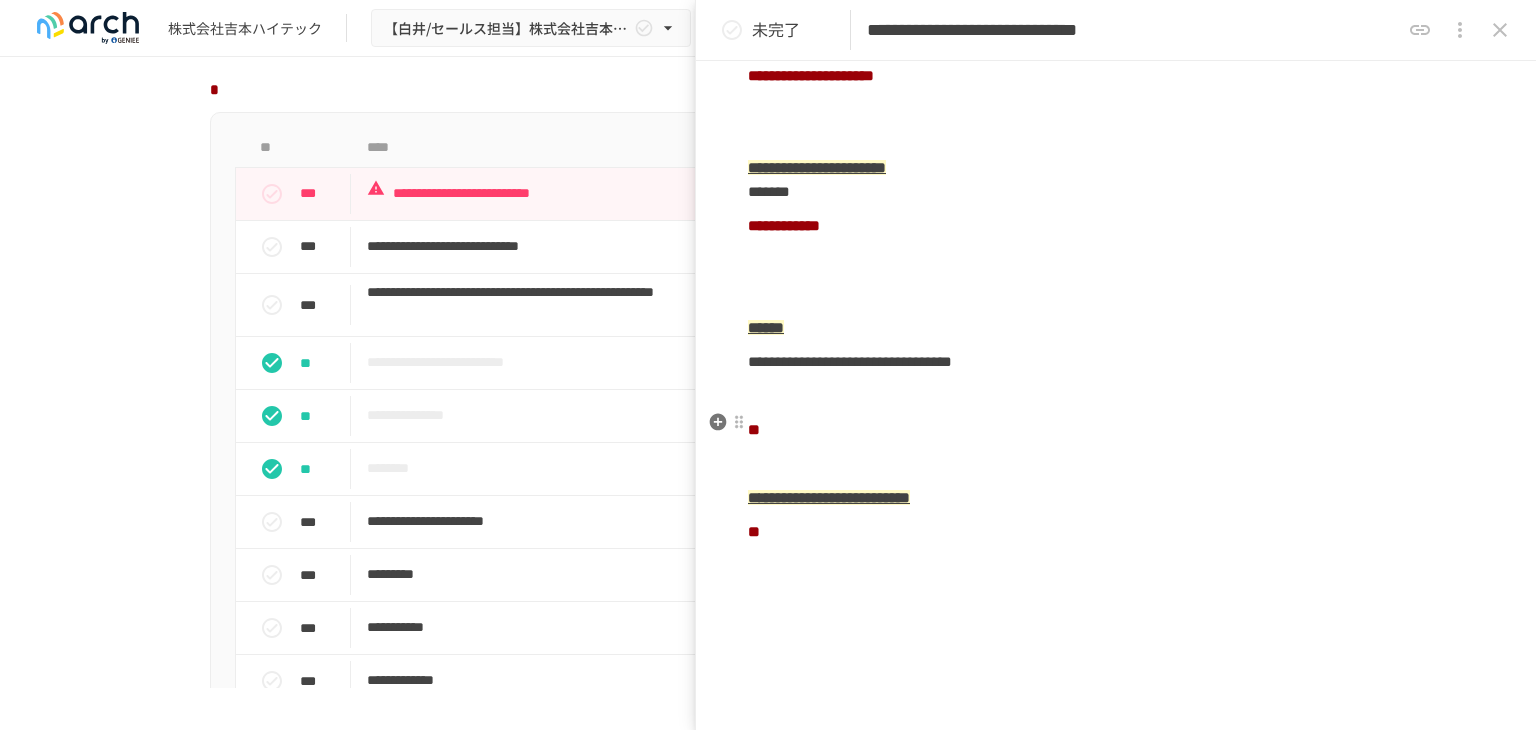 scroll, scrollTop: 3600, scrollLeft: 0, axis: vertical 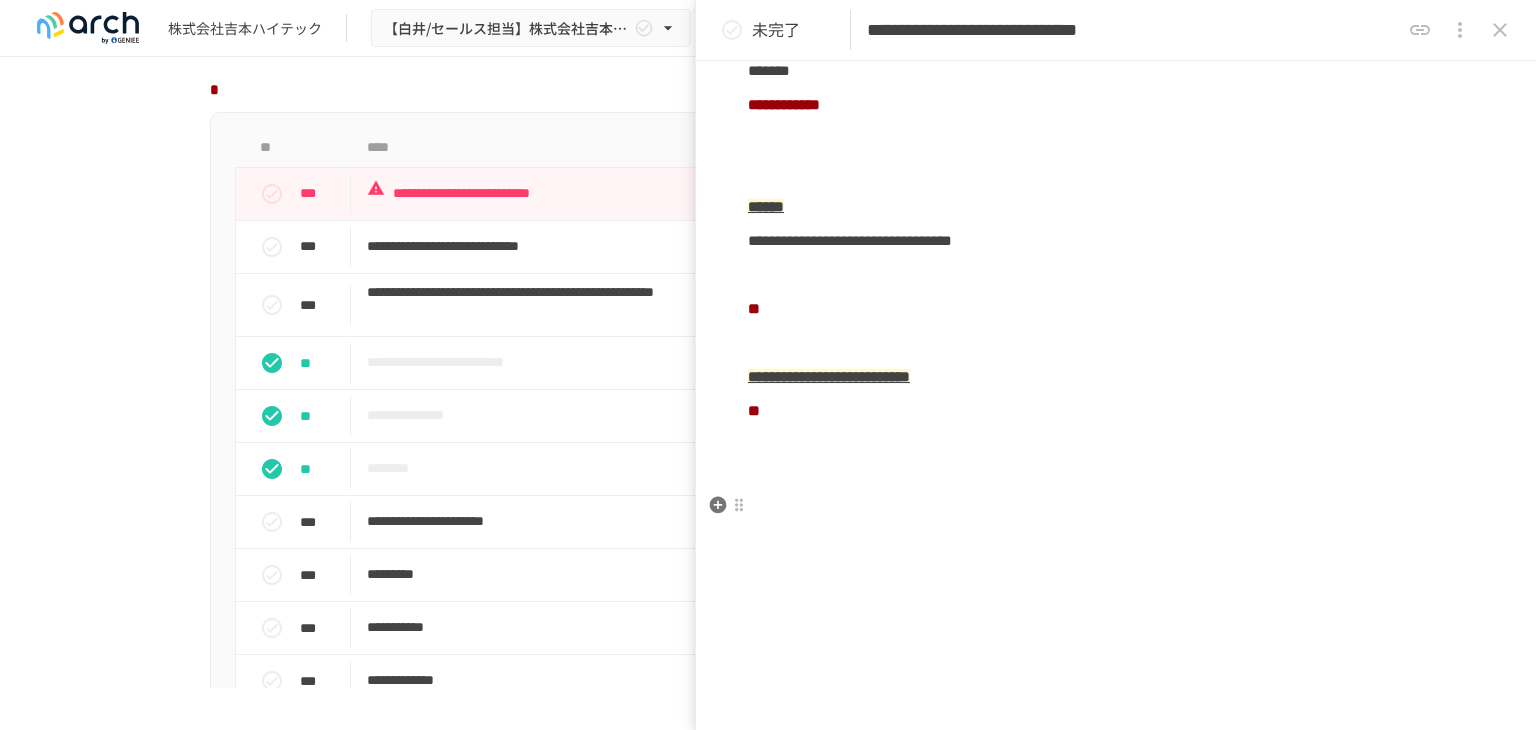click on "**" at bounding box center [754, 308] 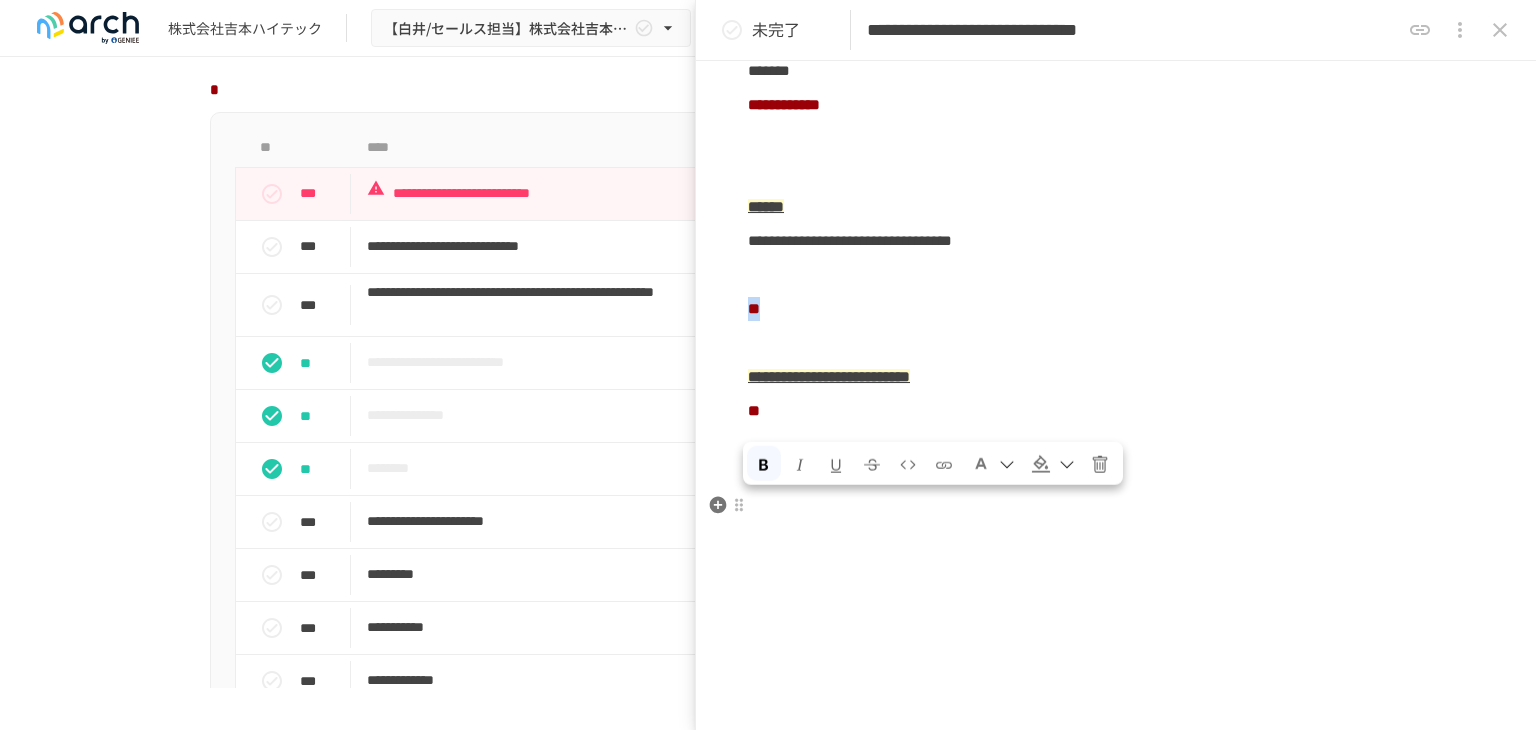 drag, startPoint x: 783, startPoint y: 507, endPoint x: 750, endPoint y: 503, distance: 33.24154 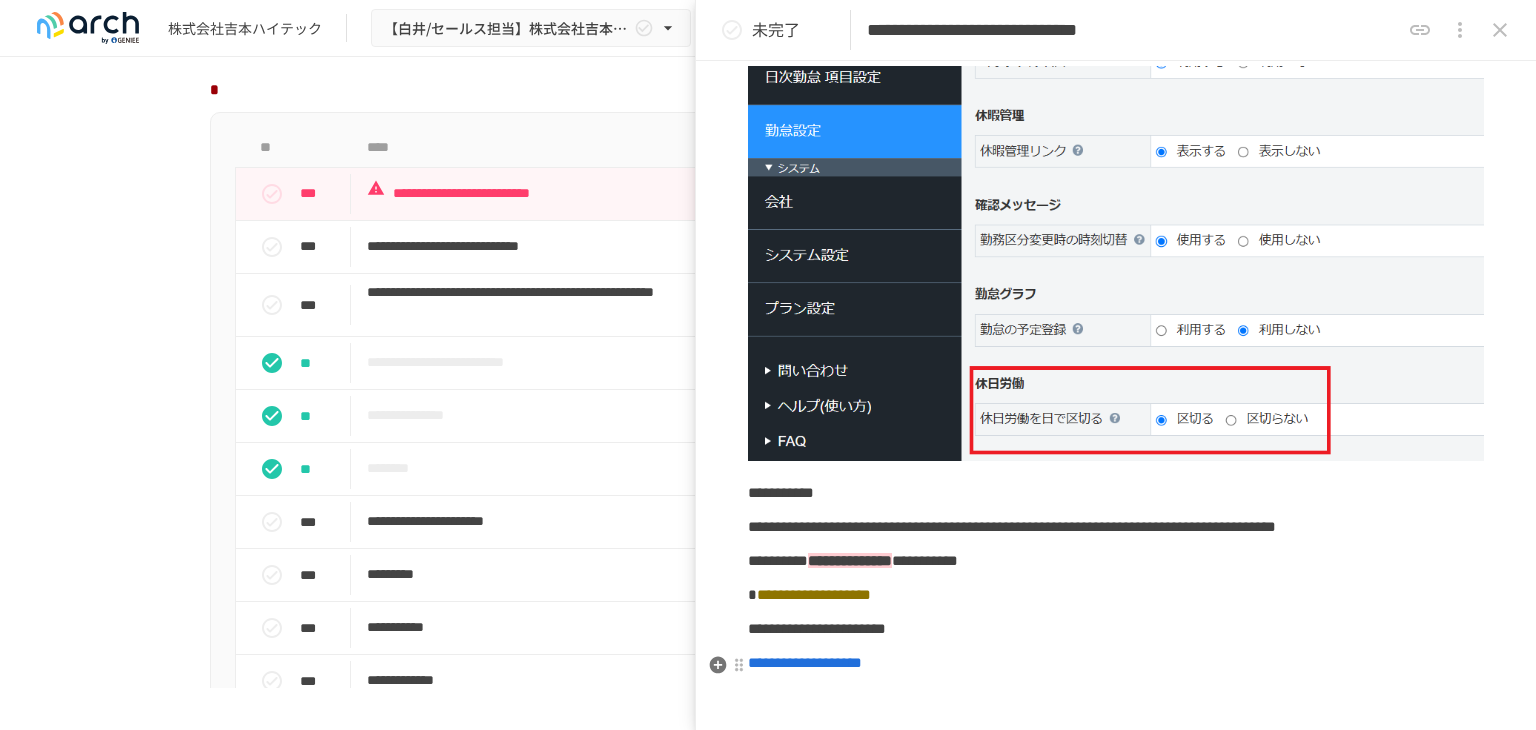 scroll, scrollTop: 2100, scrollLeft: 0, axis: vertical 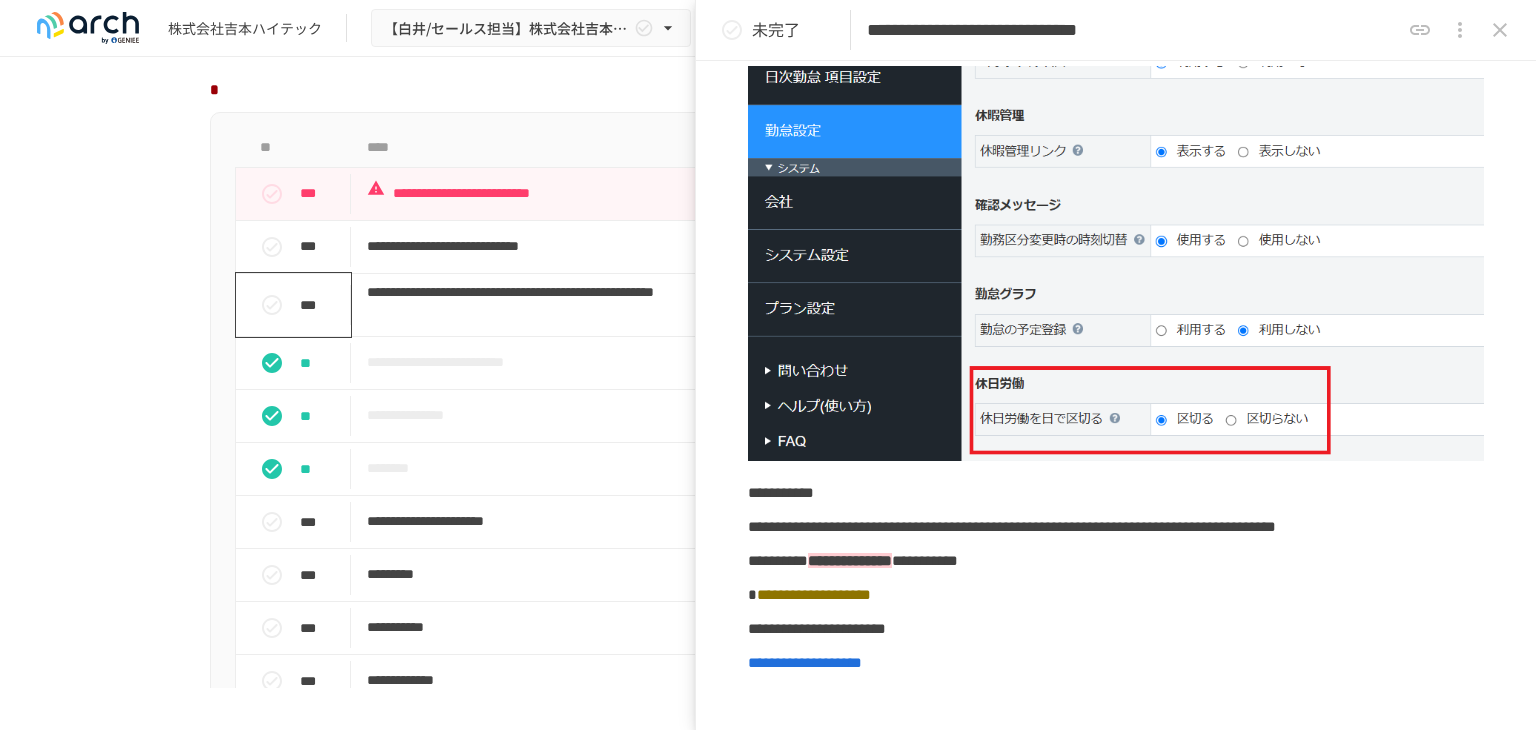 click on "***" at bounding box center (321, 305) 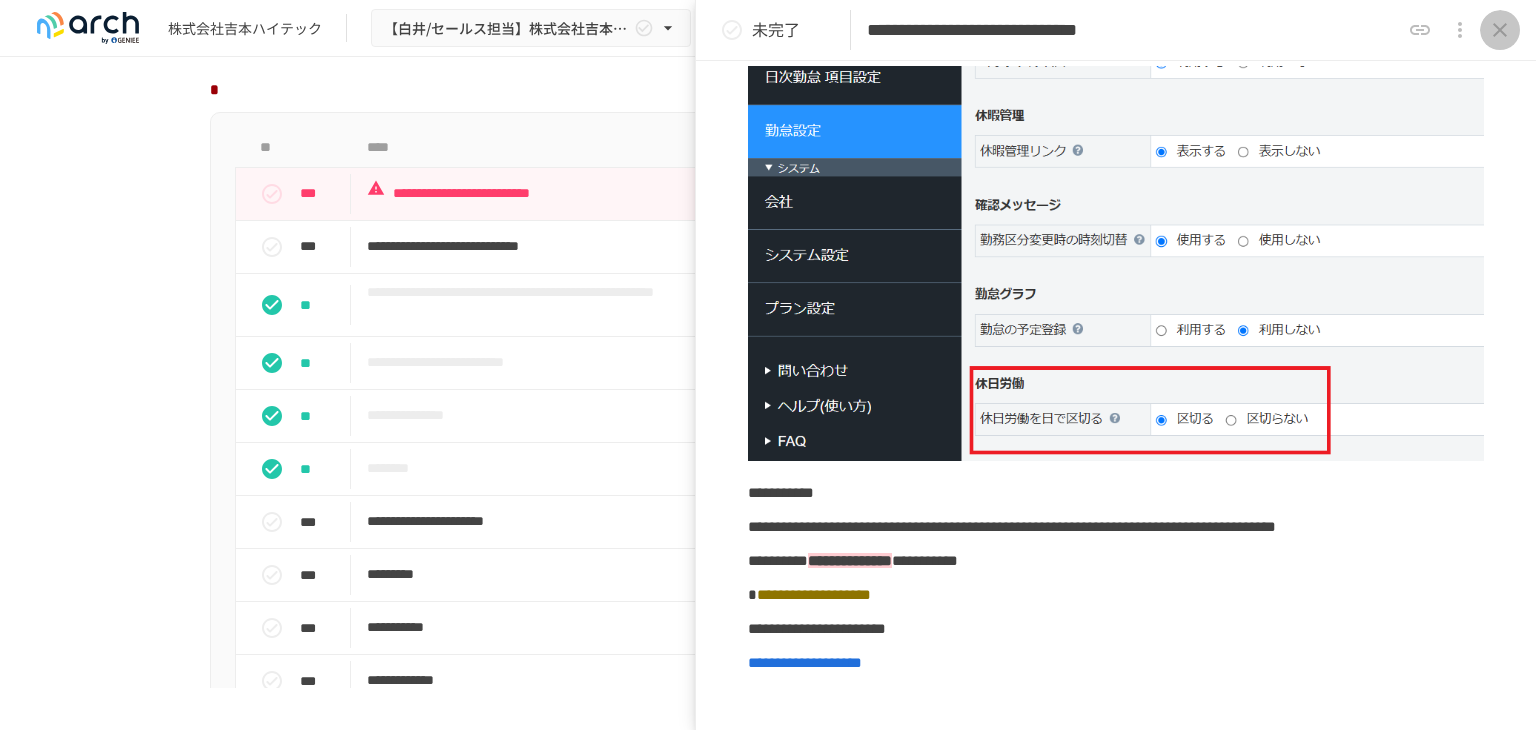 click 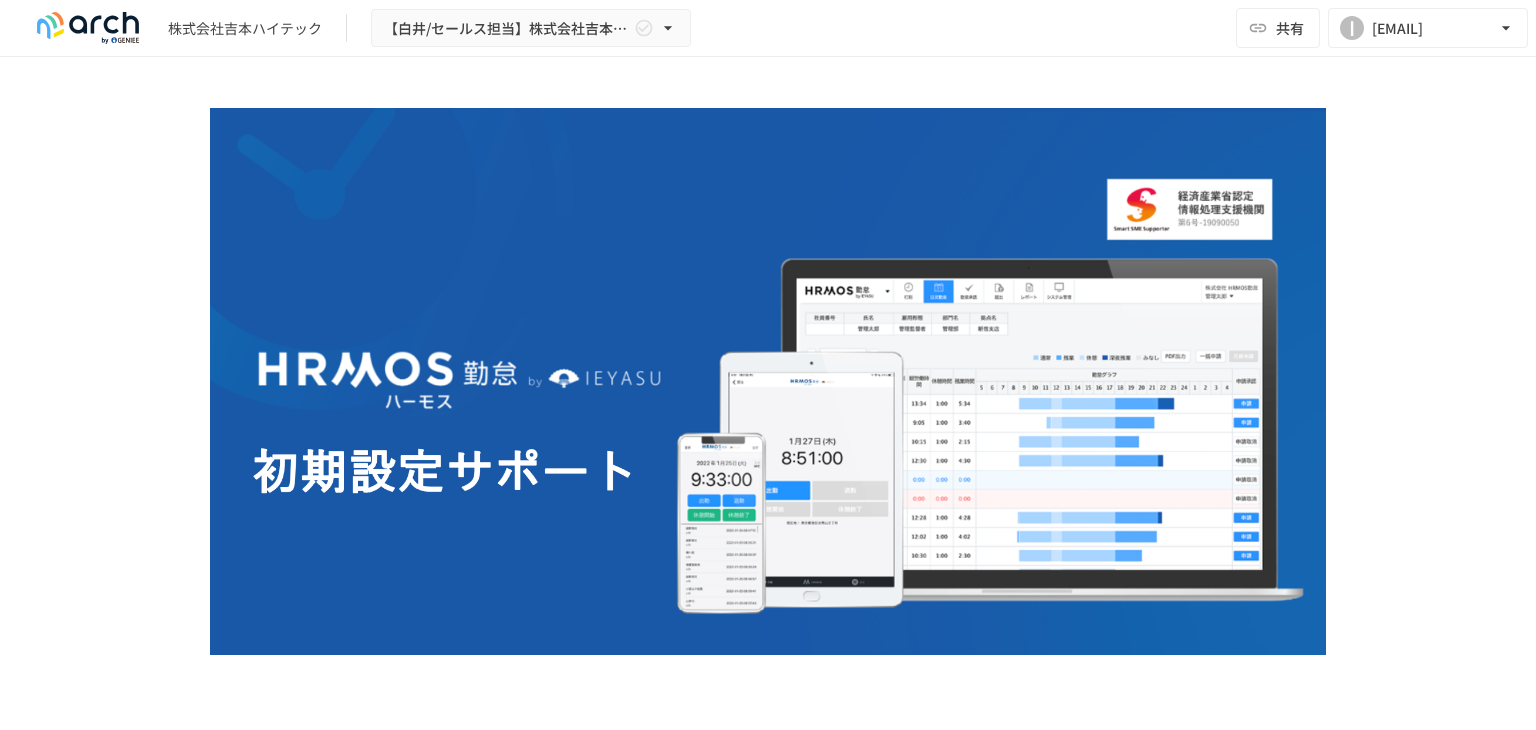 scroll, scrollTop: 0, scrollLeft: 0, axis: both 